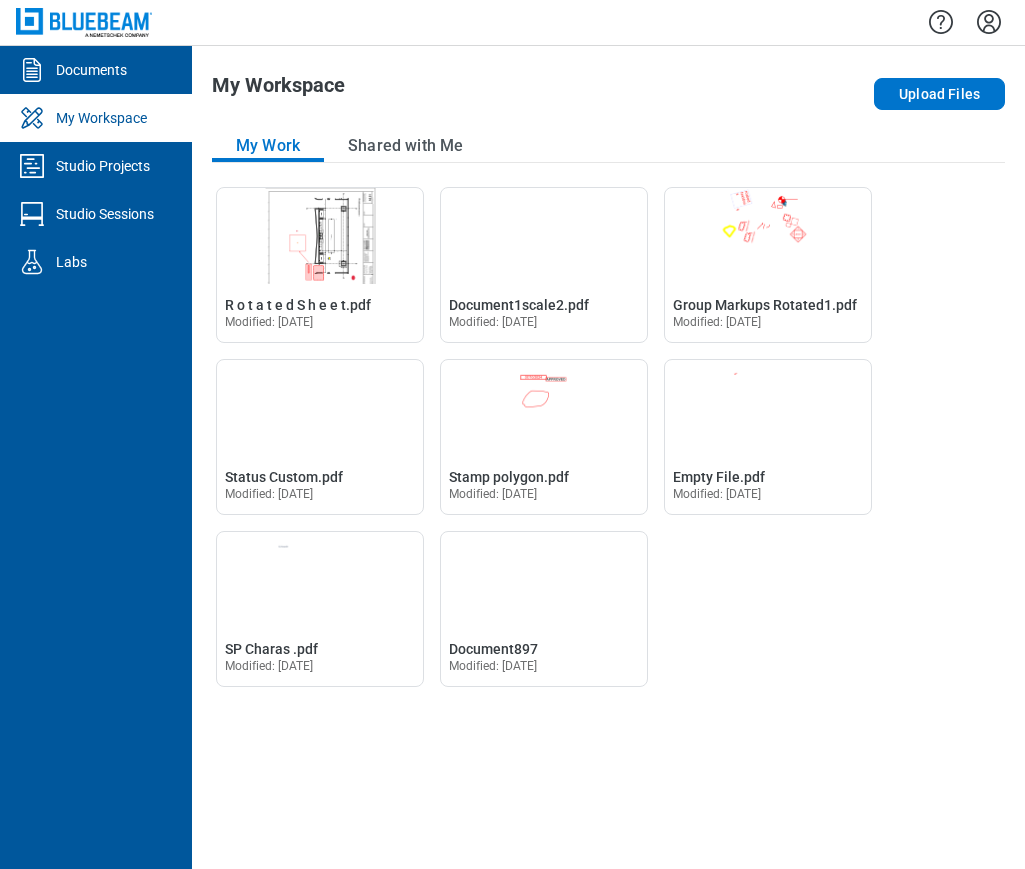 scroll, scrollTop: 0, scrollLeft: 0, axis: both 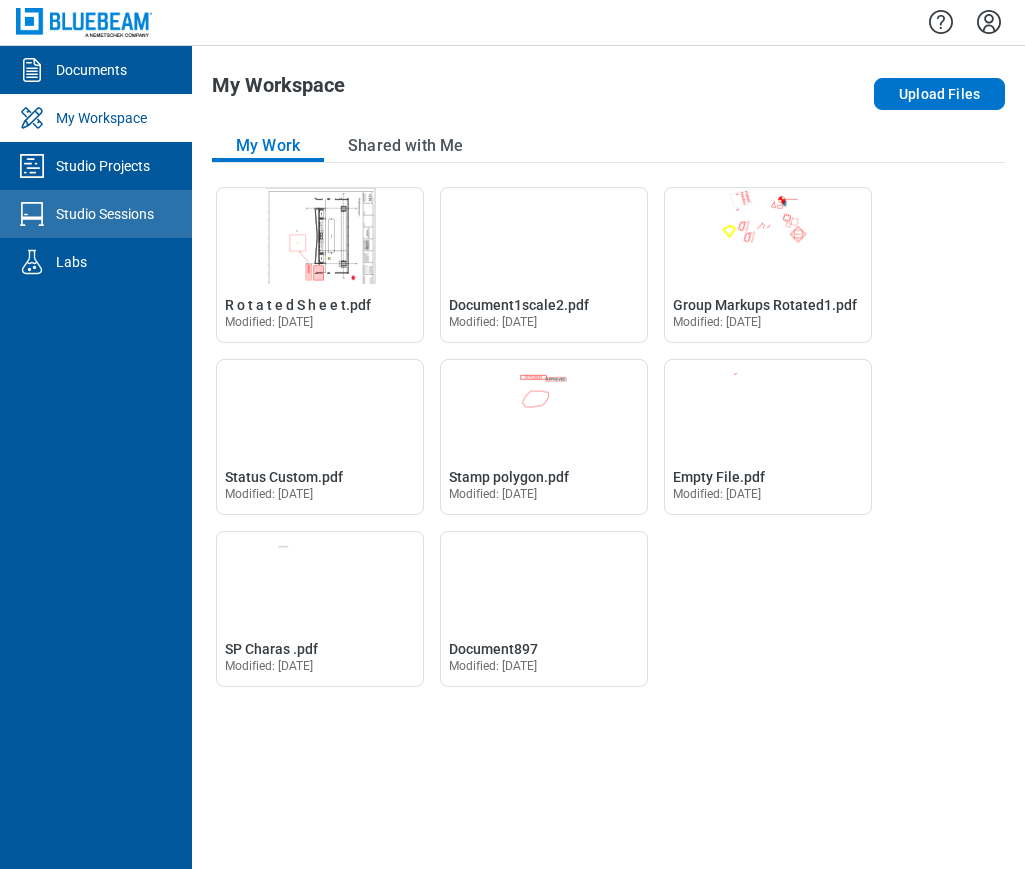 click on "Studio Sessions" at bounding box center (105, 214) 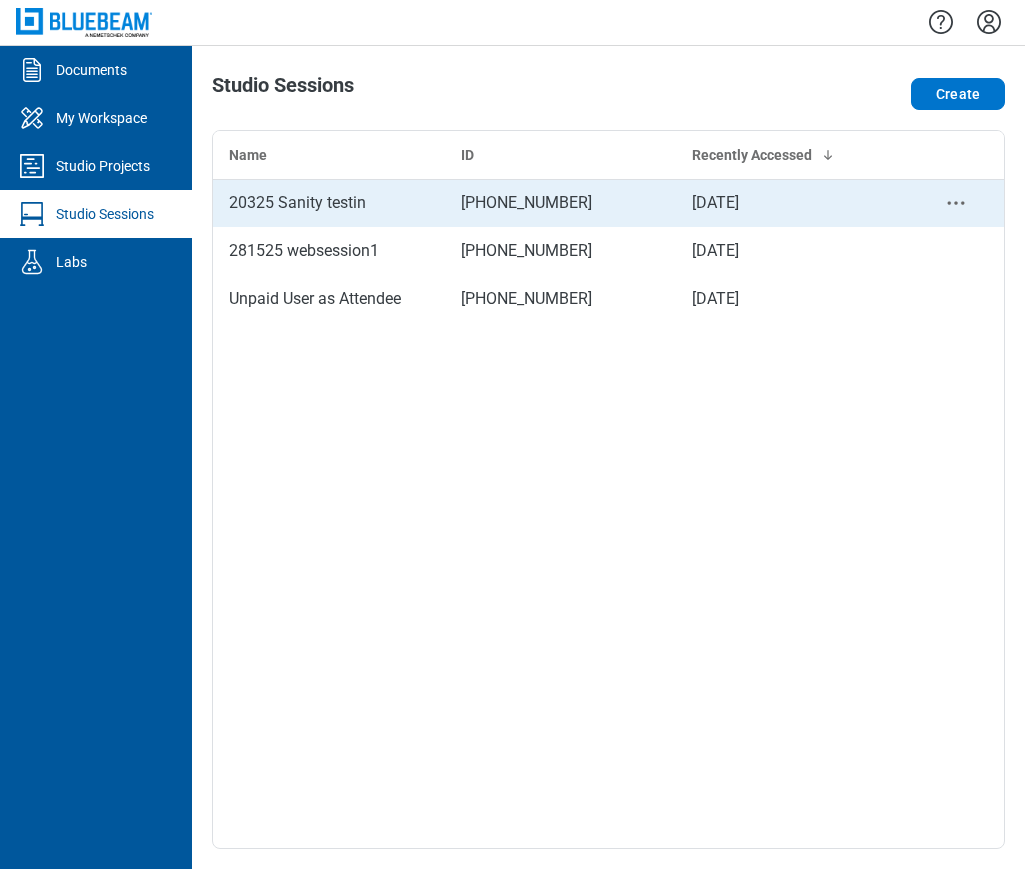 click on "20325 Sanity testin" at bounding box center (329, 203) 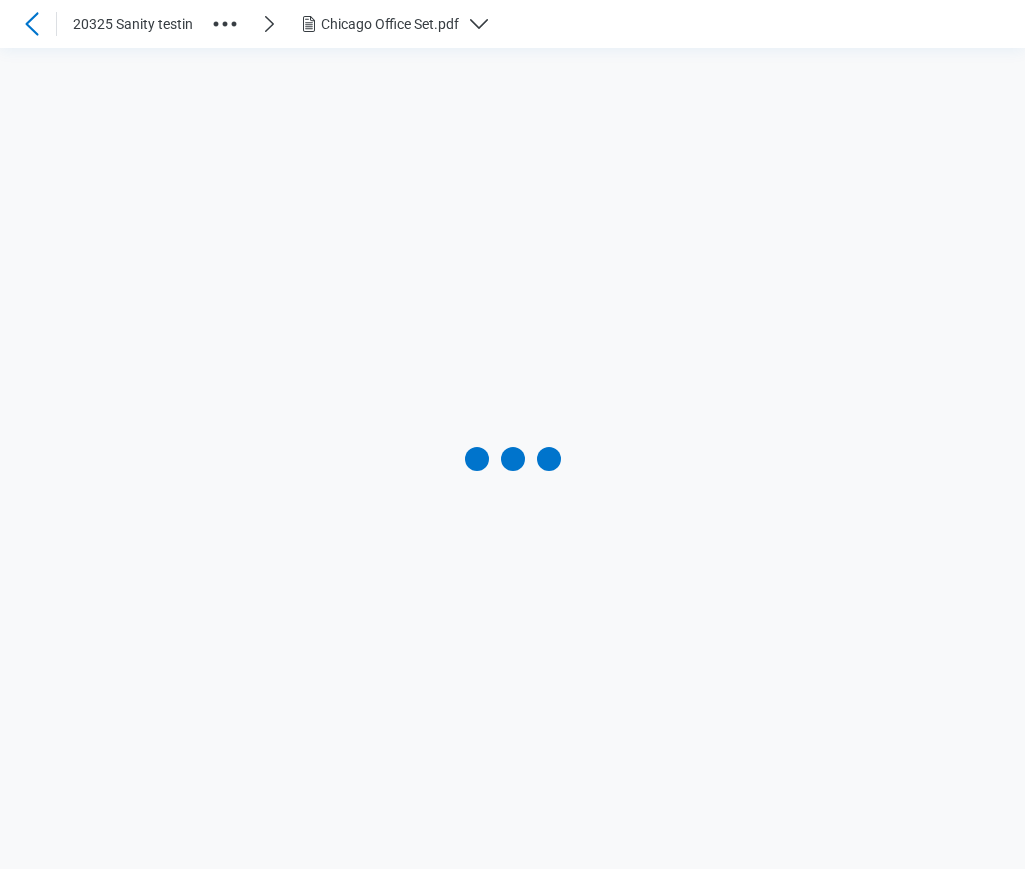 scroll, scrollTop: 0, scrollLeft: 0, axis: both 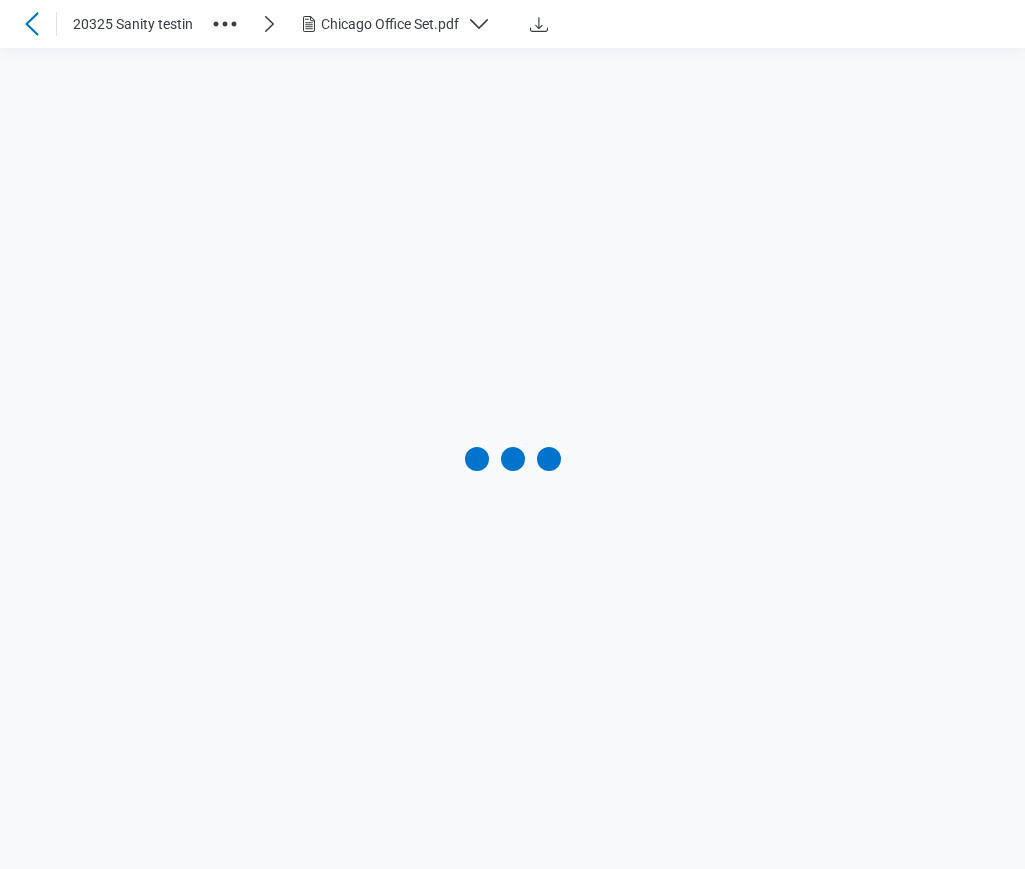 click on "Chicago Office Set.pdf" at bounding box center [390, 24] 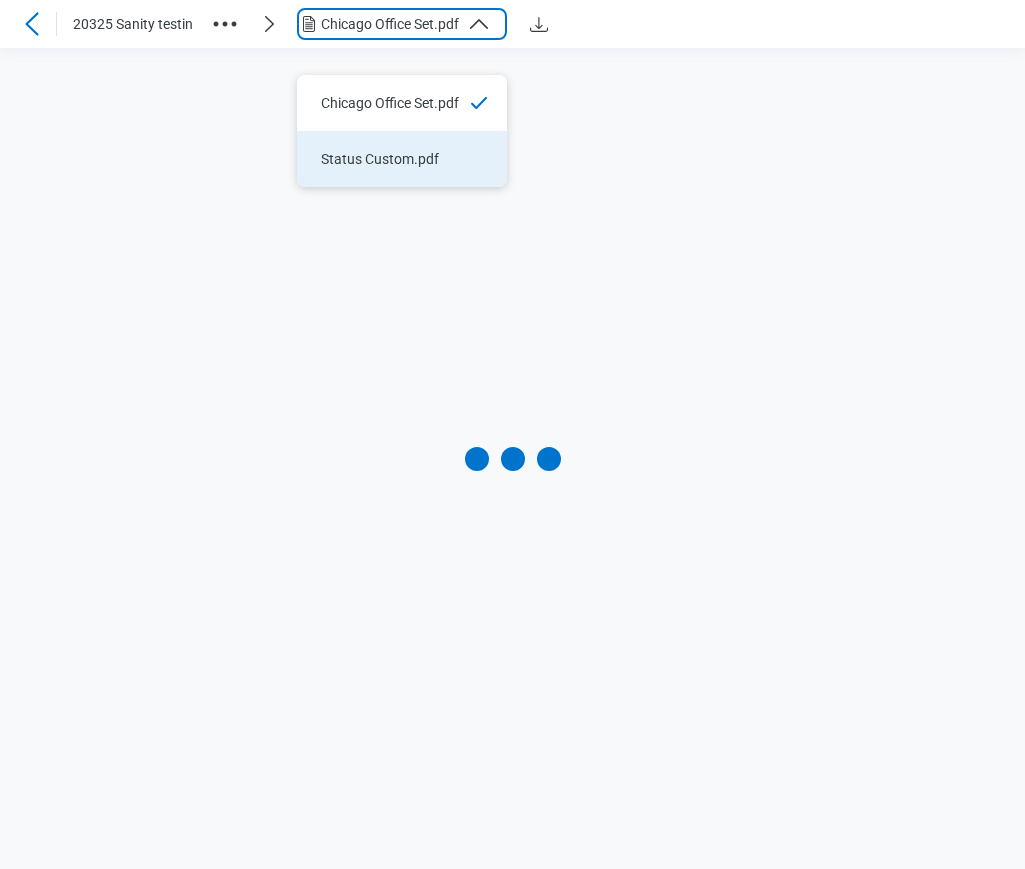click on "Status Custom.pdf" at bounding box center (390, 159) 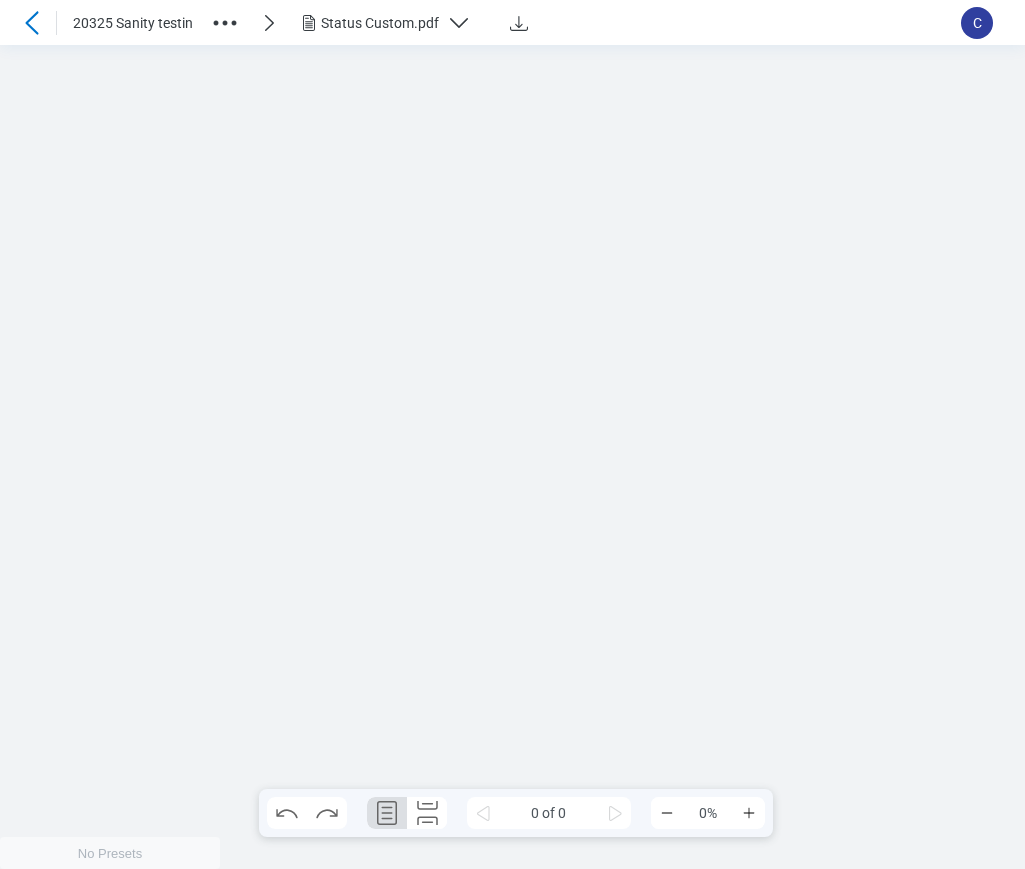 scroll, scrollTop: 0, scrollLeft: 0, axis: both 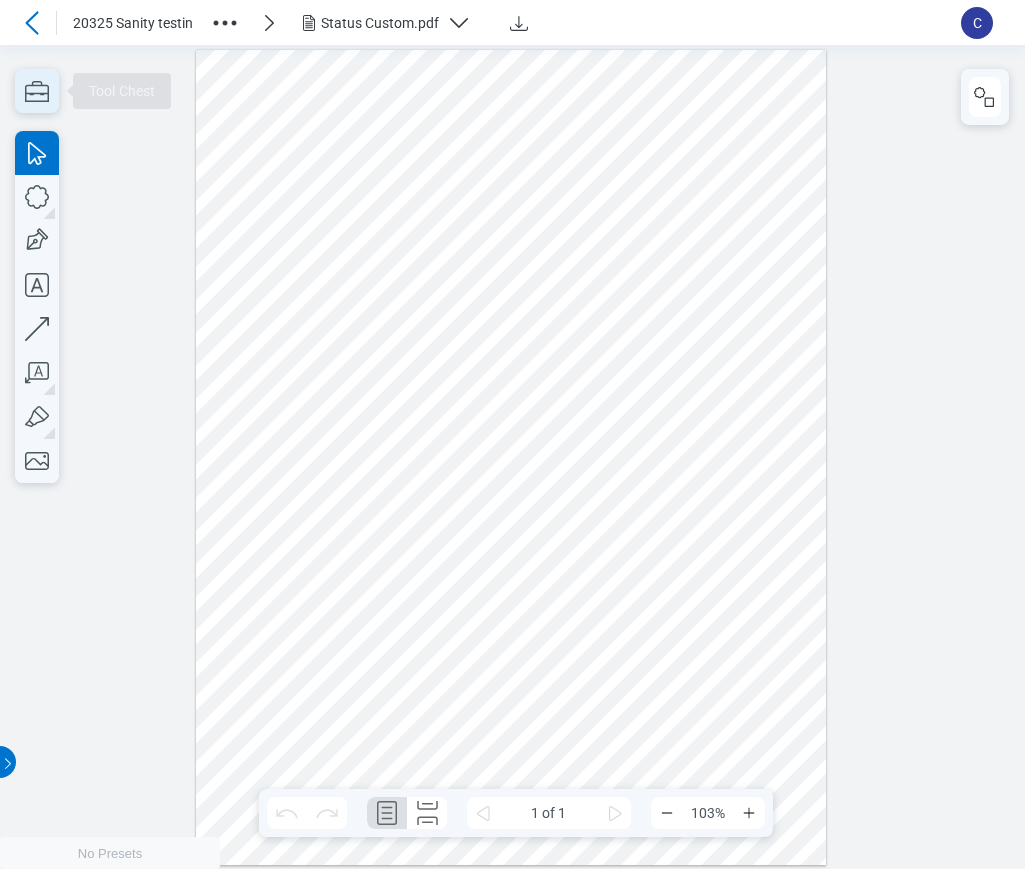 click 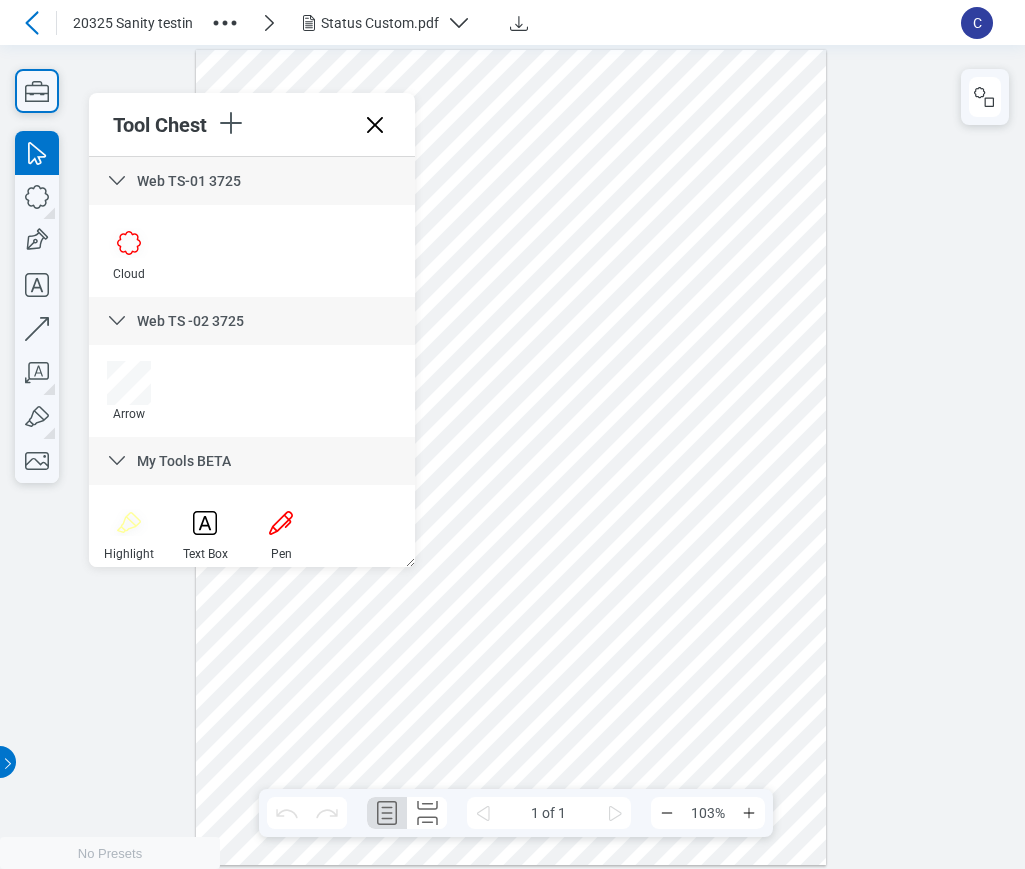 click 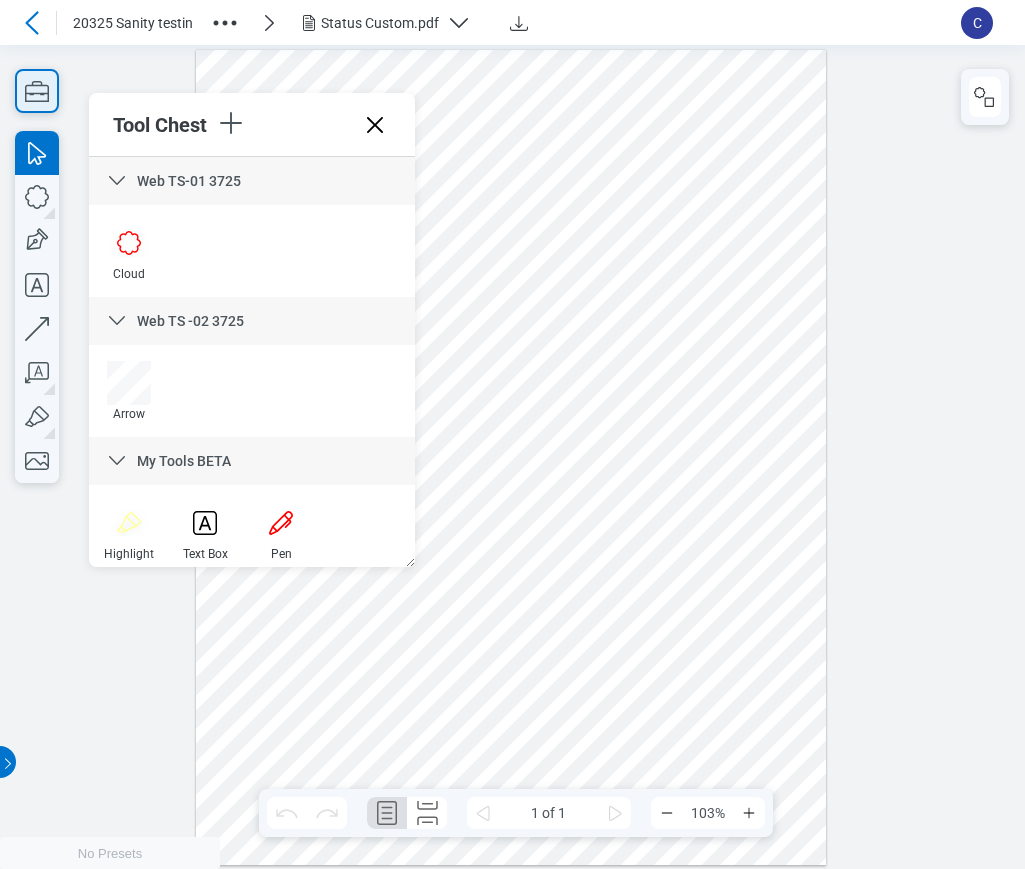 click 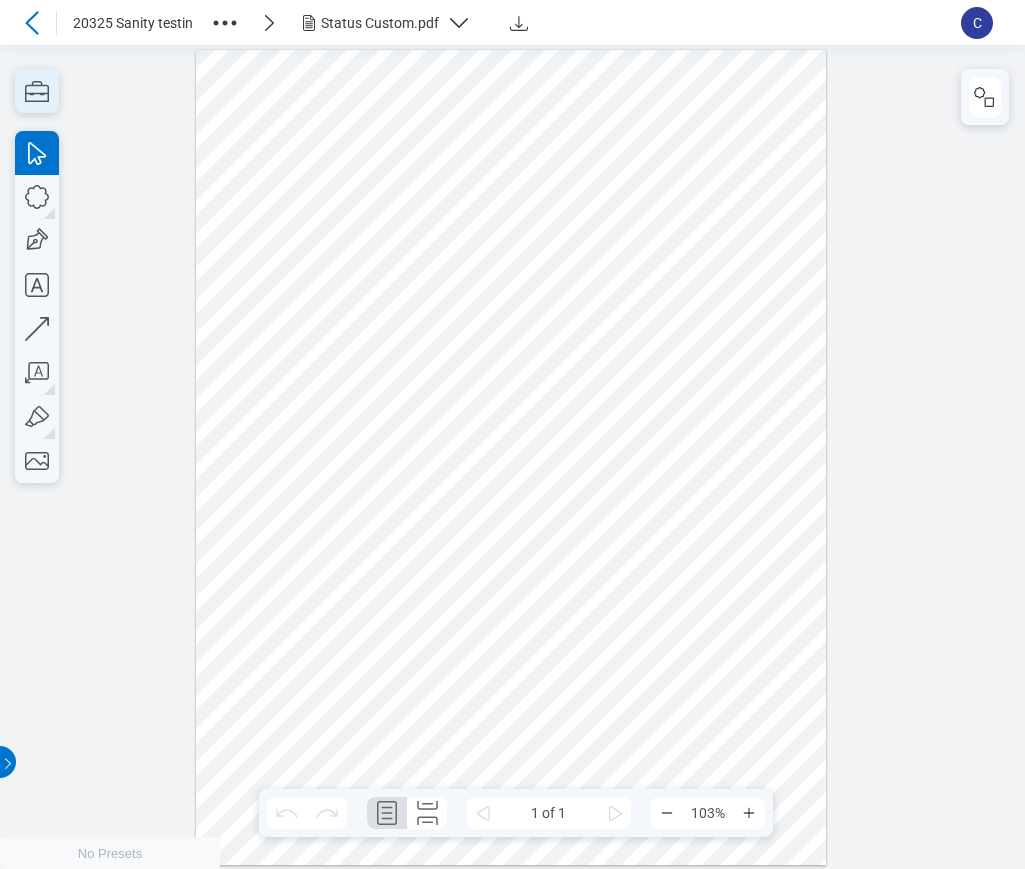 click 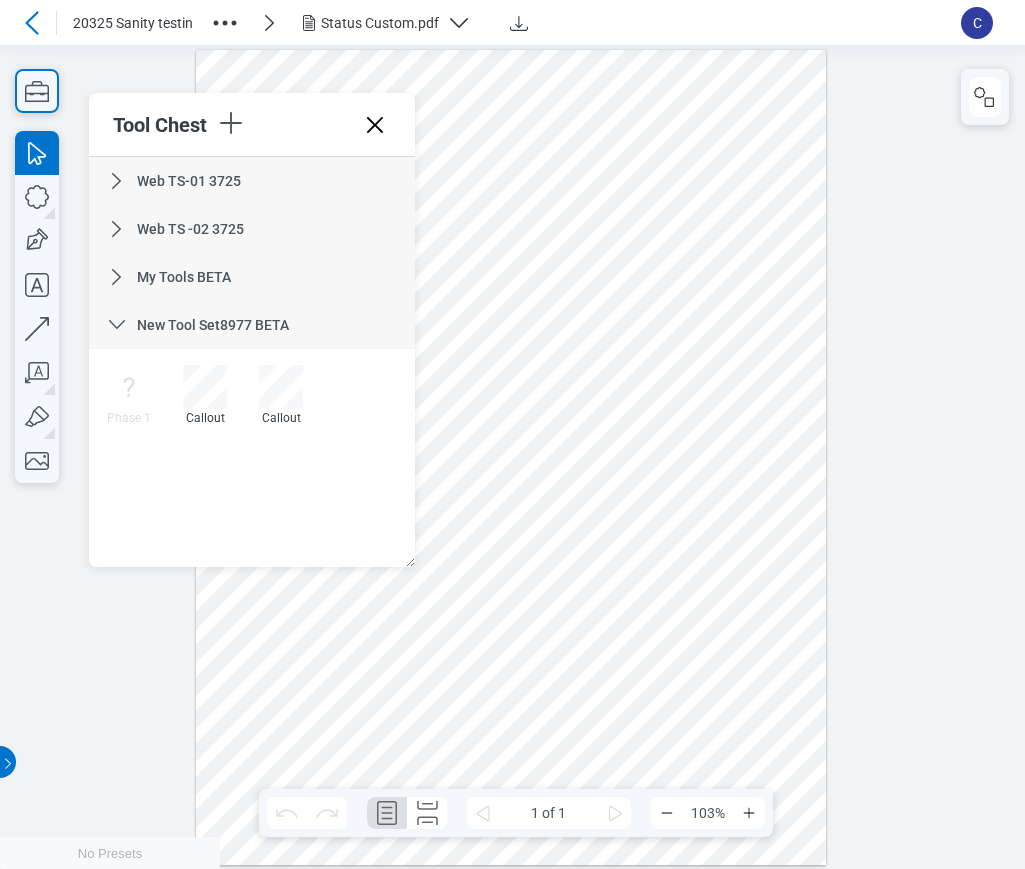 click 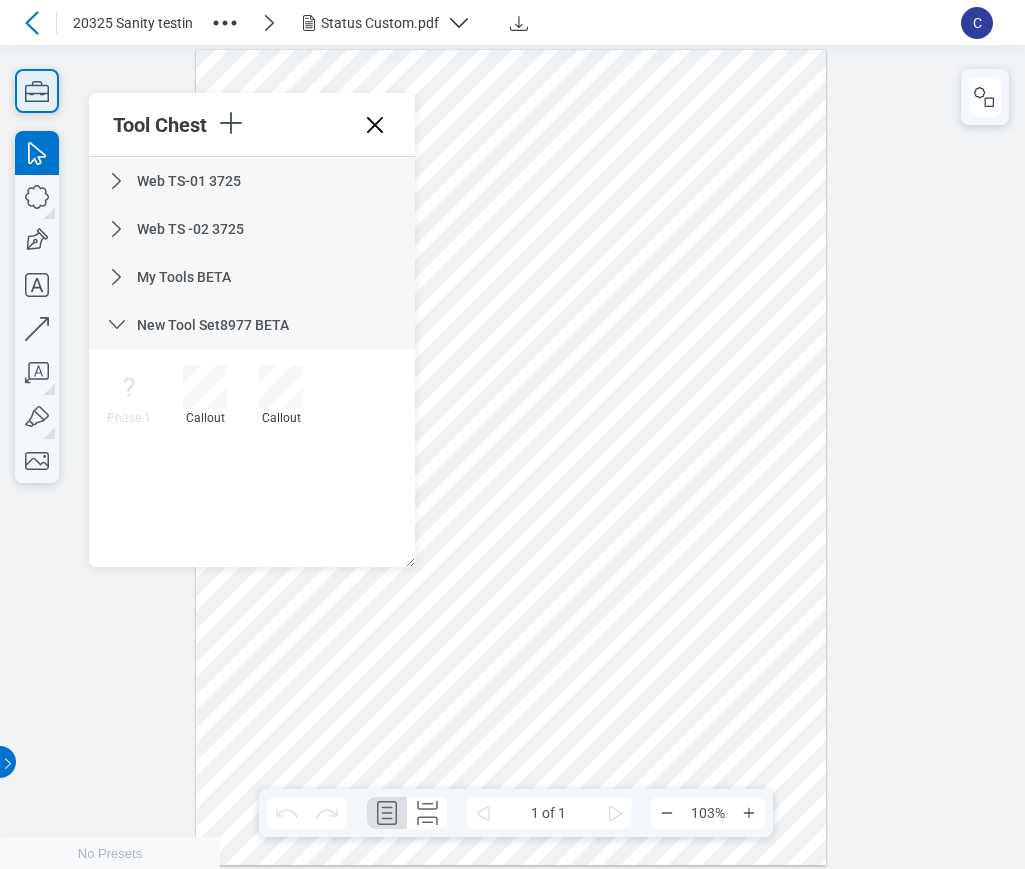 click 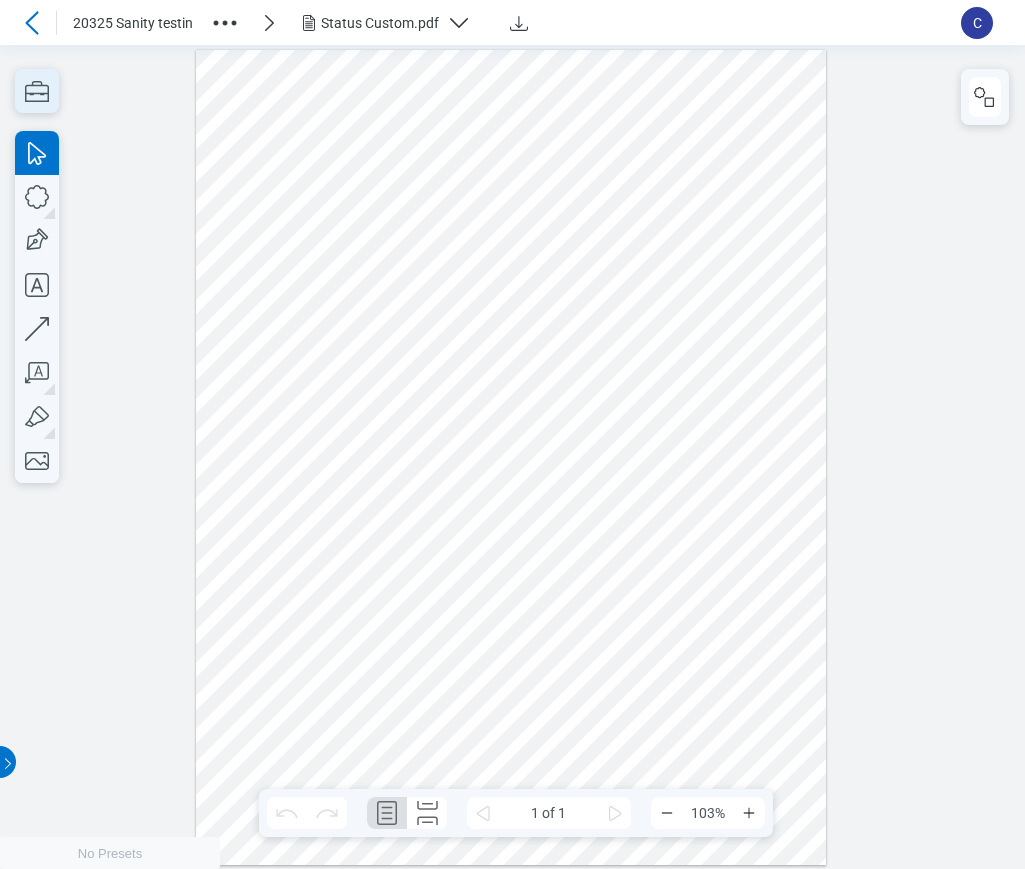 click 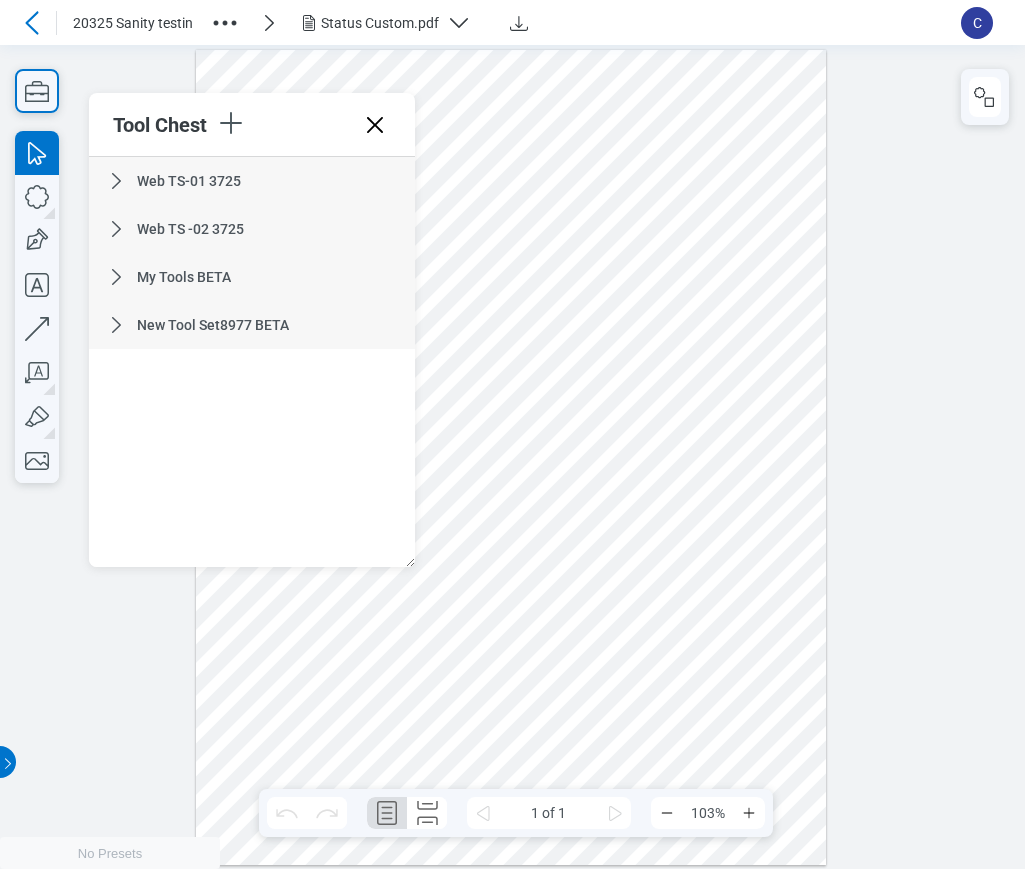 click 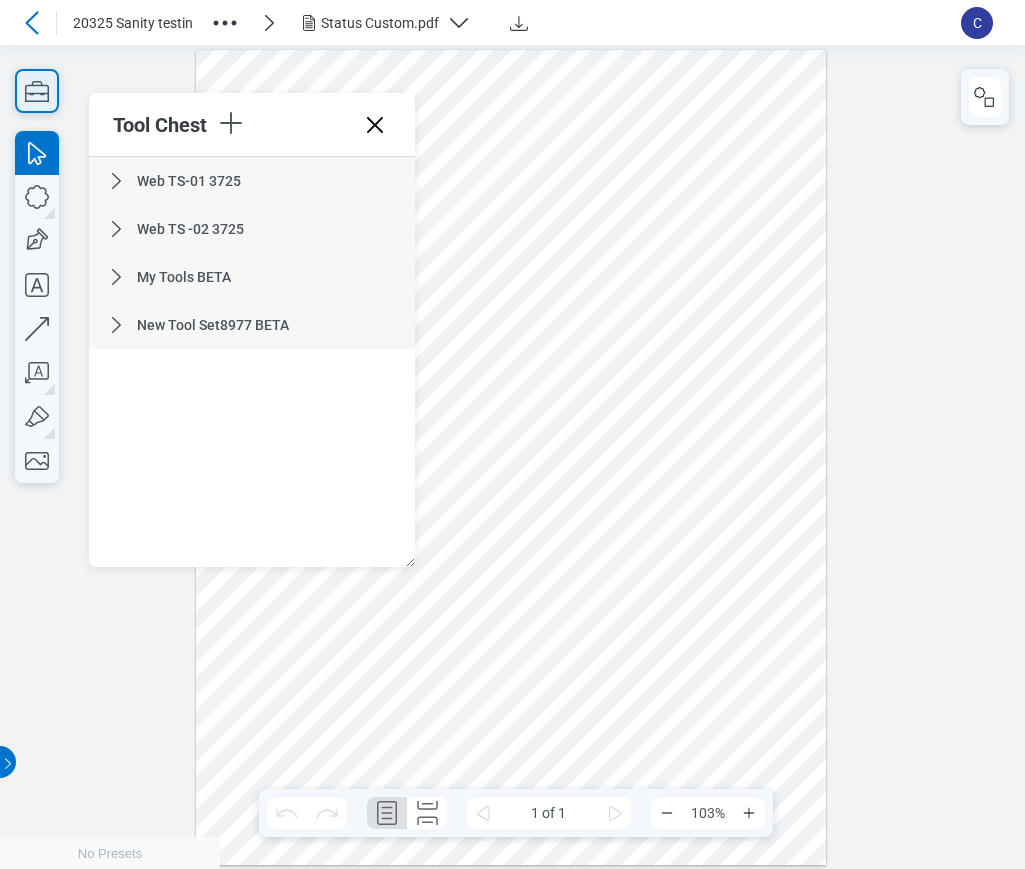 click 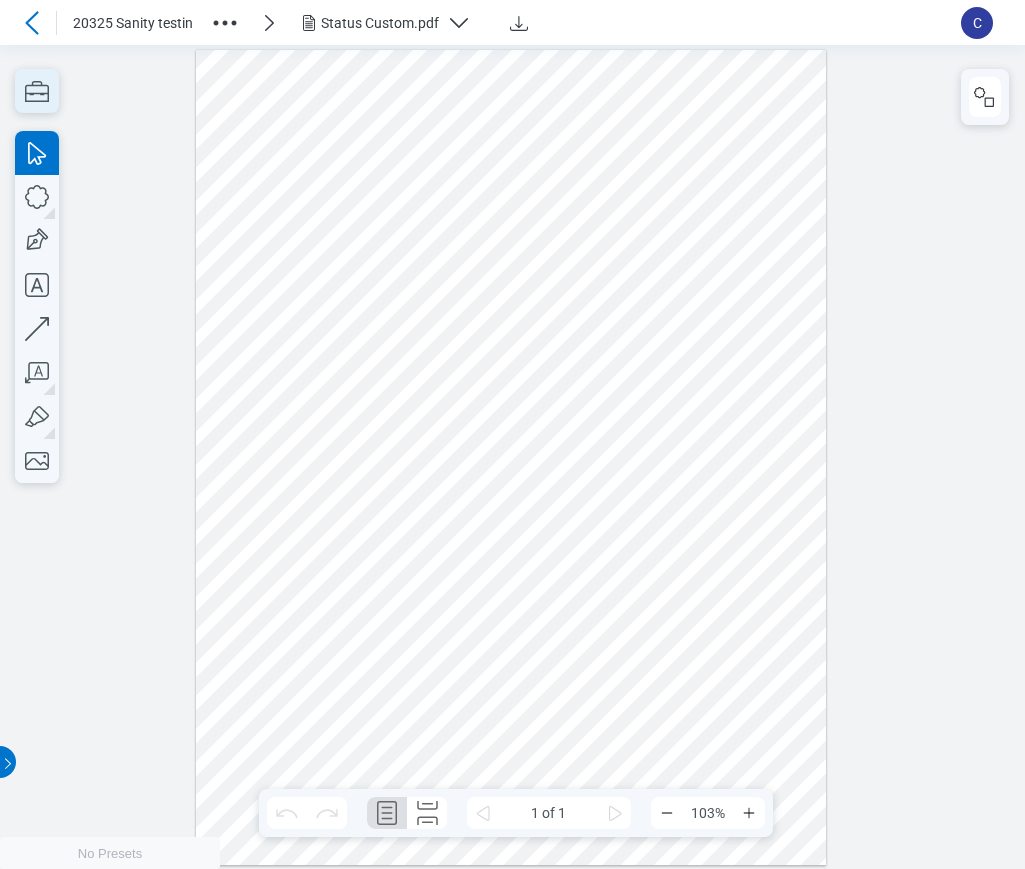 click 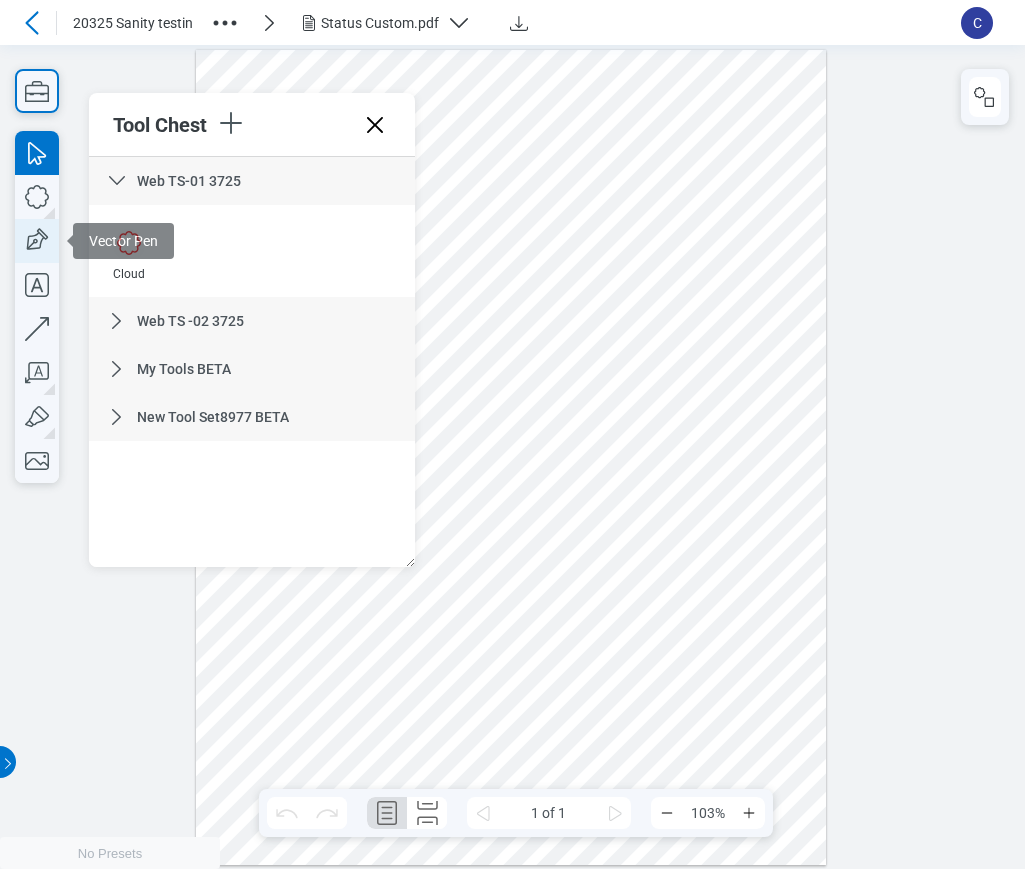 click 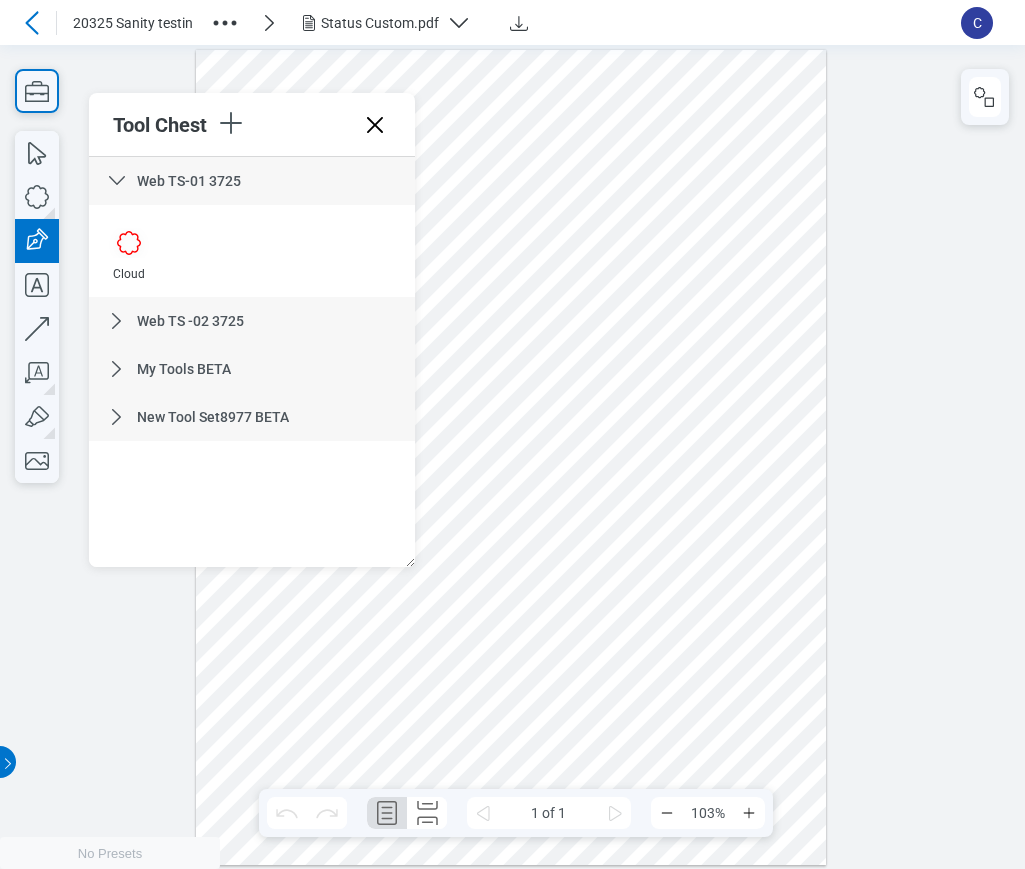 drag, startPoint x: 471, startPoint y: 411, endPoint x: 504, endPoint y: 439, distance: 43.27817 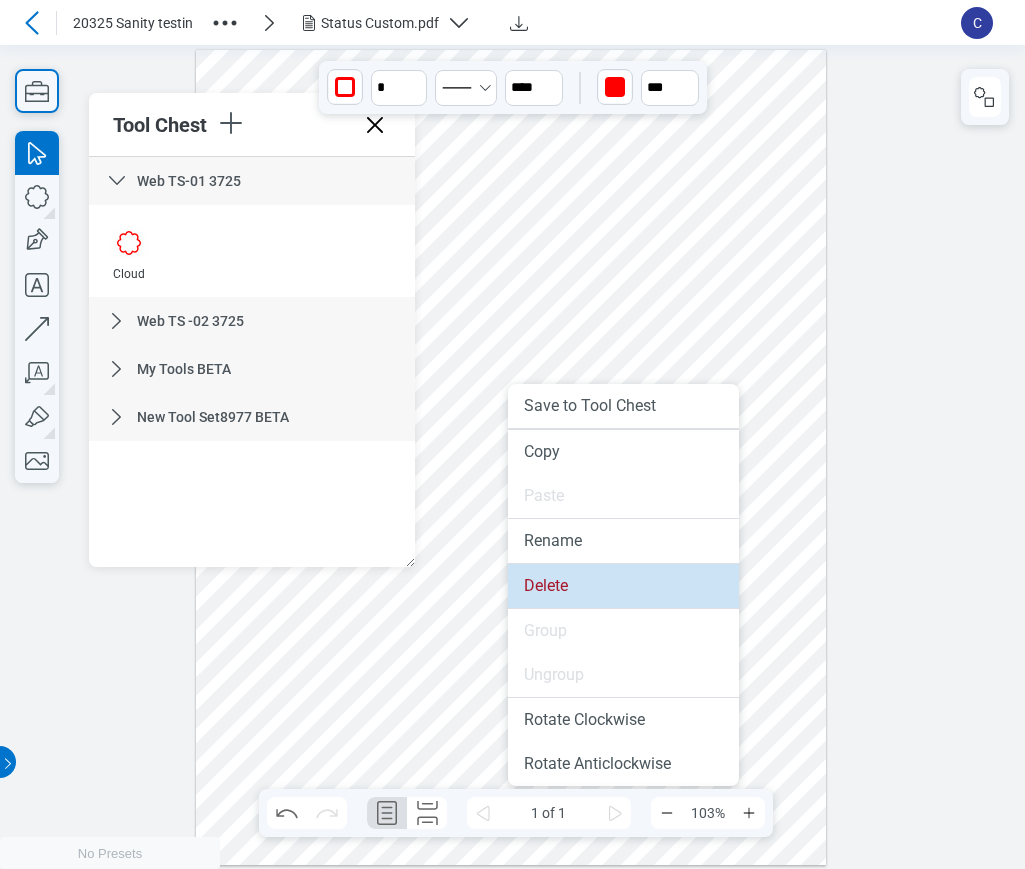 drag, startPoint x: 564, startPoint y: 581, endPoint x: 295, endPoint y: 561, distance: 269.74246 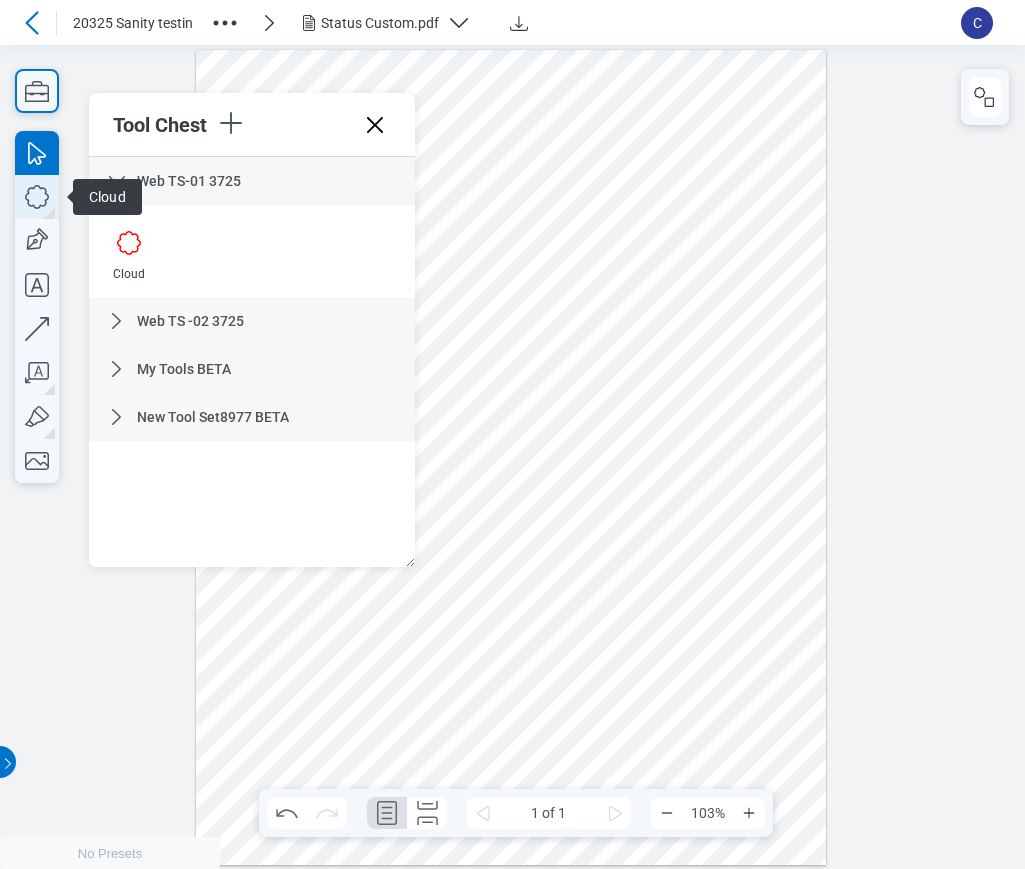 click 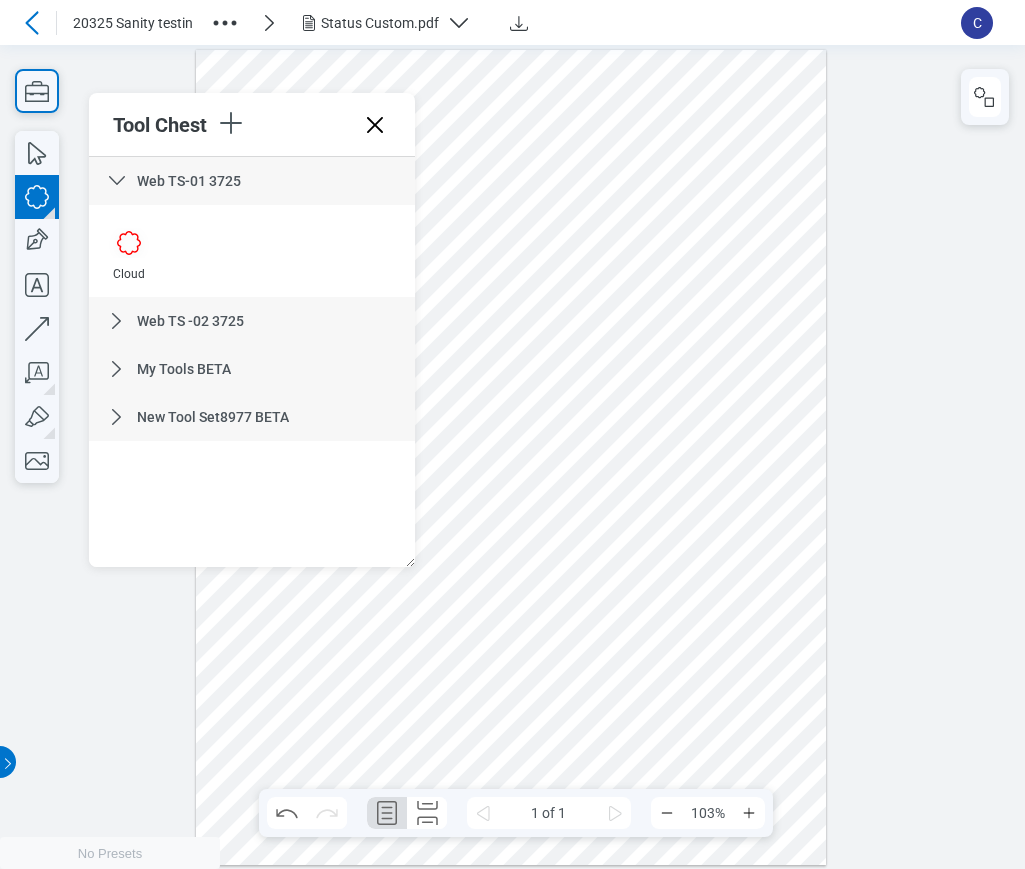 drag, startPoint x: 490, startPoint y: 454, endPoint x: 519, endPoint y: 489, distance: 45.453274 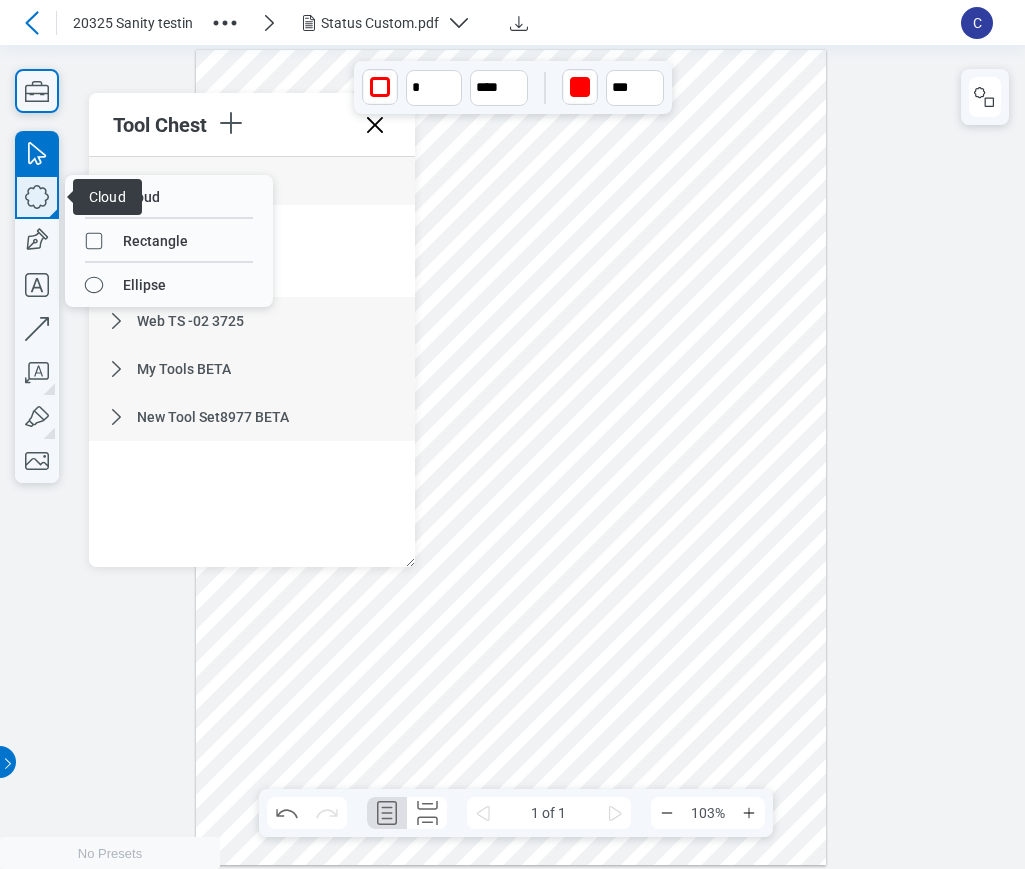 click 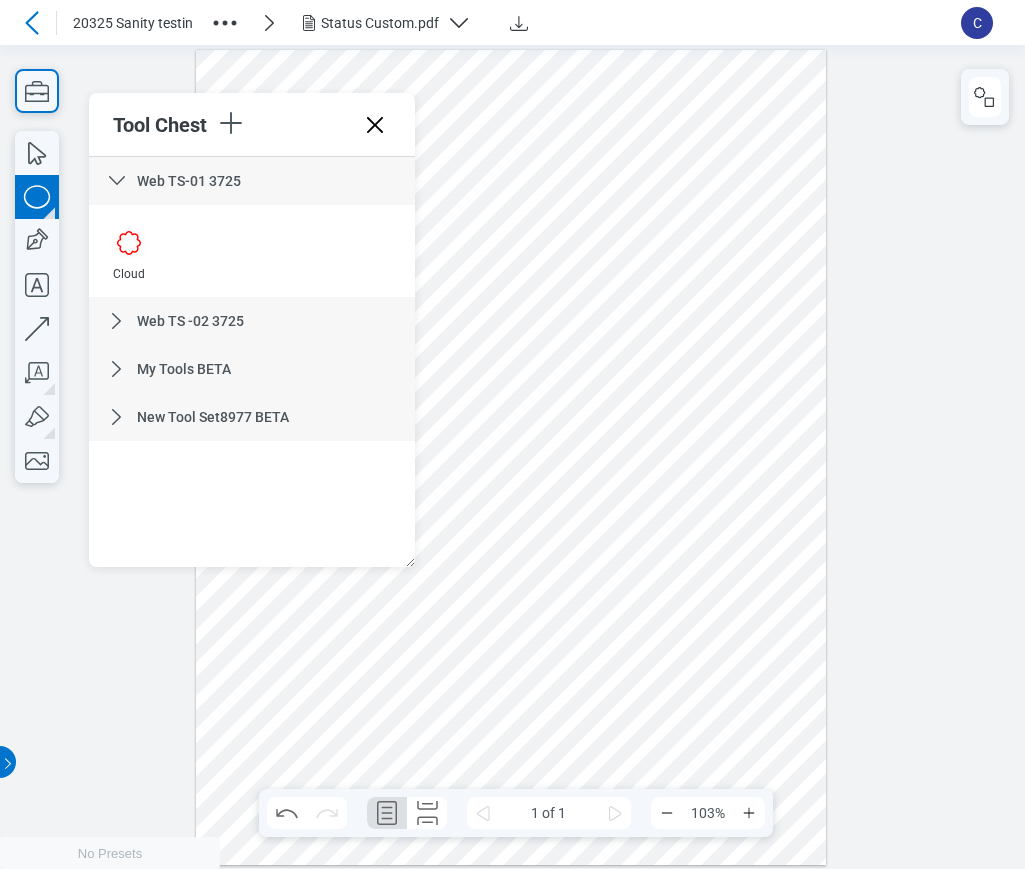 drag, startPoint x: 600, startPoint y: 439, endPoint x: 640, endPoint y: 532, distance: 101.23734 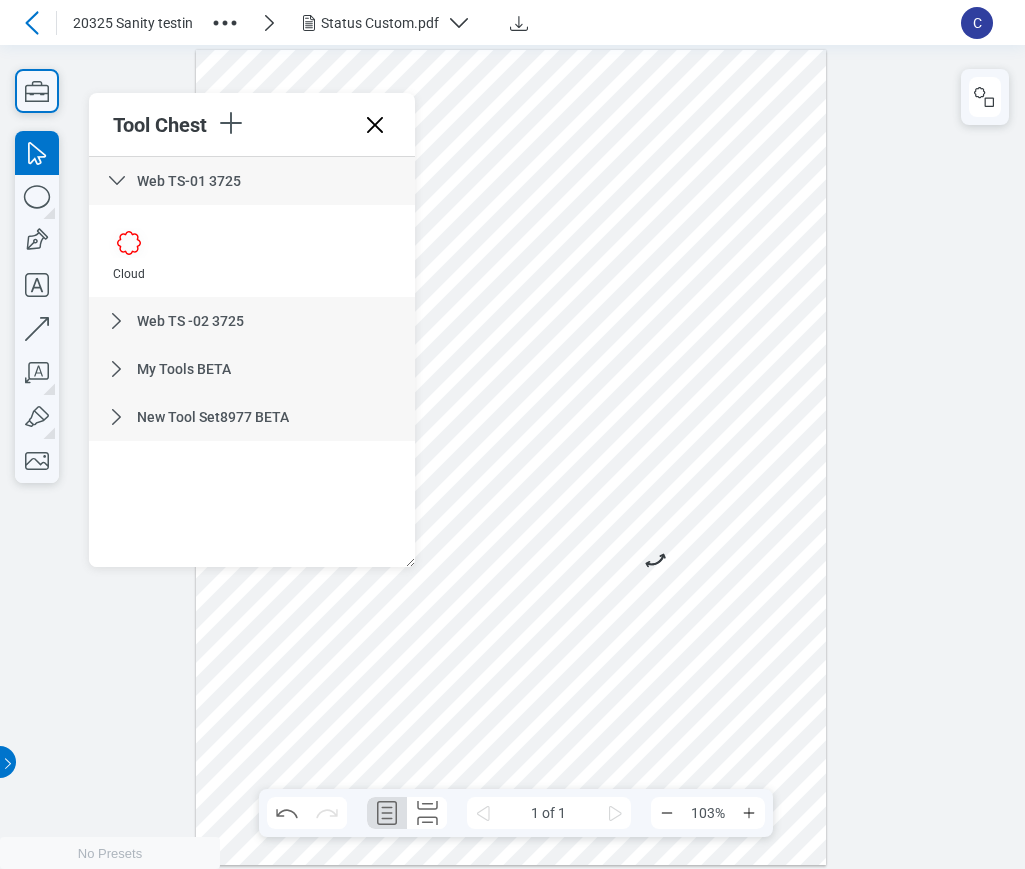 click at bounding box center [511, 458] 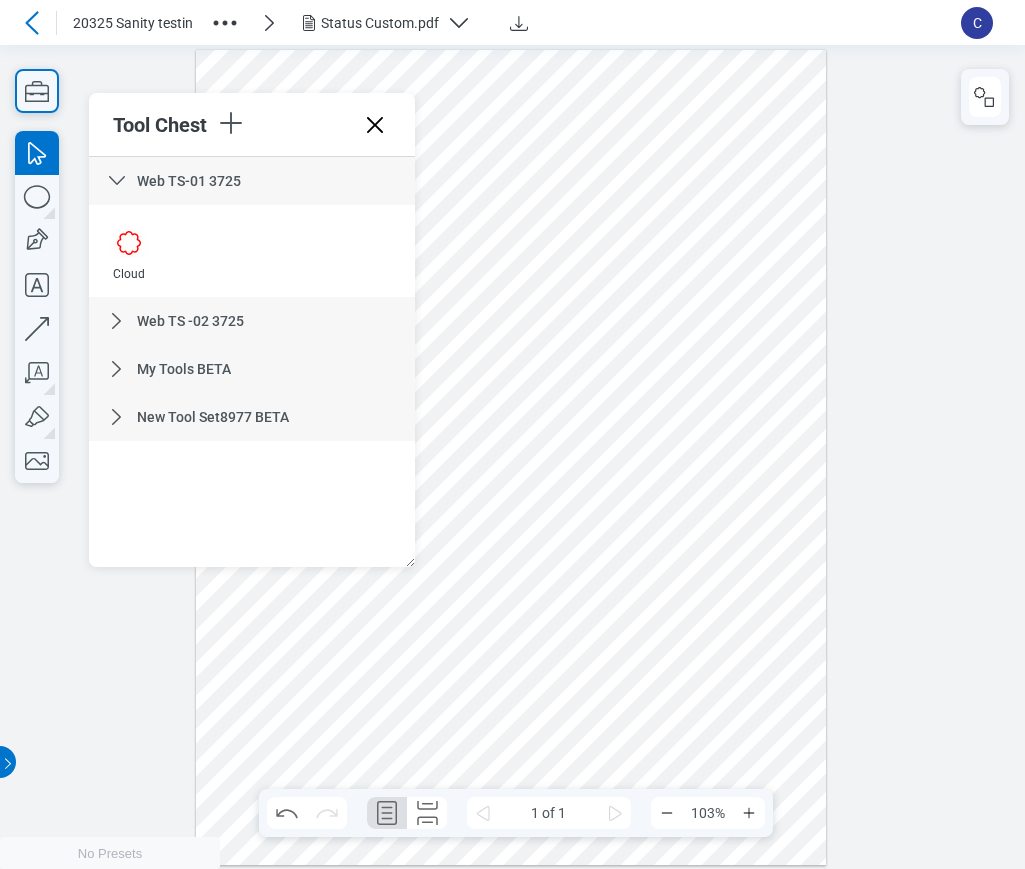 drag, startPoint x: 676, startPoint y: 525, endPoint x: 511, endPoint y: 457, distance: 178.46288 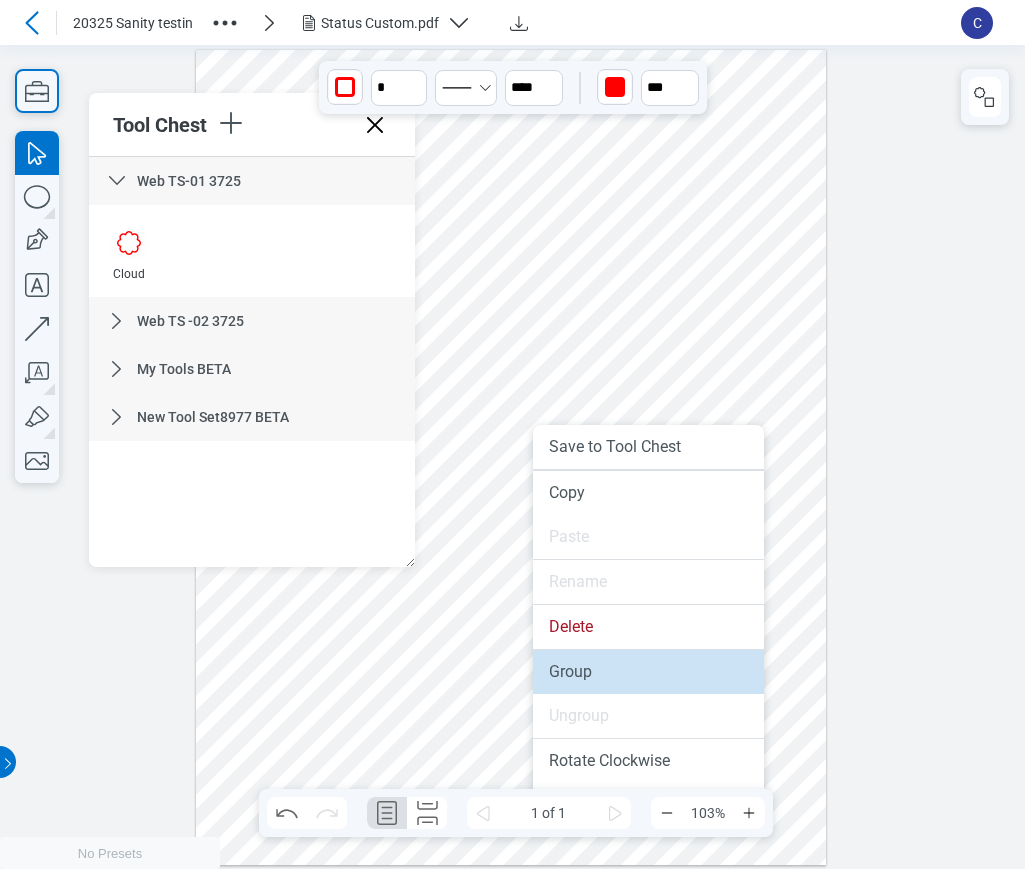 click on "Group" at bounding box center (648, 672) 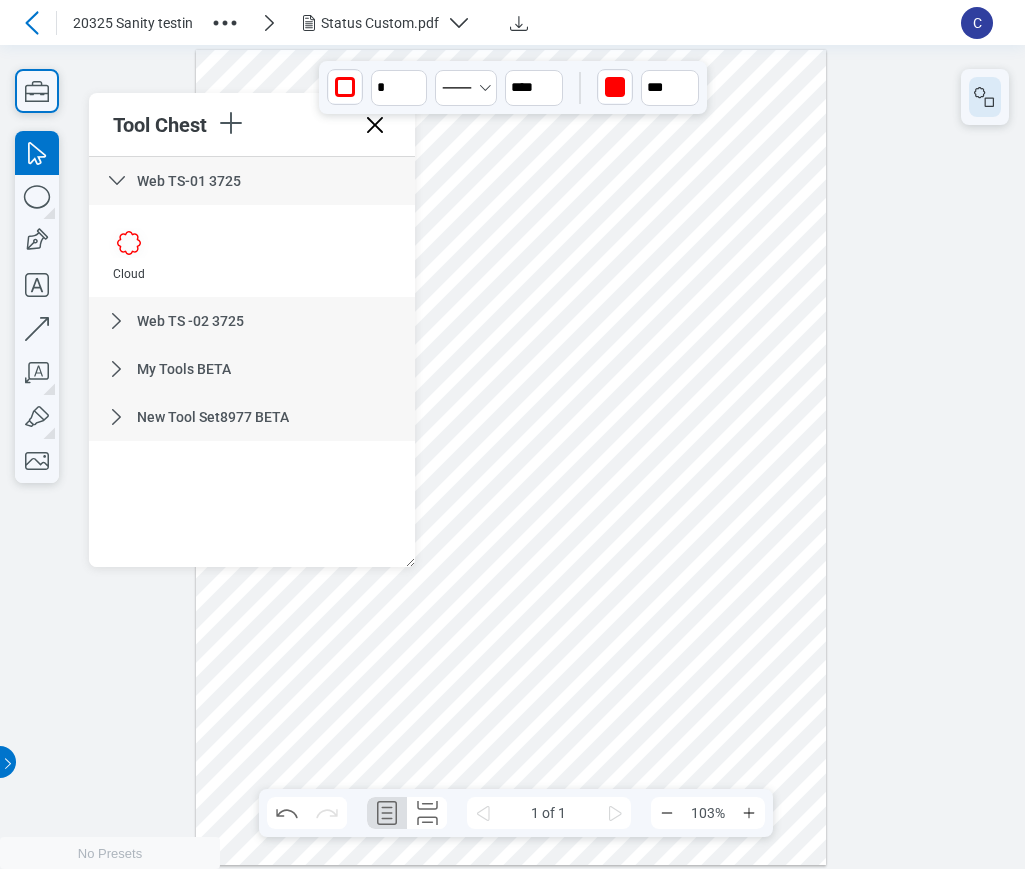 click 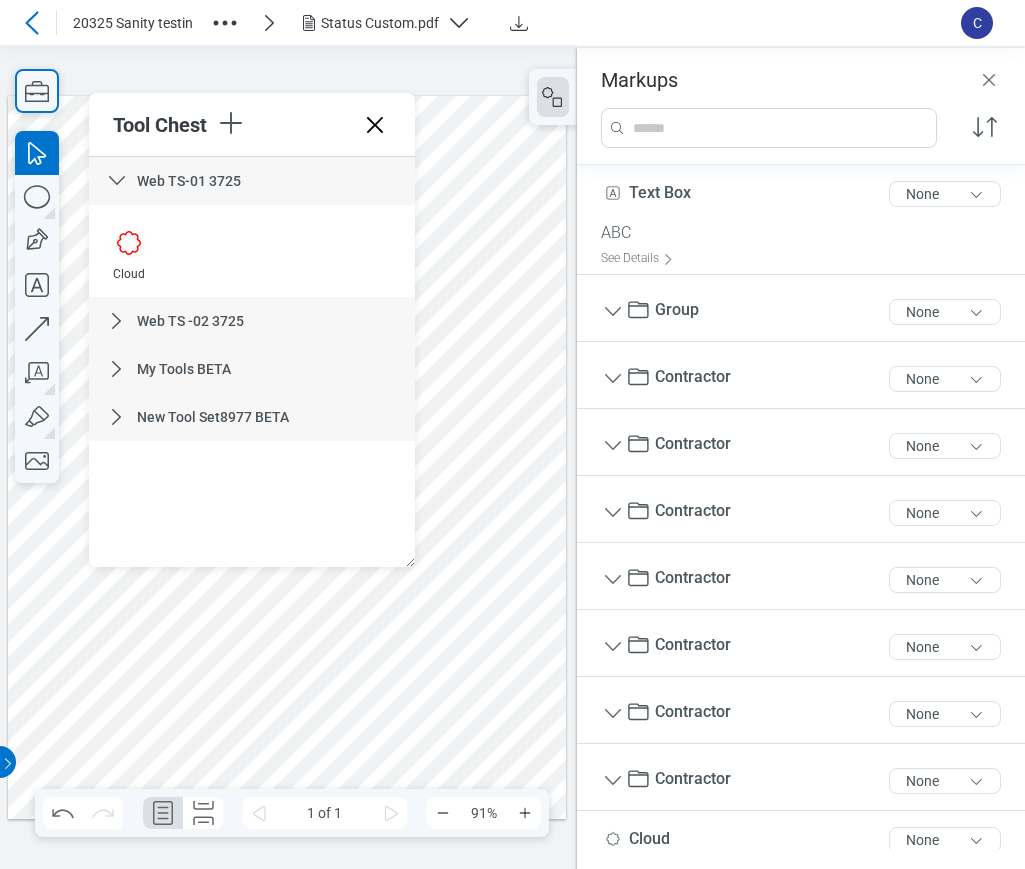 click at bounding box center [287, 457] 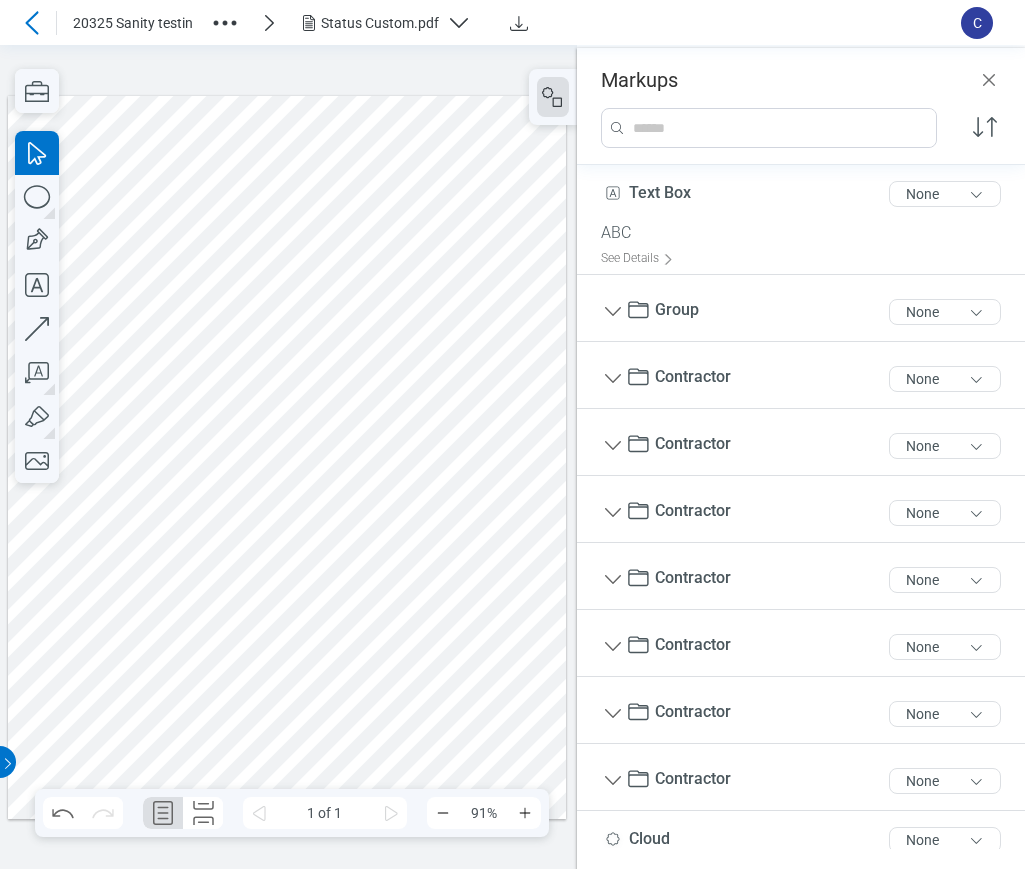 click at bounding box center (287, 457) 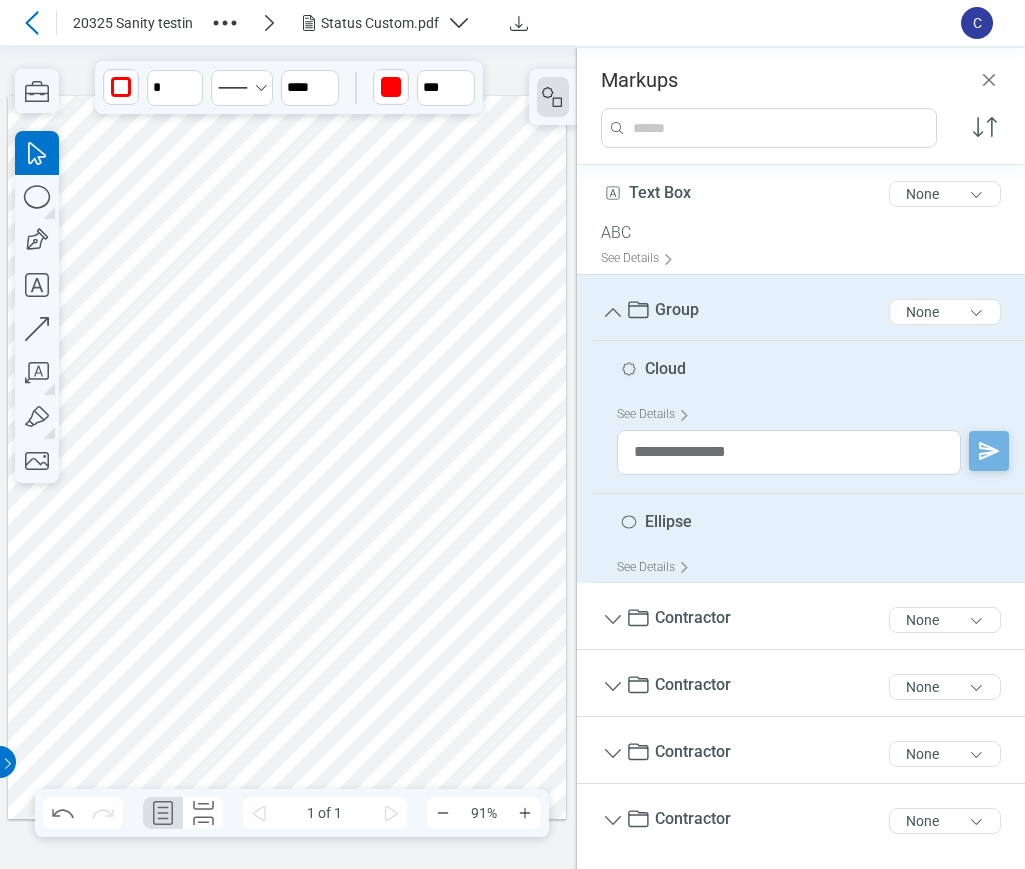 click on "Markups" at bounding box center (801, 70) 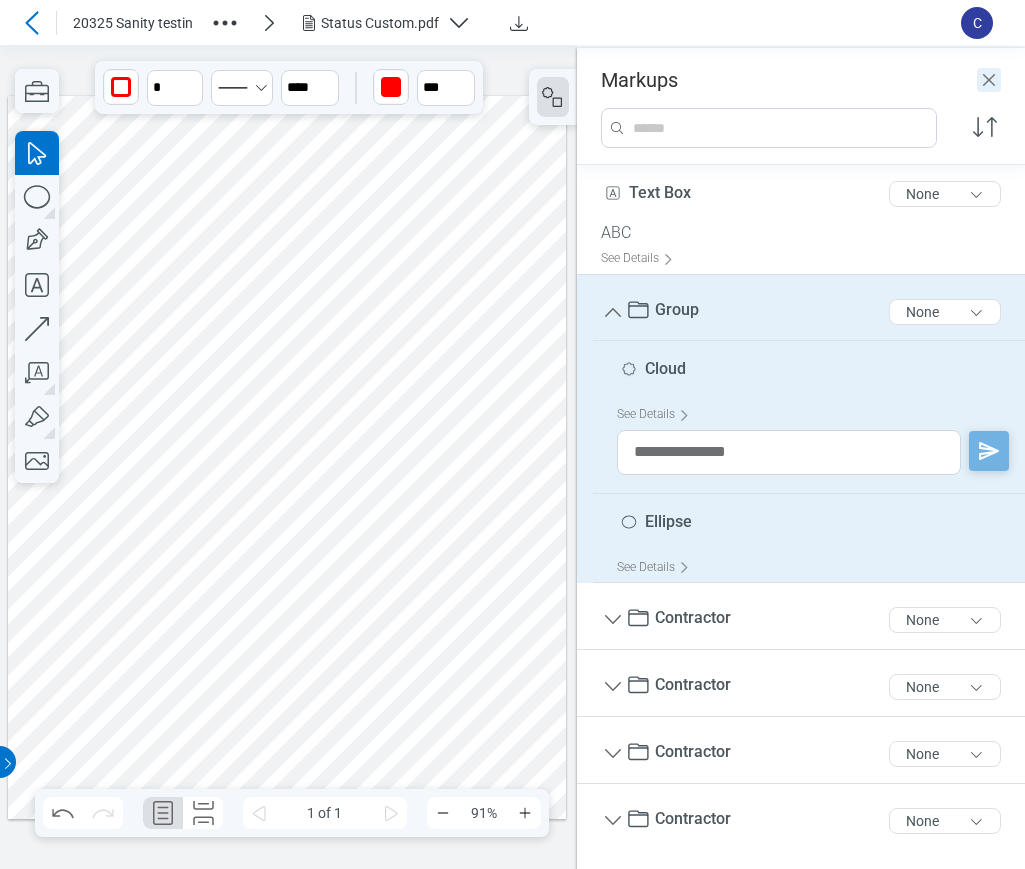 click on "Markups" at bounding box center (801, 70) 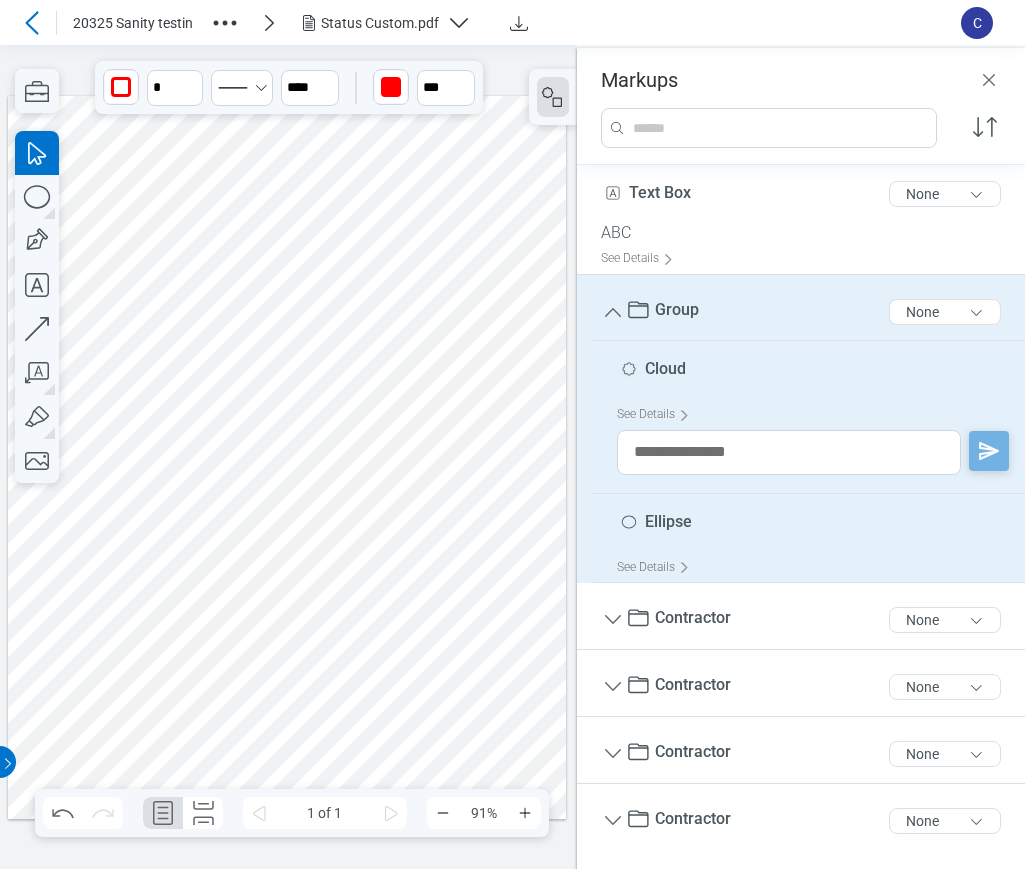 drag, startPoint x: 987, startPoint y: 78, endPoint x: 741, endPoint y: 78, distance: 246 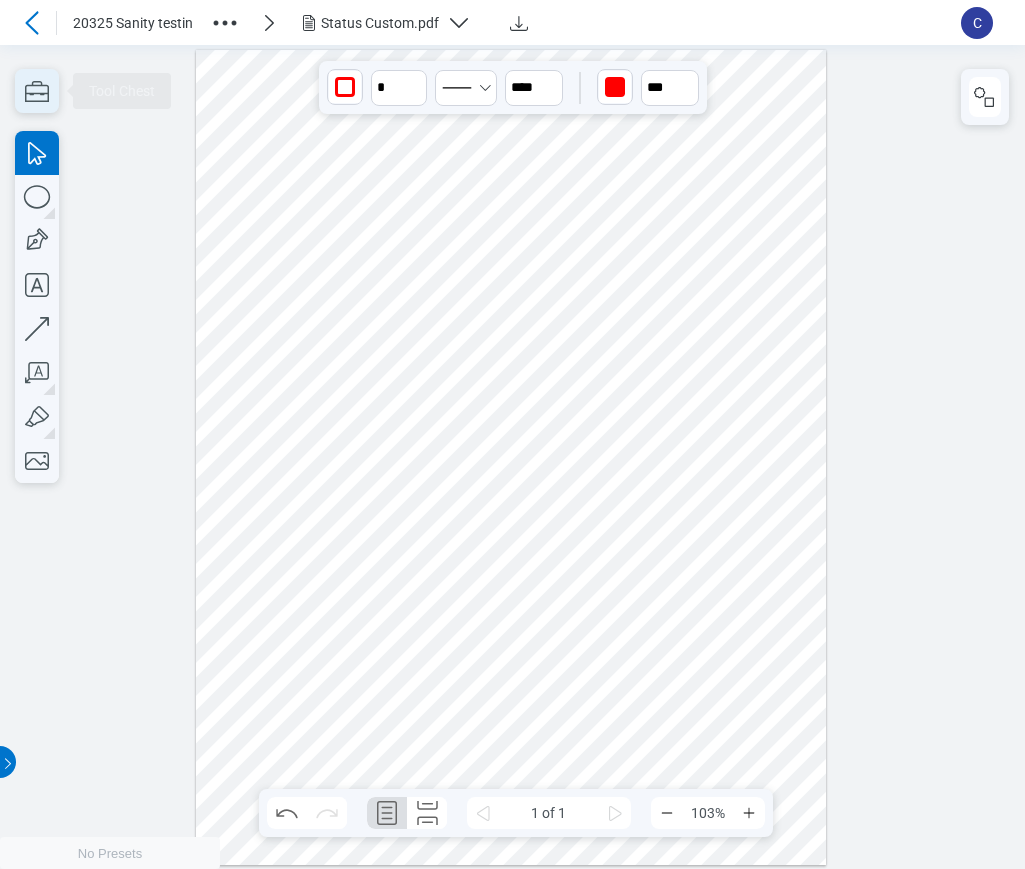 click 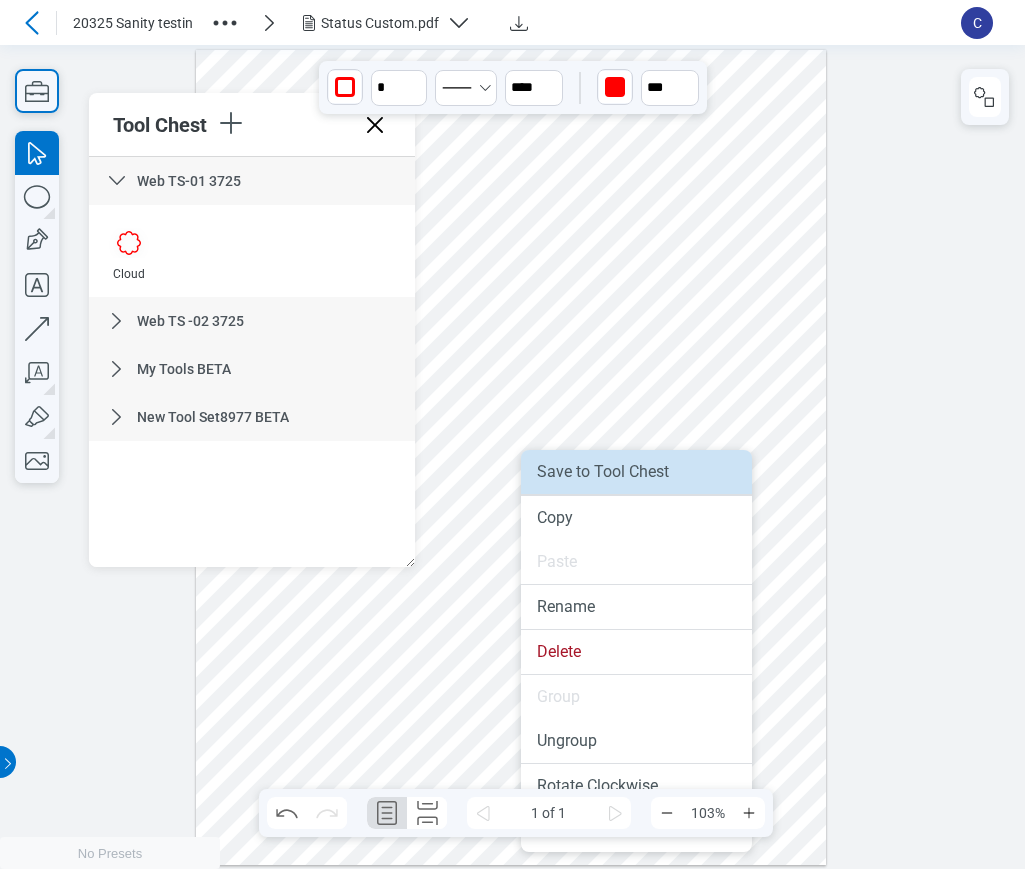 click on "Save to Tool Chest" at bounding box center (636, 472) 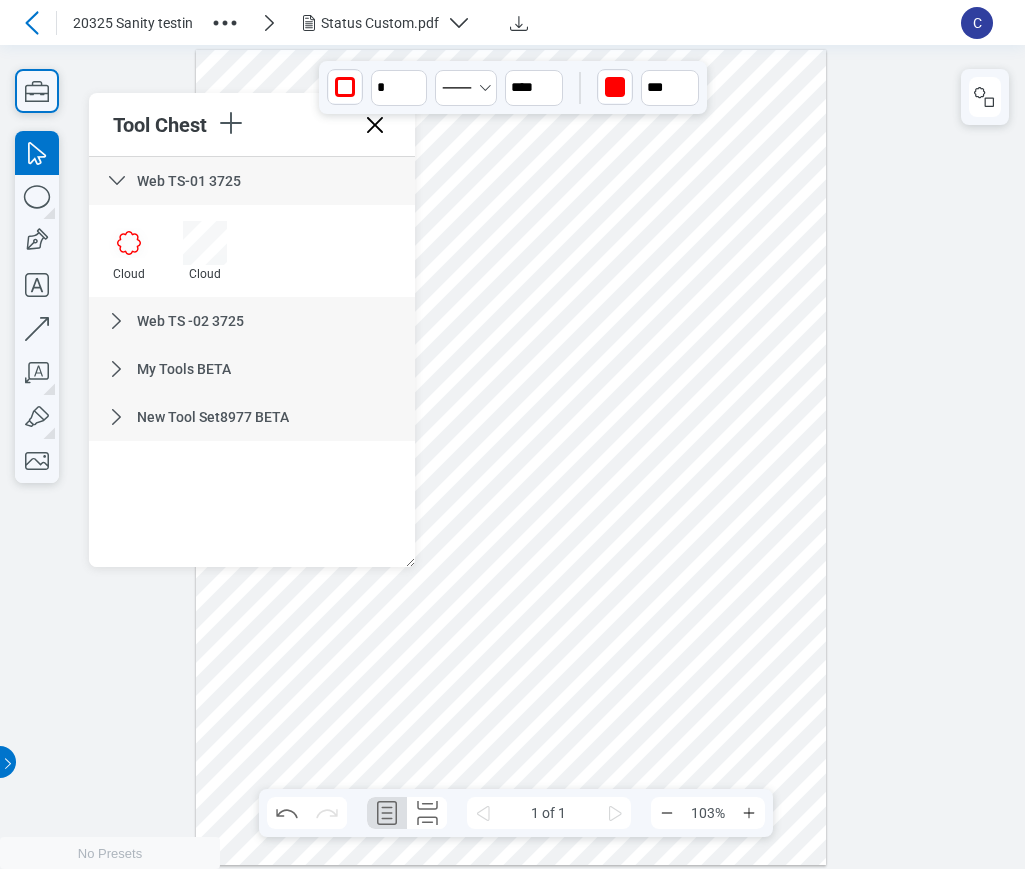 click at bounding box center (511, 458) 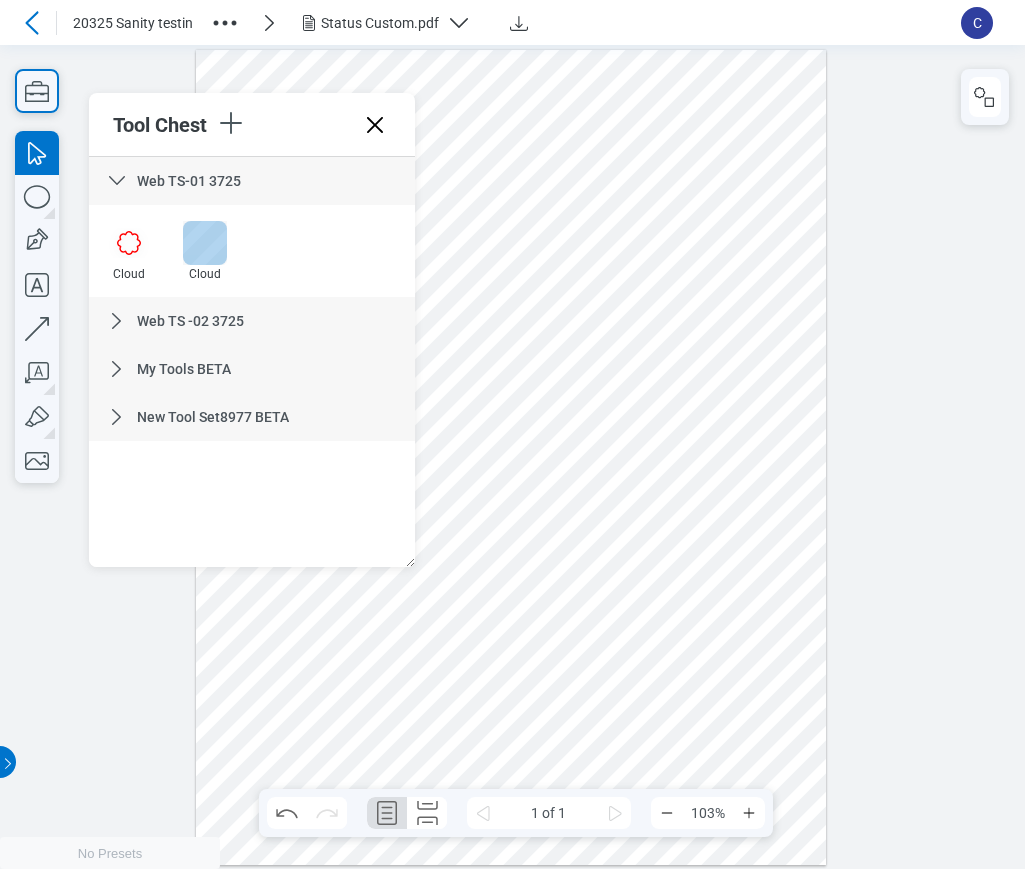click at bounding box center [205, 243] 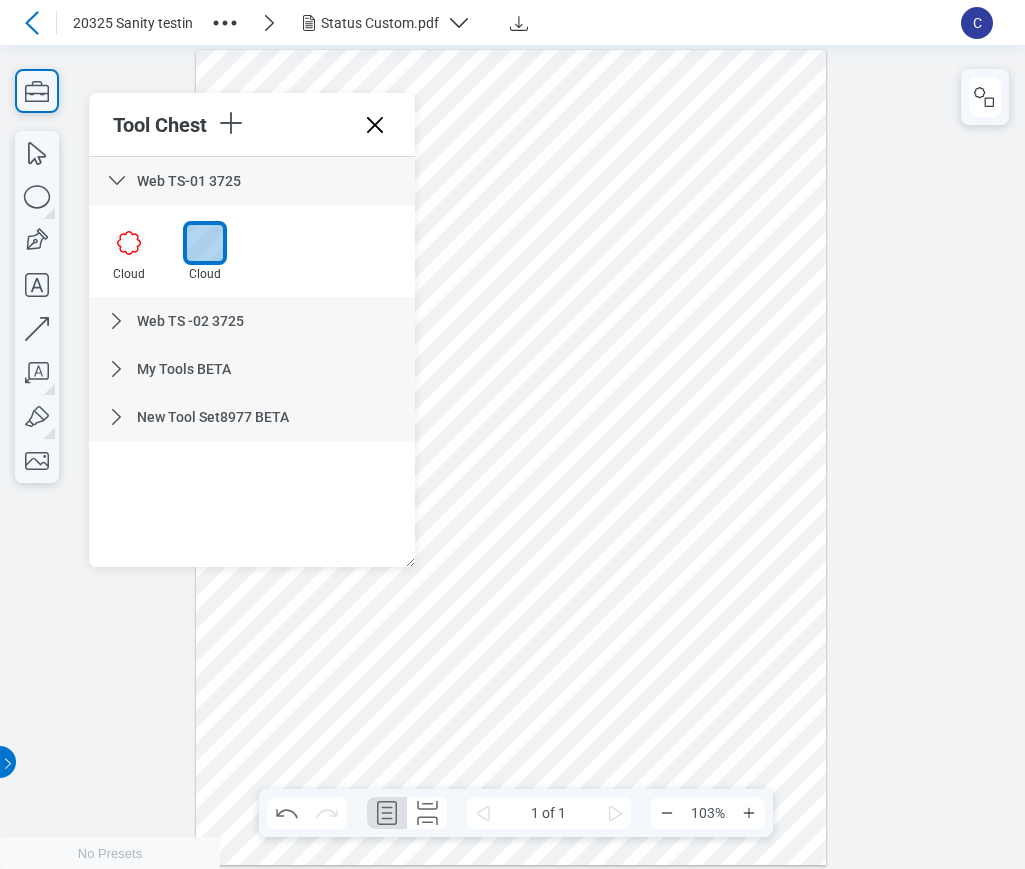 click at bounding box center [511, 458] 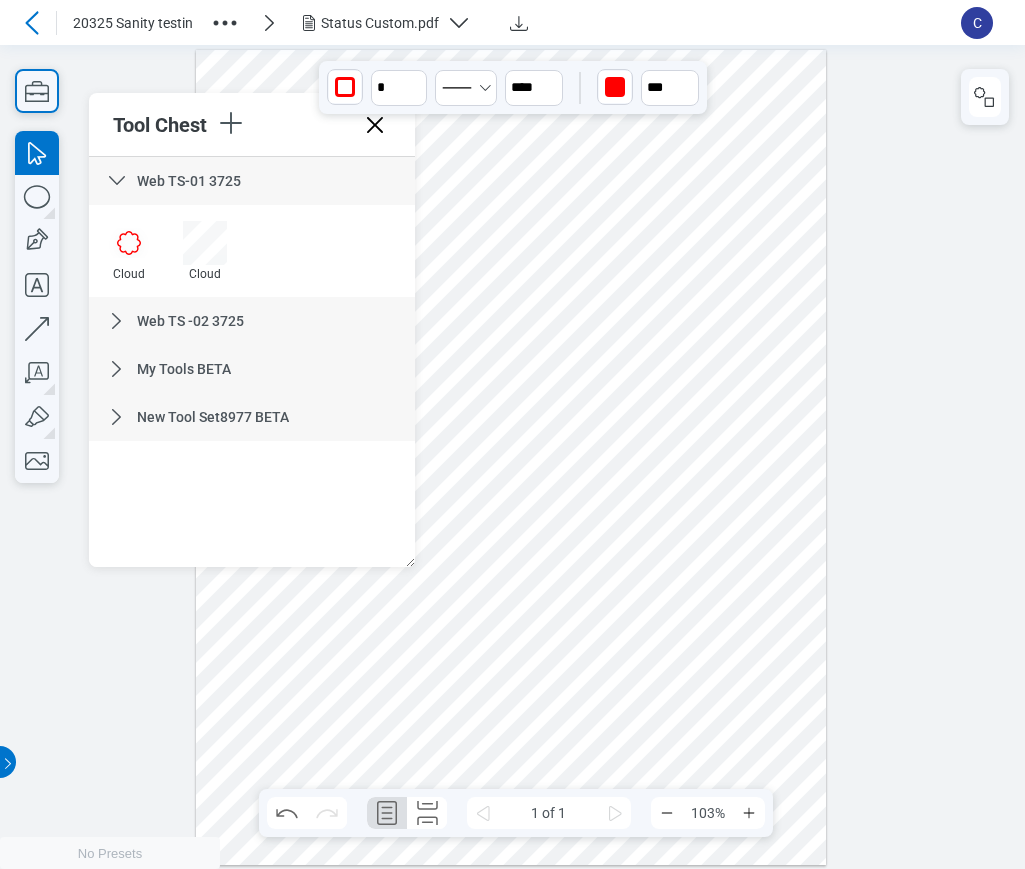 click at bounding box center (511, 458) 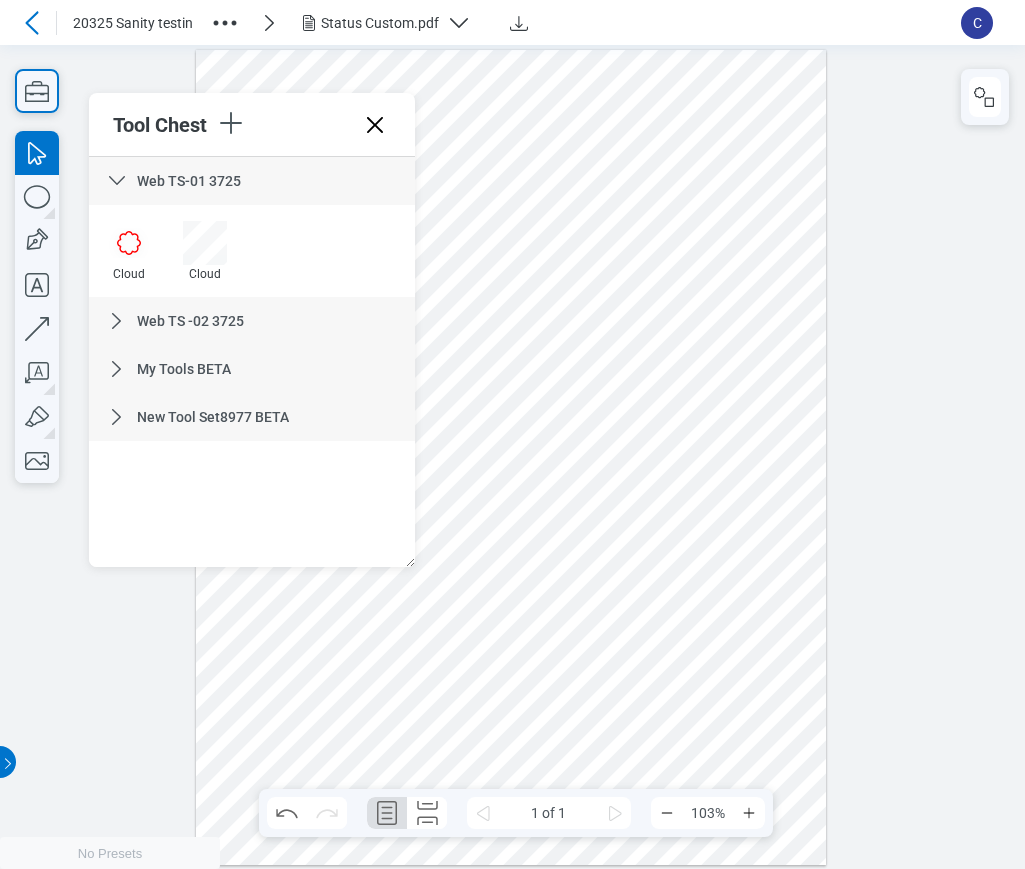 click at bounding box center [511, 458] 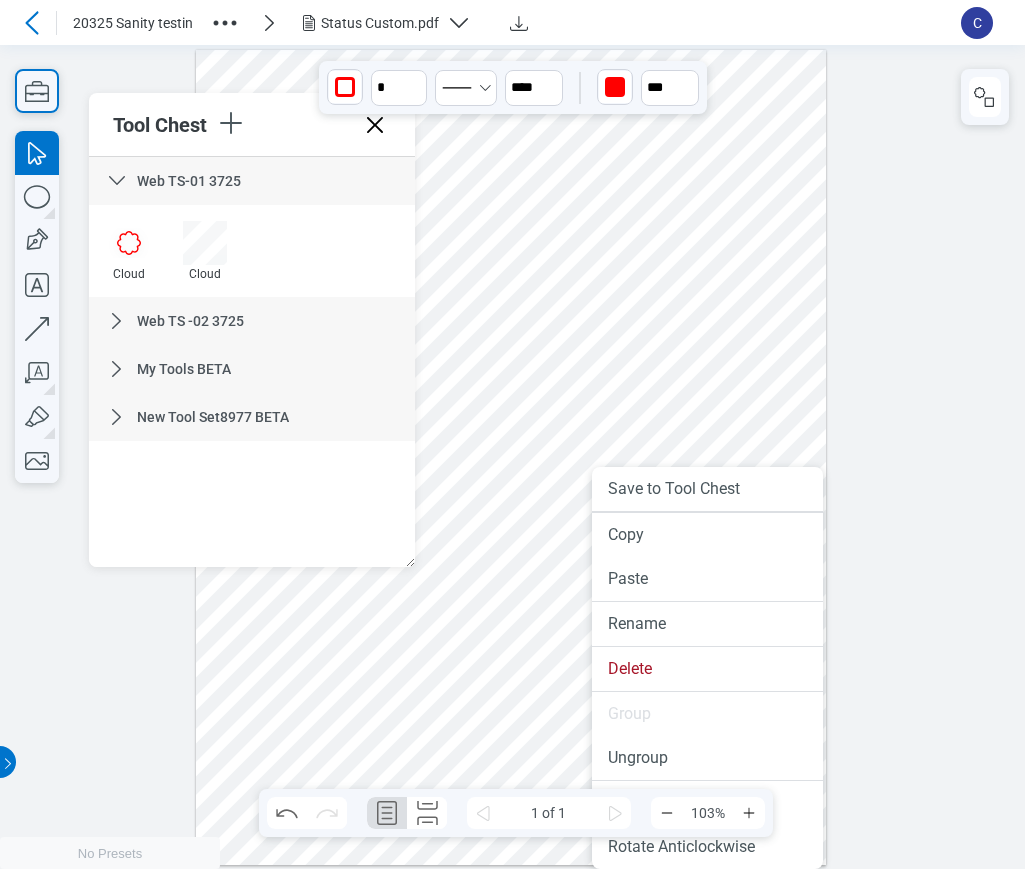click at bounding box center [511, 458] 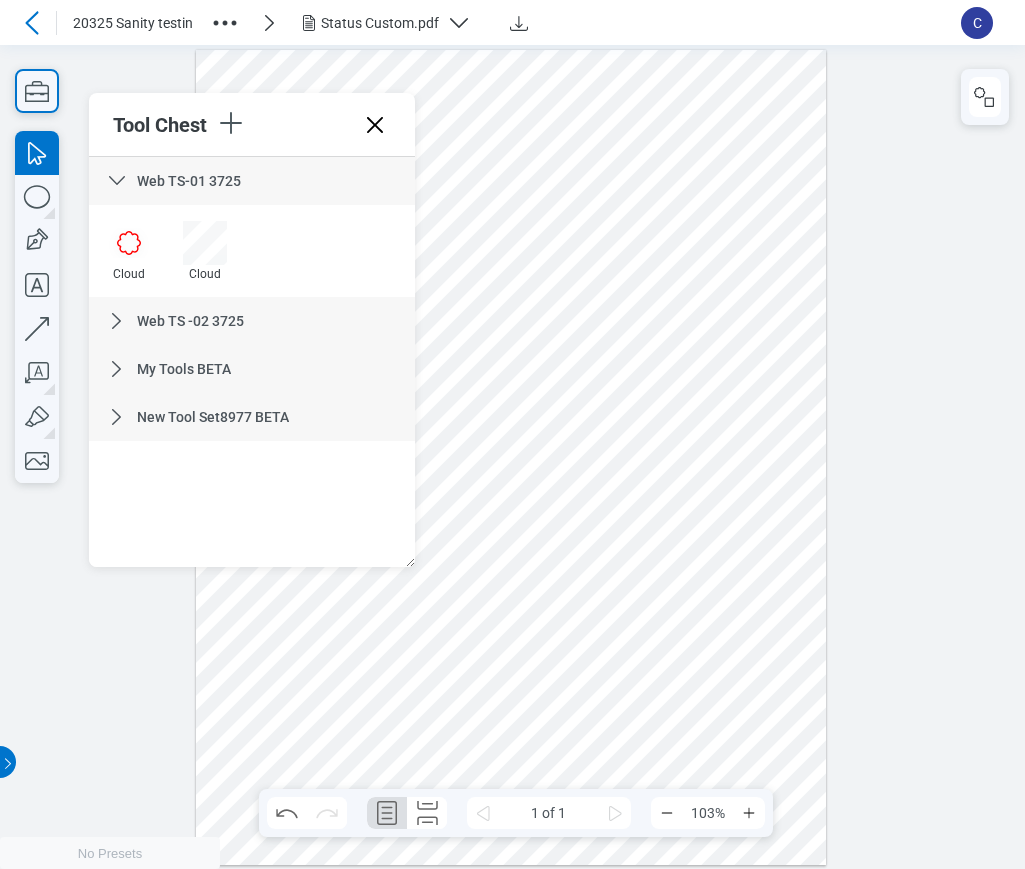 click at bounding box center (511, 458) 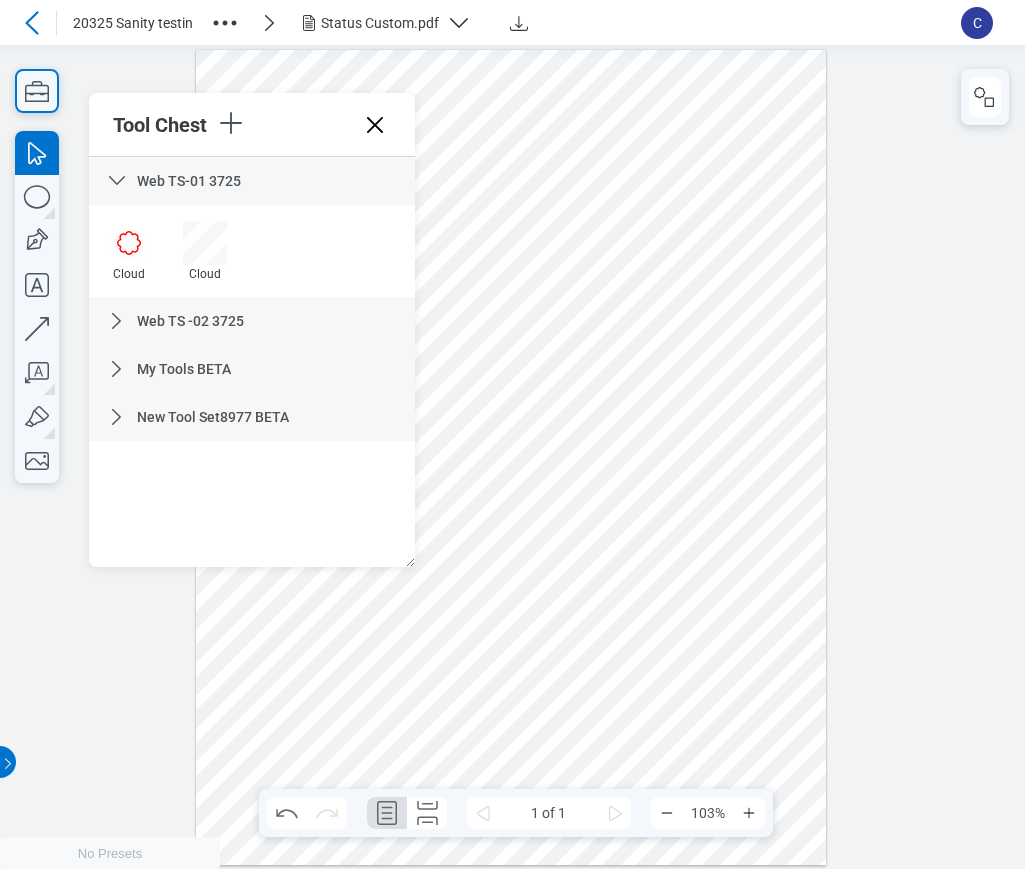 click at bounding box center [511, 458] 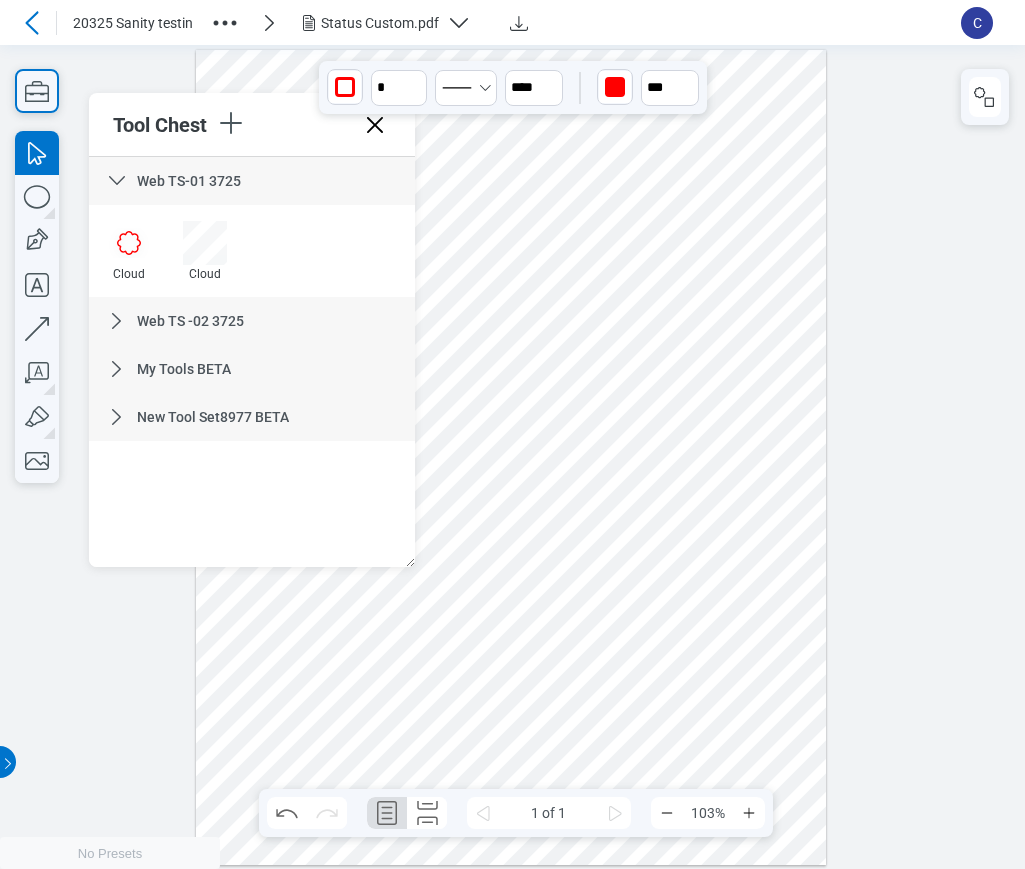 click at bounding box center (511, 458) 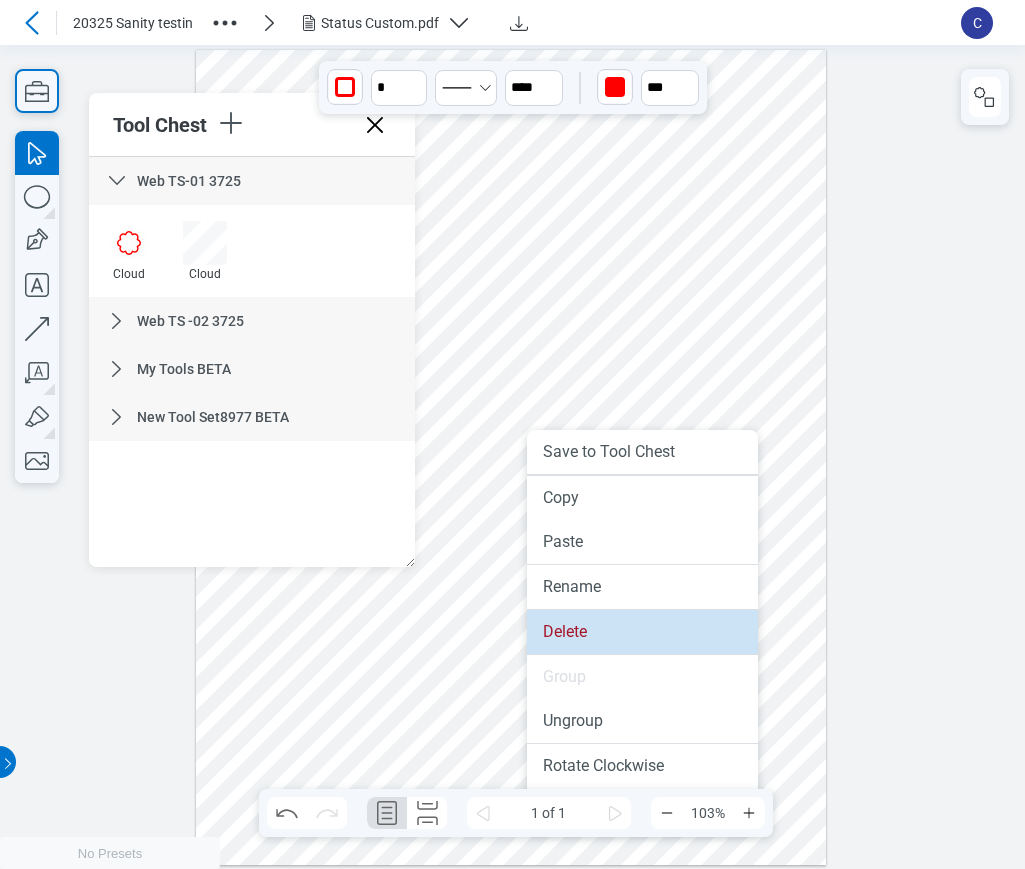 drag, startPoint x: 543, startPoint y: 567, endPoint x: 583, endPoint y: 619, distance: 65.60488 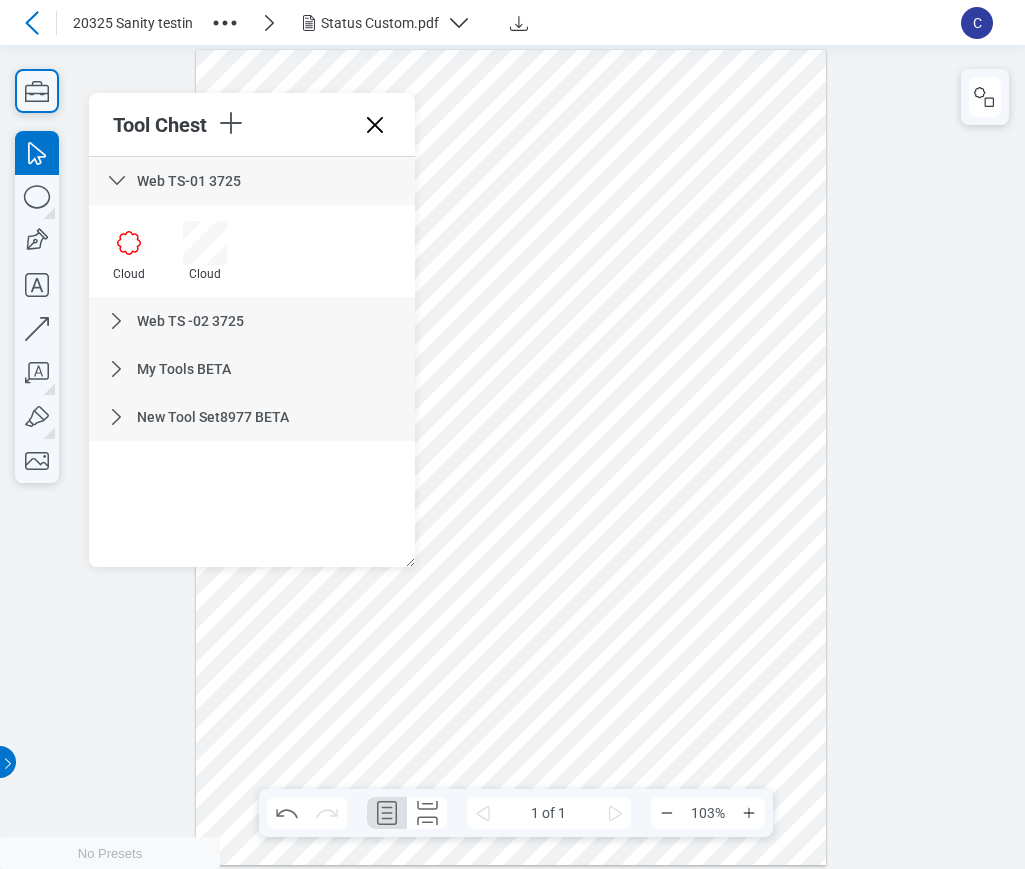 click at bounding box center (511, 458) 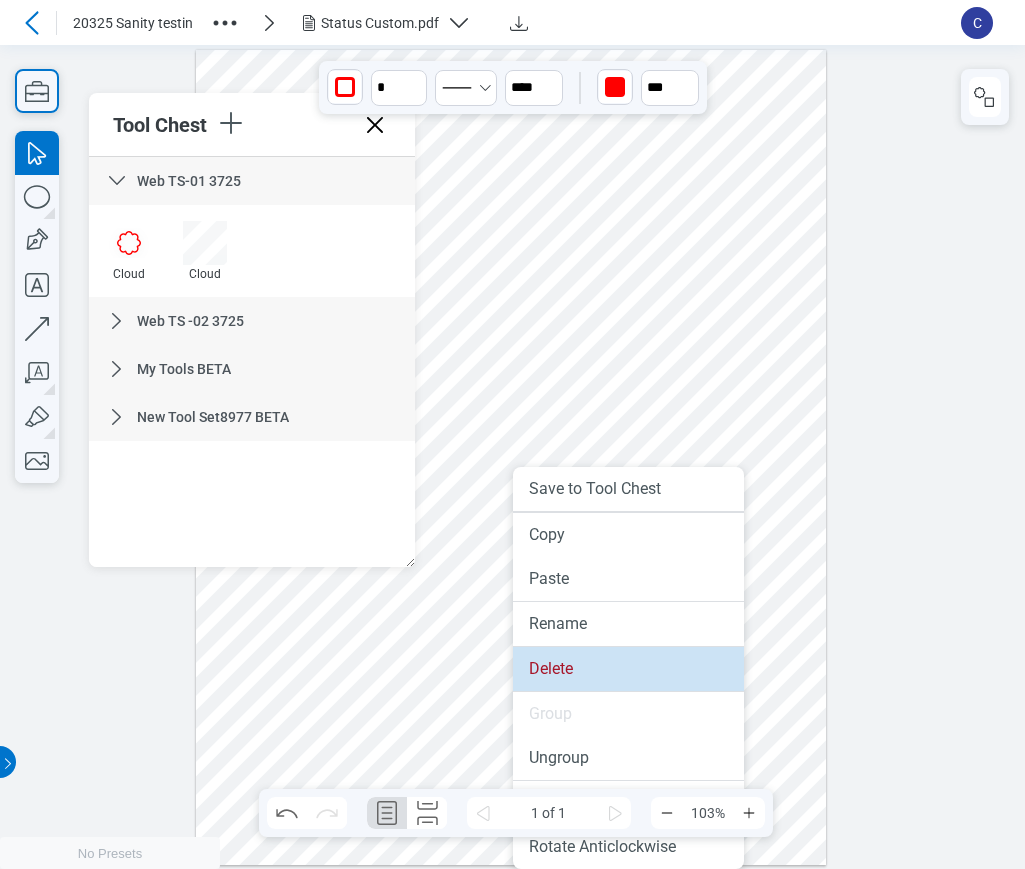 click on "Delete" at bounding box center [628, 669] 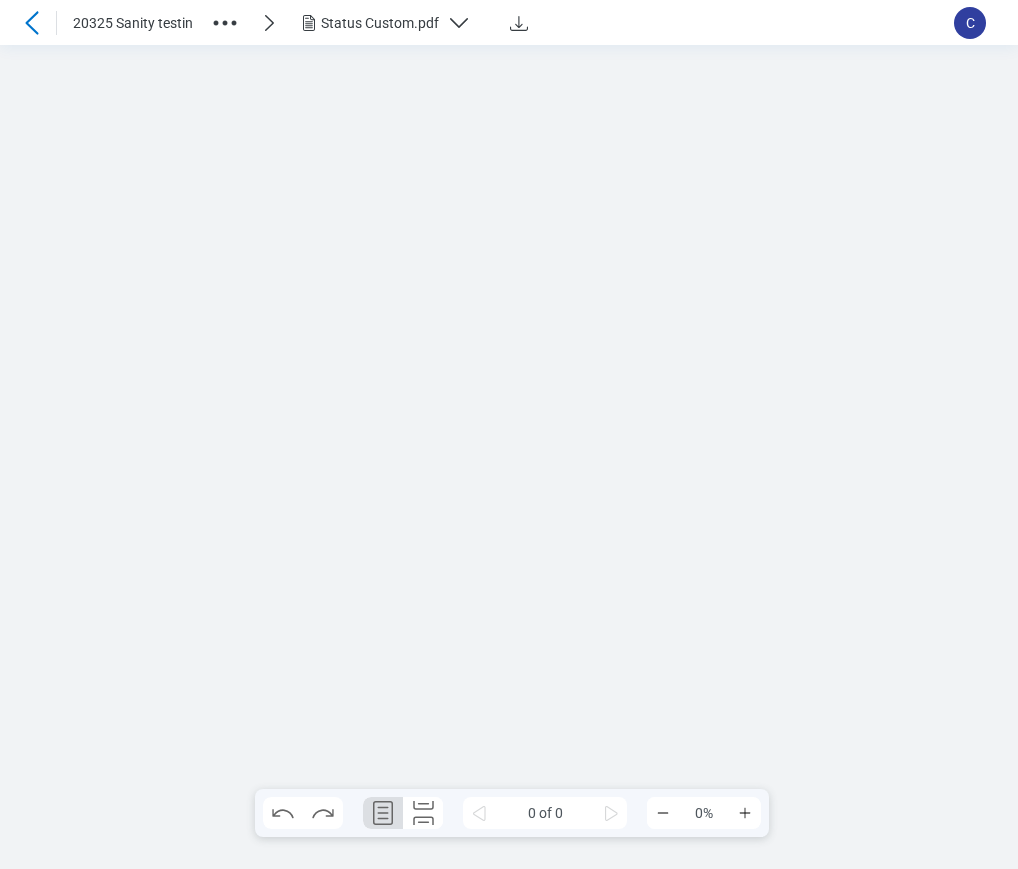 scroll, scrollTop: 0, scrollLeft: 0, axis: both 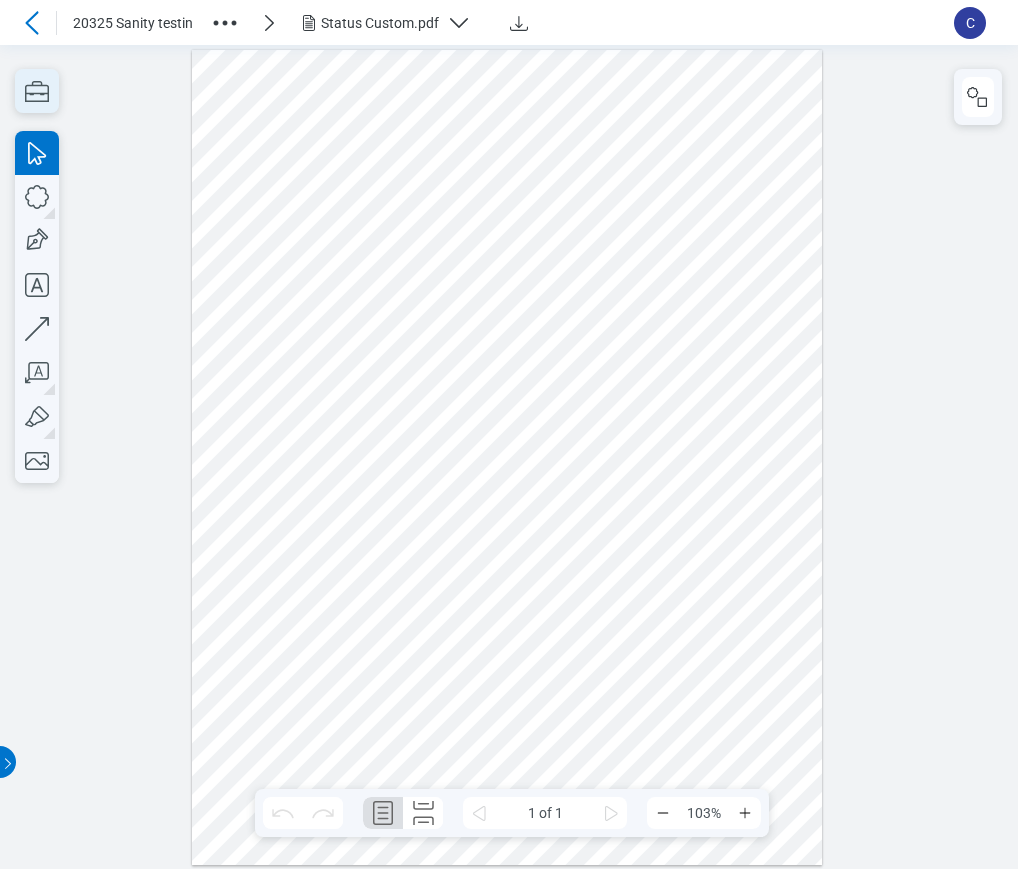 click 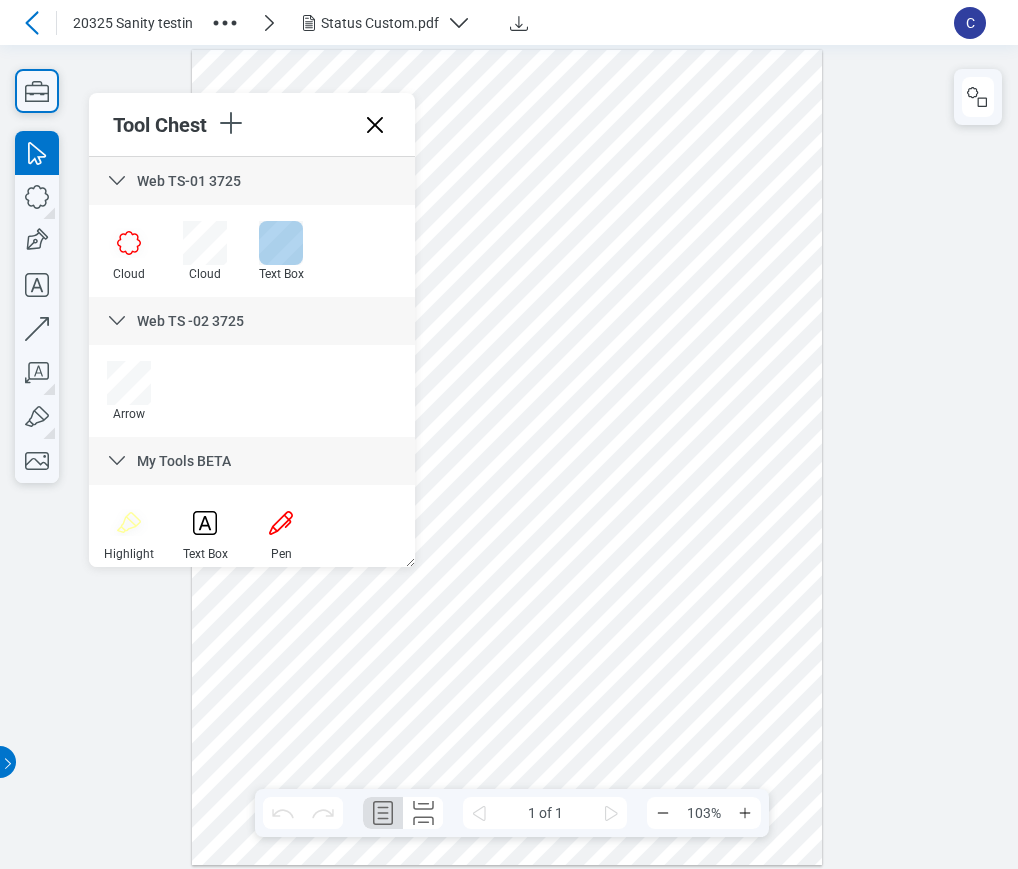 click at bounding box center (281, 243) 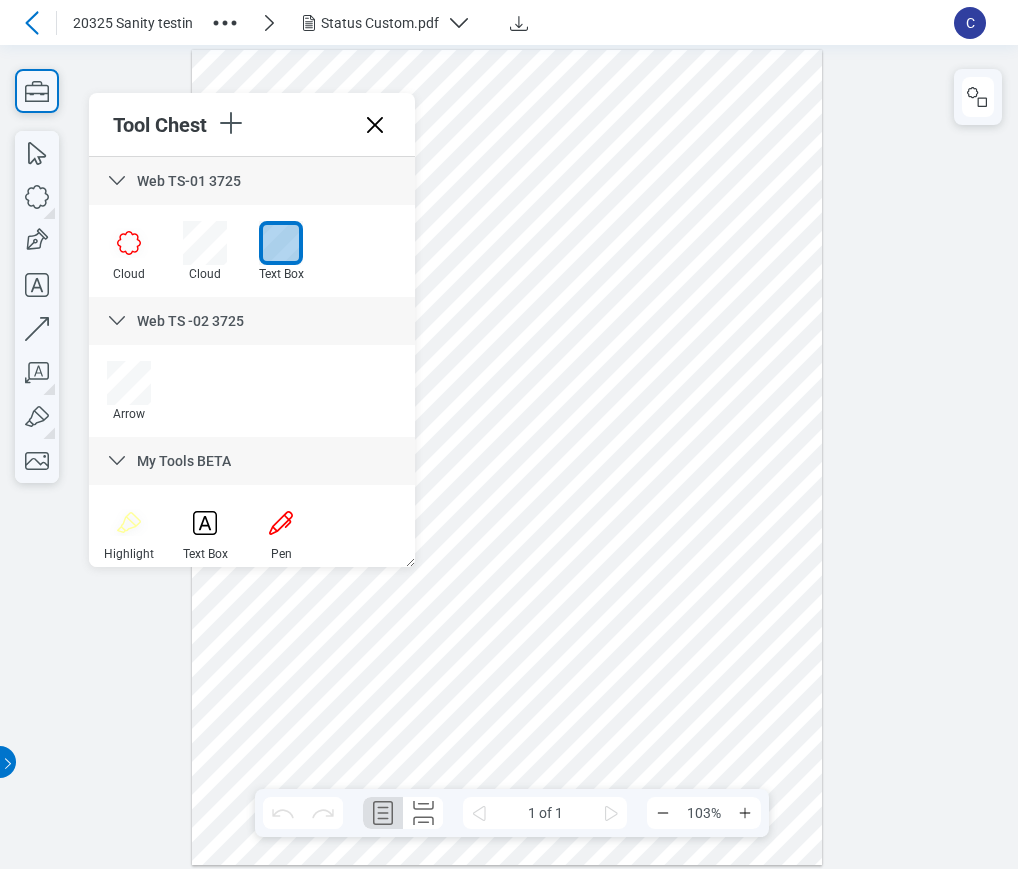 drag, startPoint x: 527, startPoint y: 405, endPoint x: 695, endPoint y: 554, distance: 224.55511 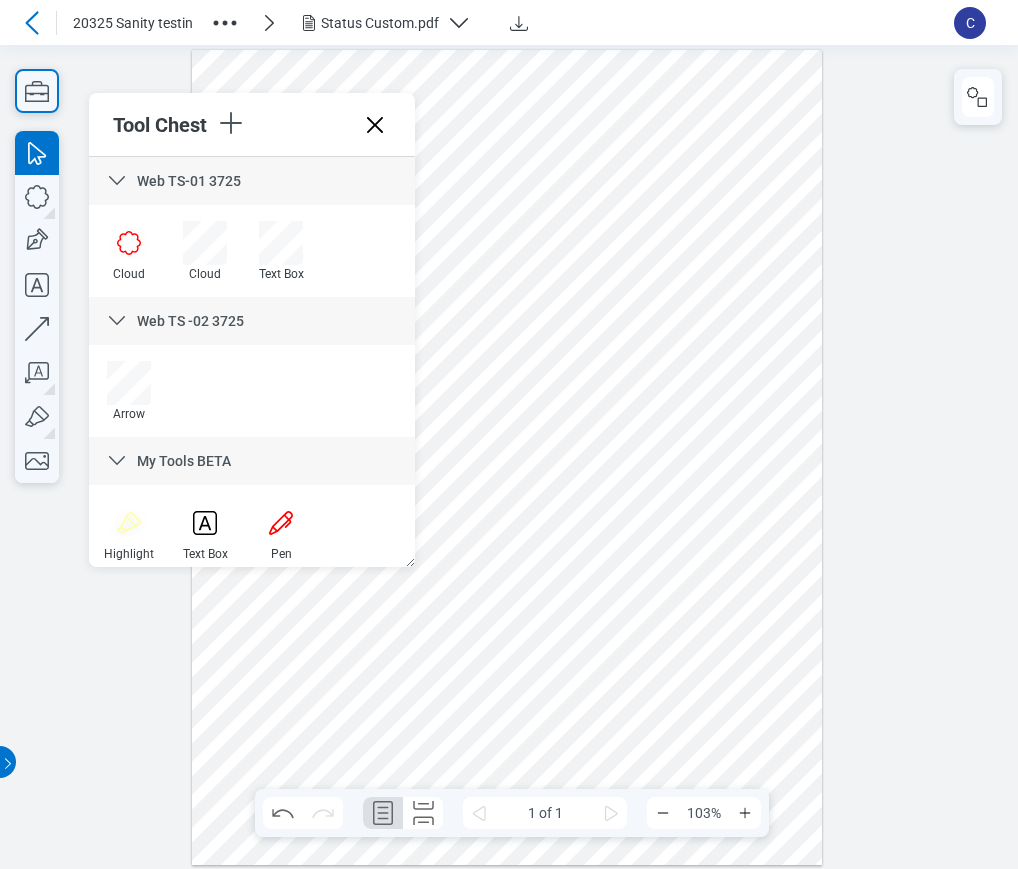 drag, startPoint x: 465, startPoint y: 636, endPoint x: 569, endPoint y: 543, distance: 139.51703 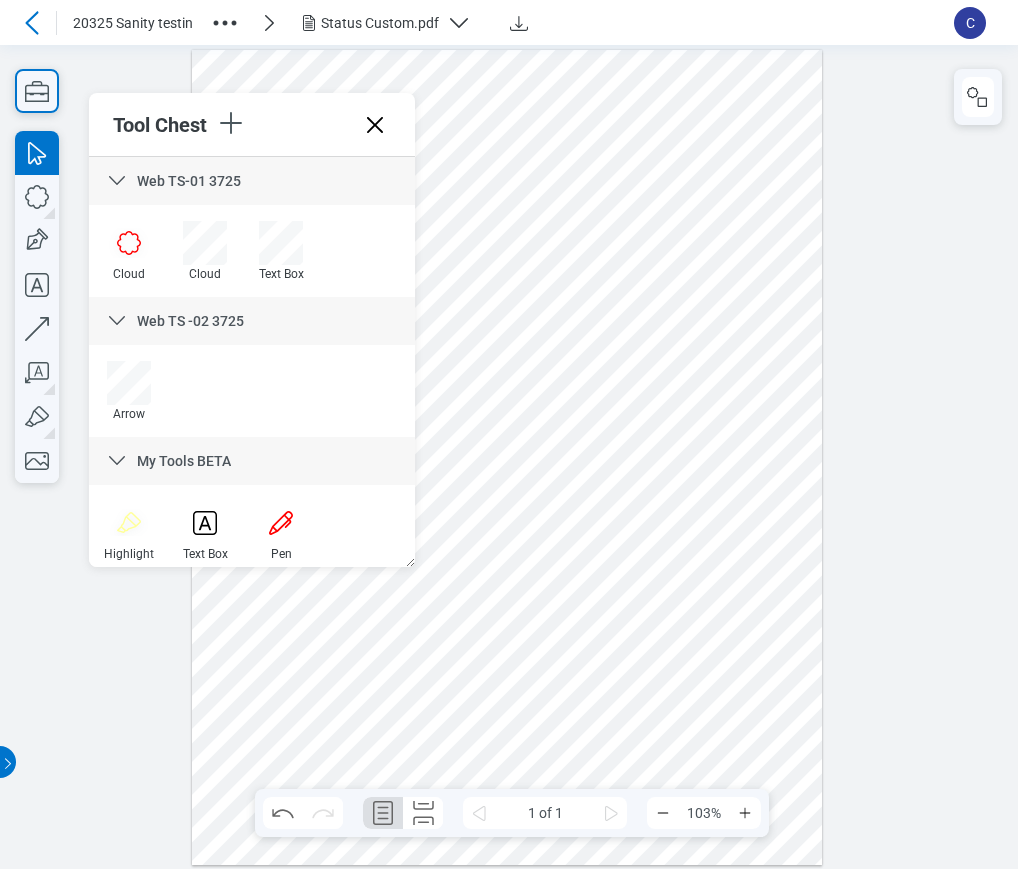 drag, startPoint x: 604, startPoint y: 561, endPoint x: 546, endPoint y: 576, distance: 59.908264 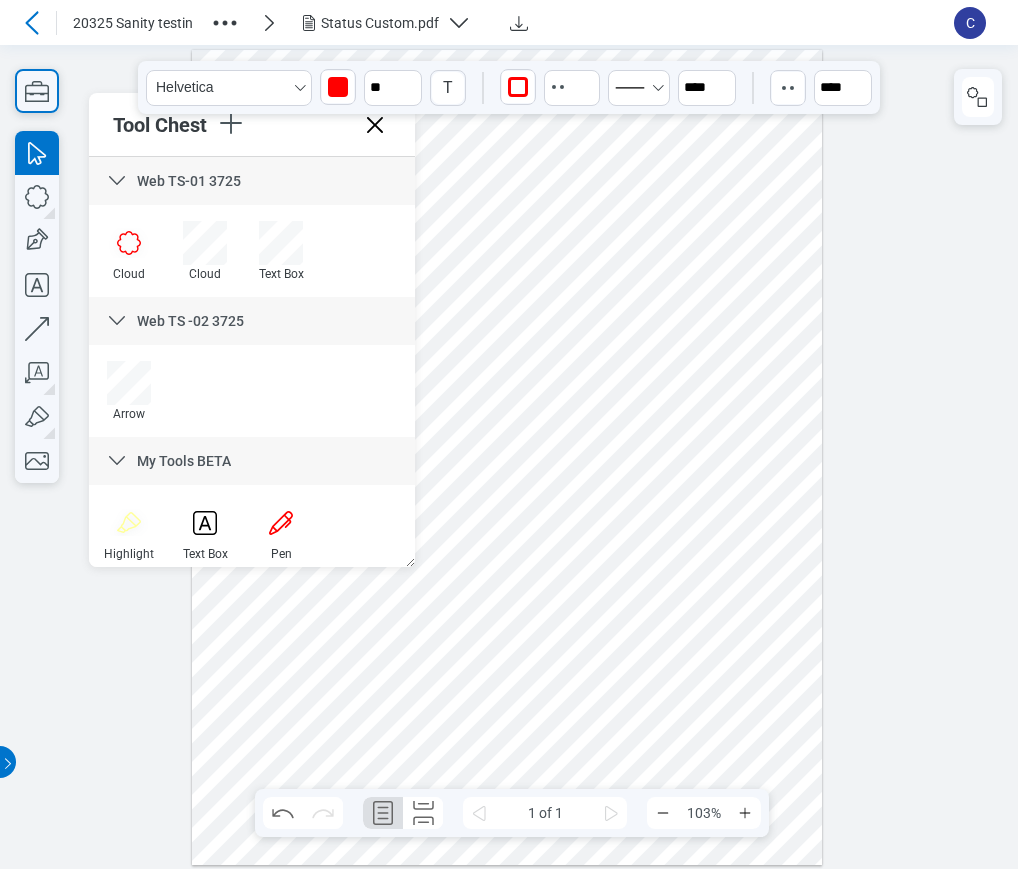 drag, startPoint x: 597, startPoint y: 569, endPoint x: 447, endPoint y: 447, distance: 193.34943 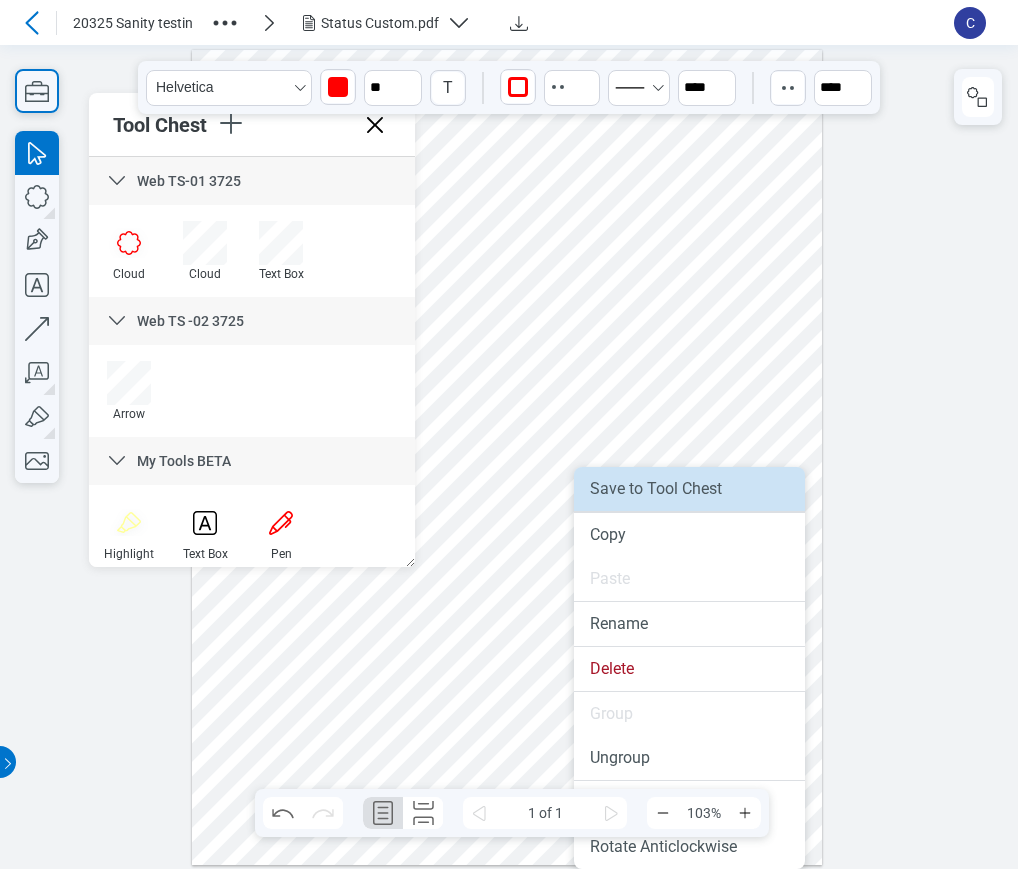 click on "Save to Tool Chest" at bounding box center (689, 489) 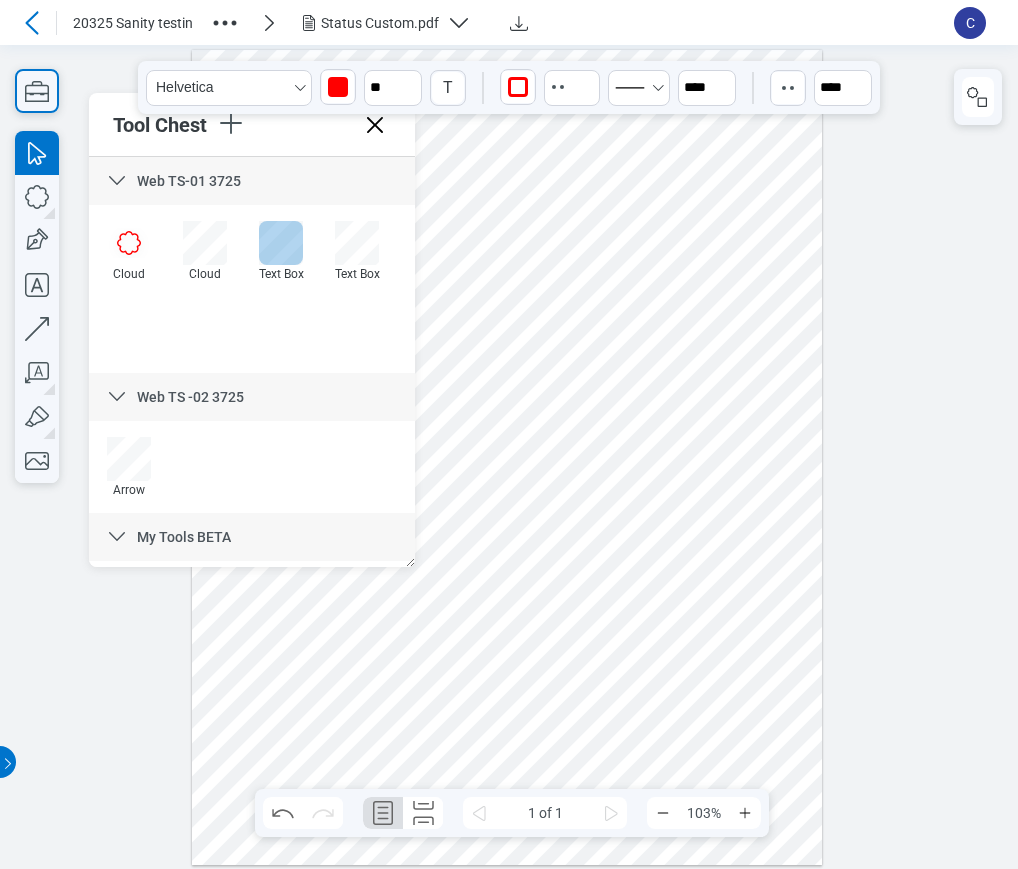 click at bounding box center [281, 243] 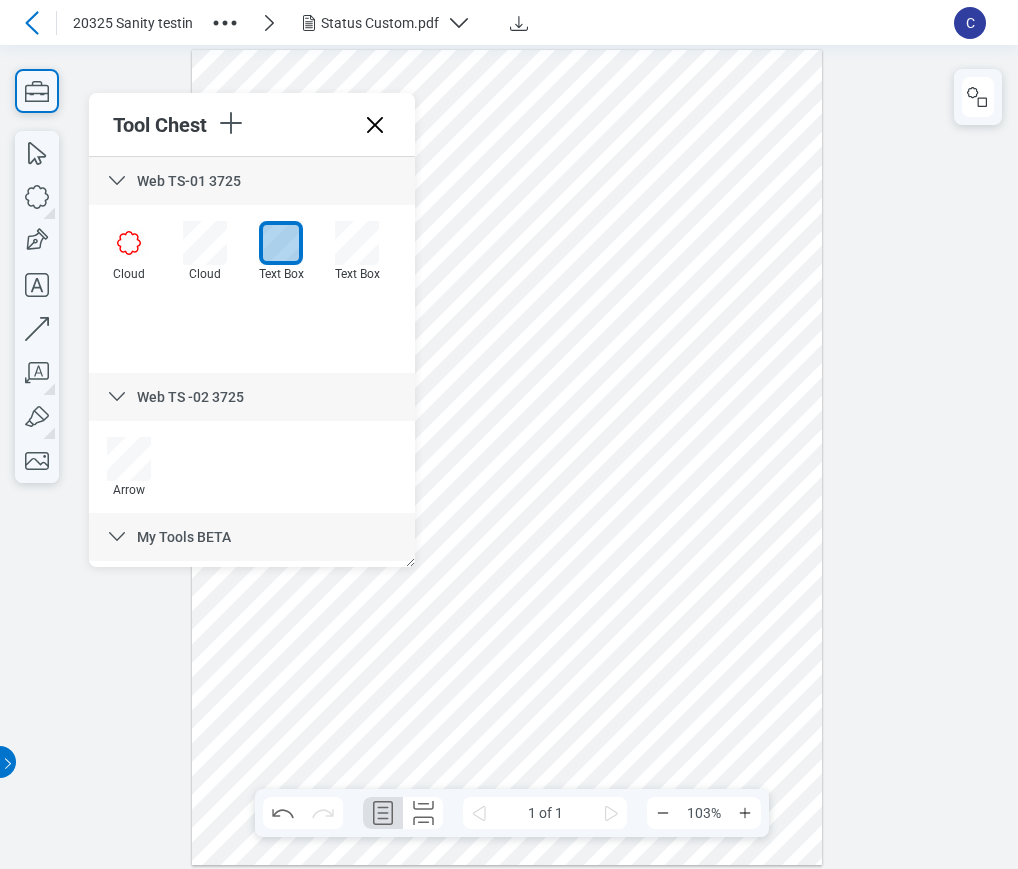 click at bounding box center [507, 458] 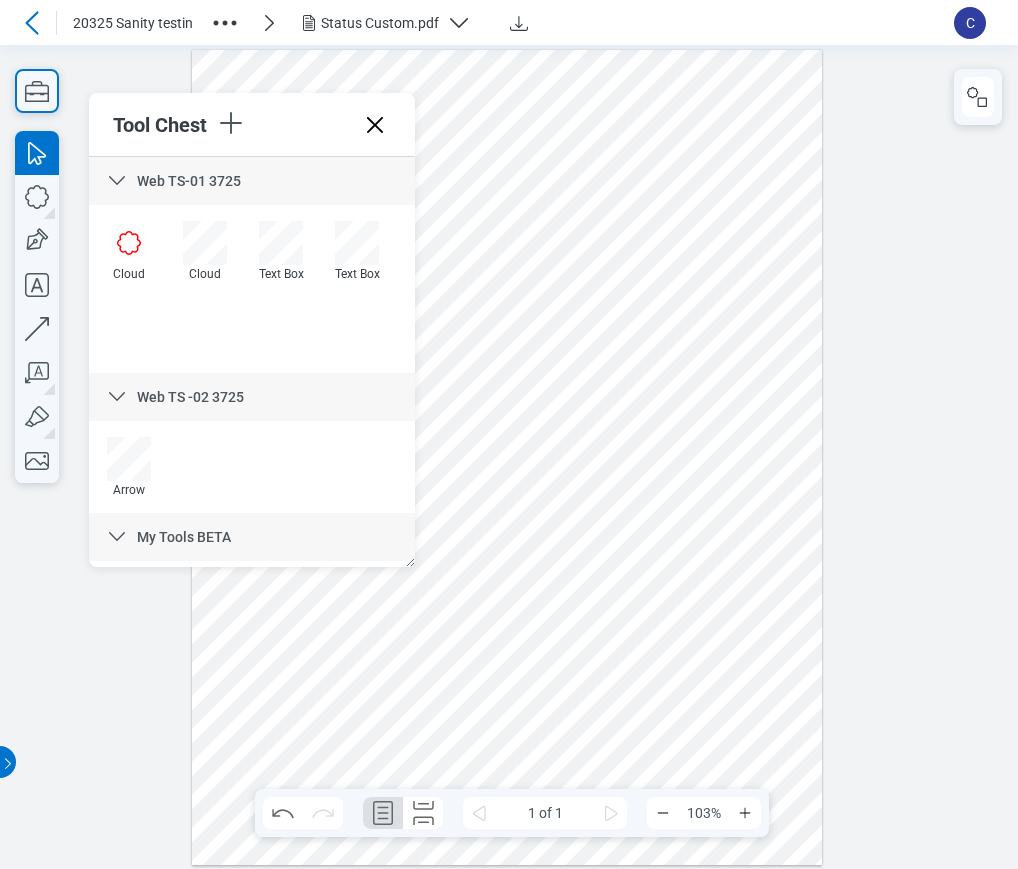 drag, startPoint x: 482, startPoint y: 674, endPoint x: 570, endPoint y: 674, distance: 88 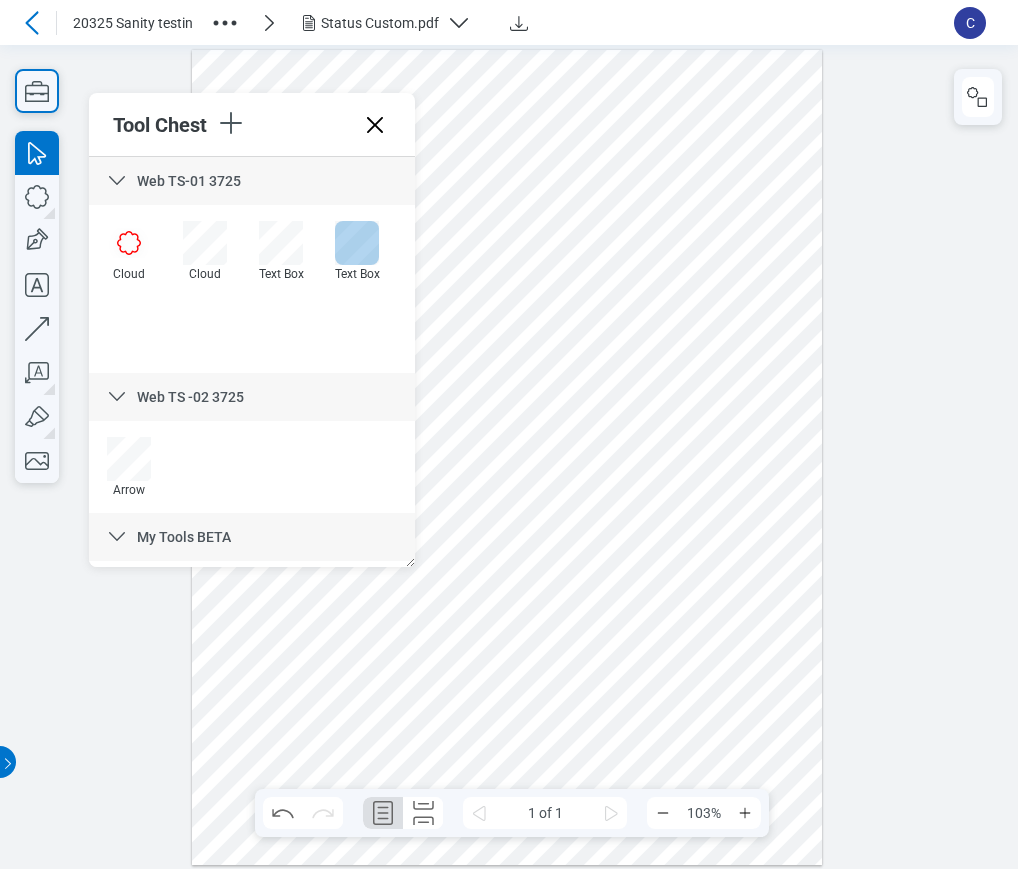 click at bounding box center (357, 243) 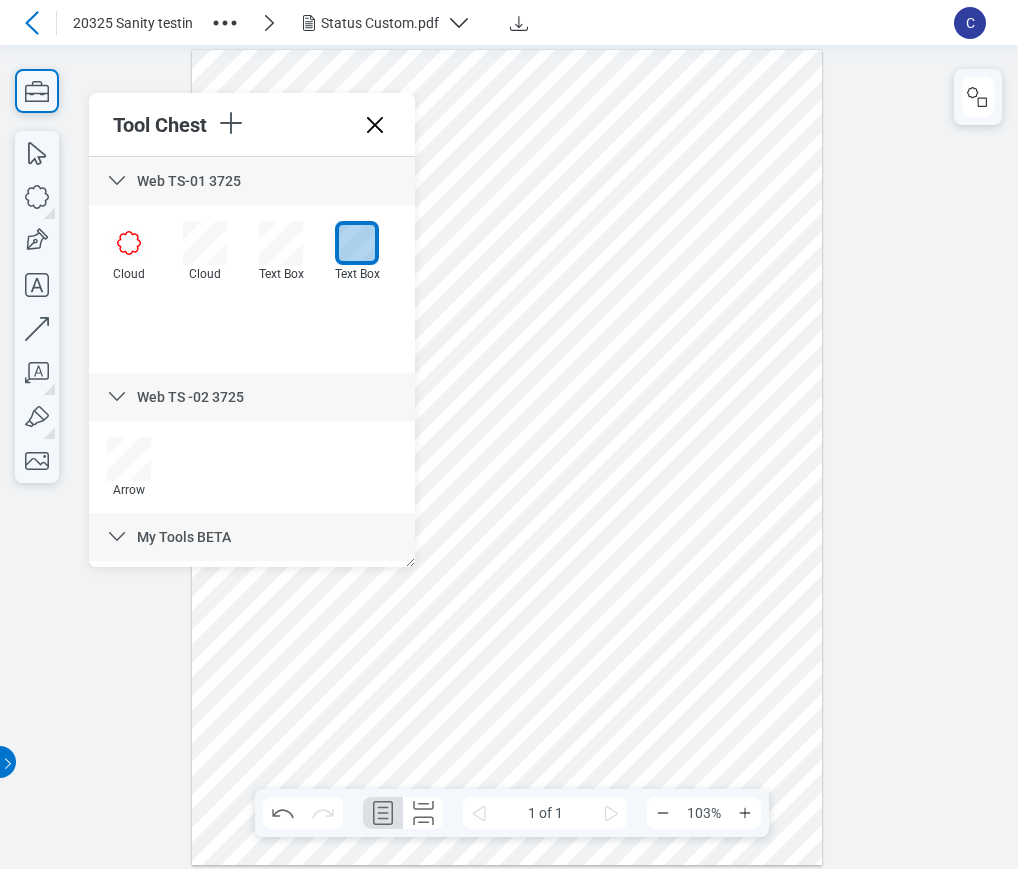 click at bounding box center [507, 458] 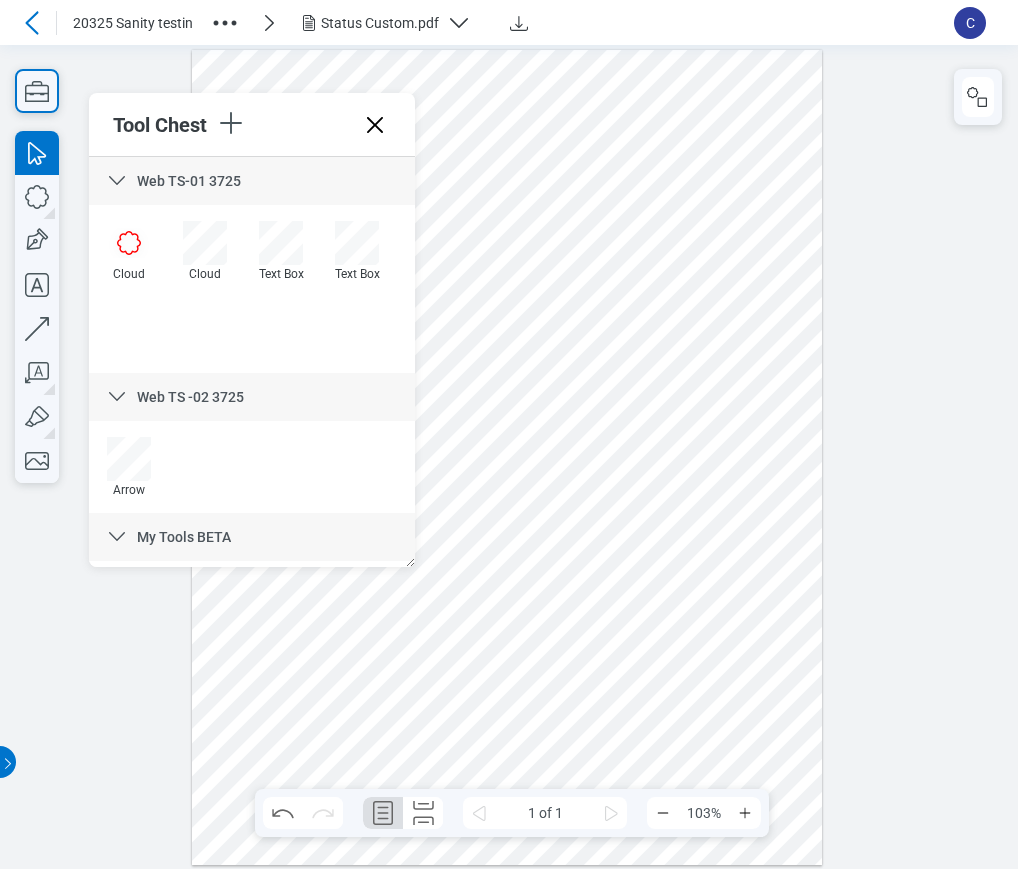 drag, startPoint x: 609, startPoint y: 425, endPoint x: 579, endPoint y: 374, distance: 59.16925 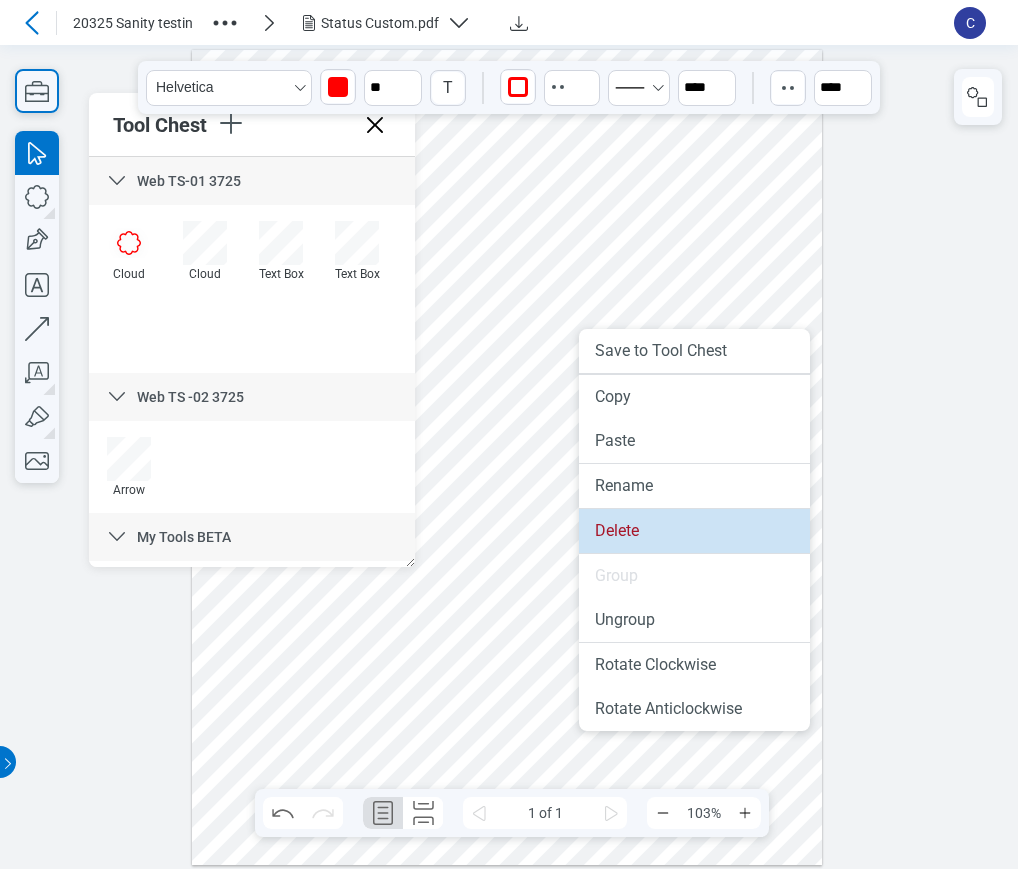 click on "Delete" at bounding box center (694, 531) 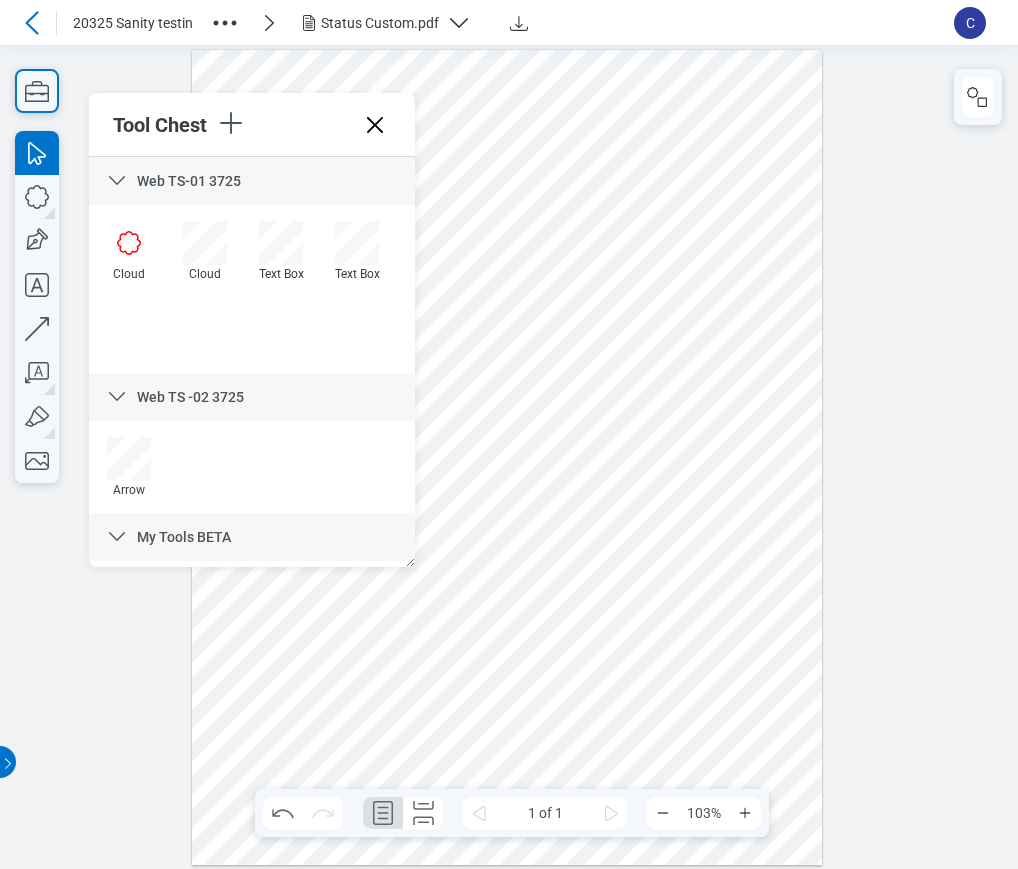 click at bounding box center (507, 458) 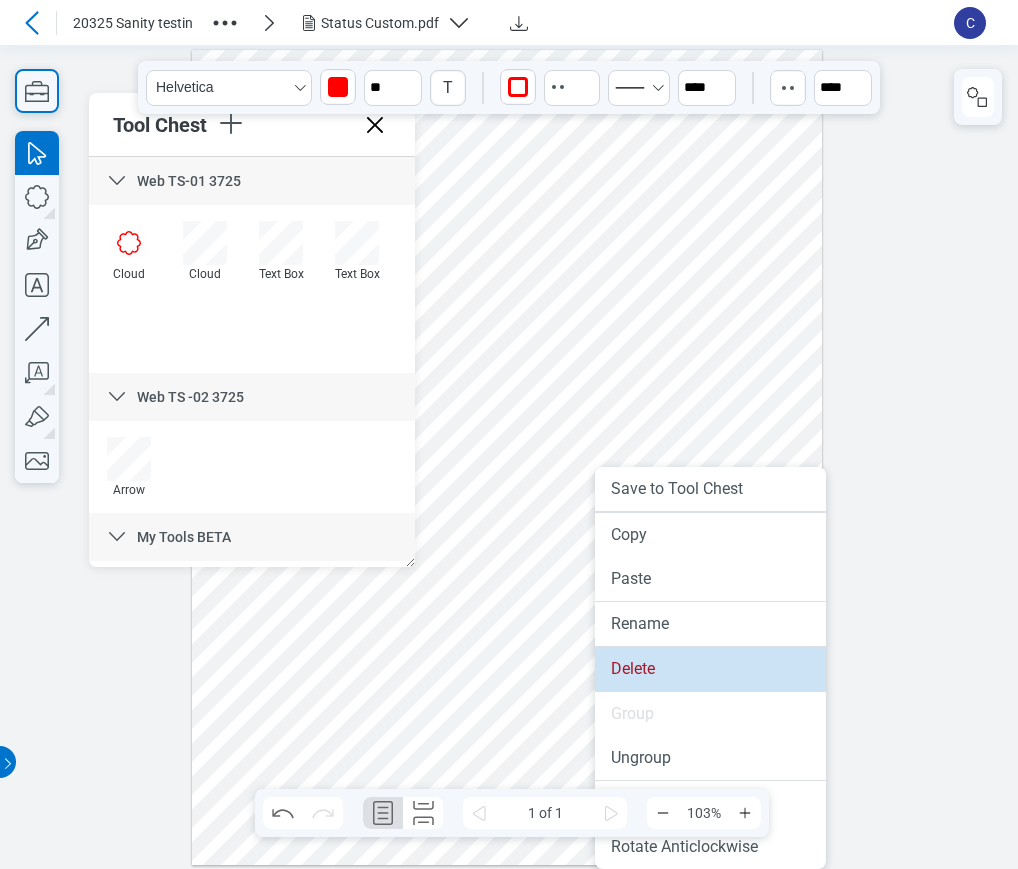 click on "Delete" at bounding box center (710, 669) 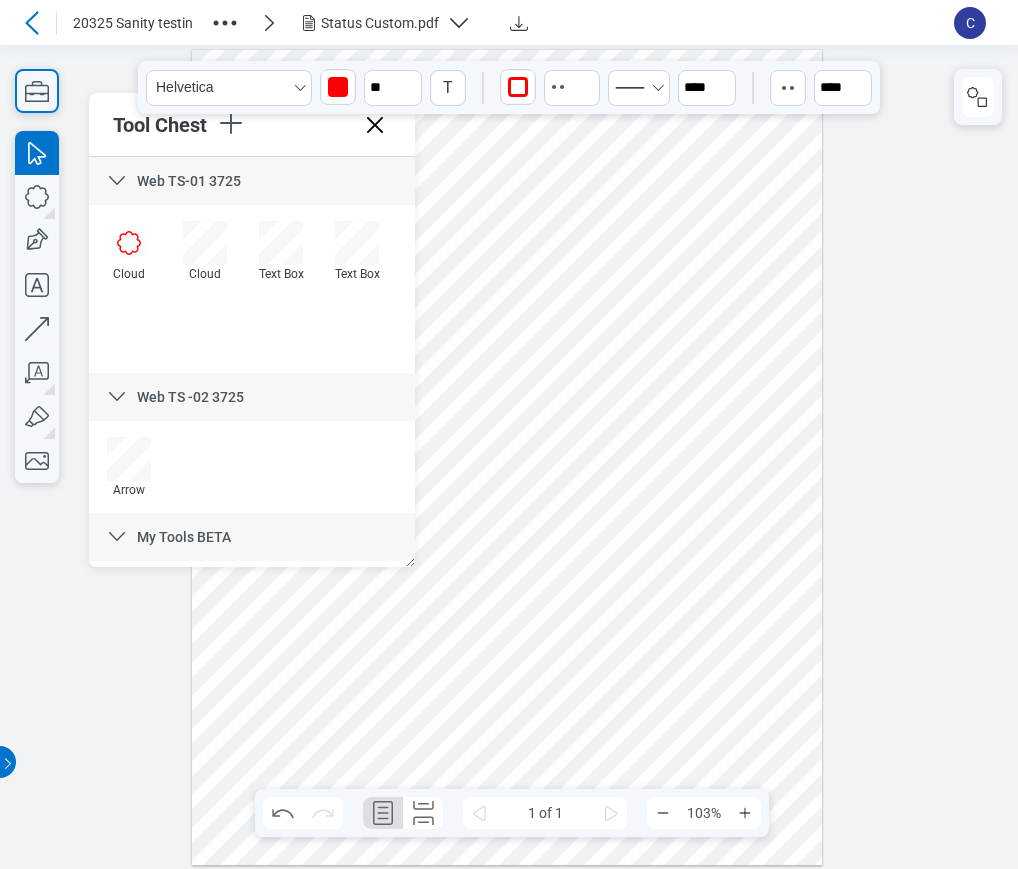 click at bounding box center (507, 458) 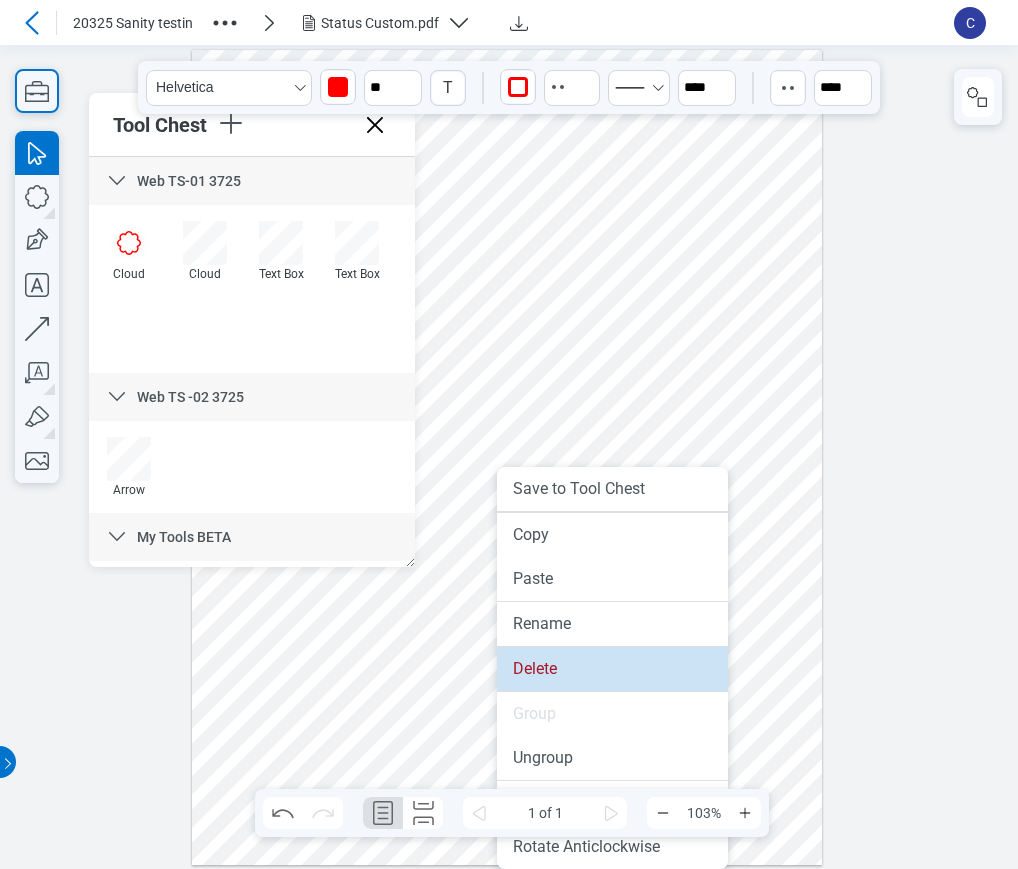click on "Delete" at bounding box center (612, 669) 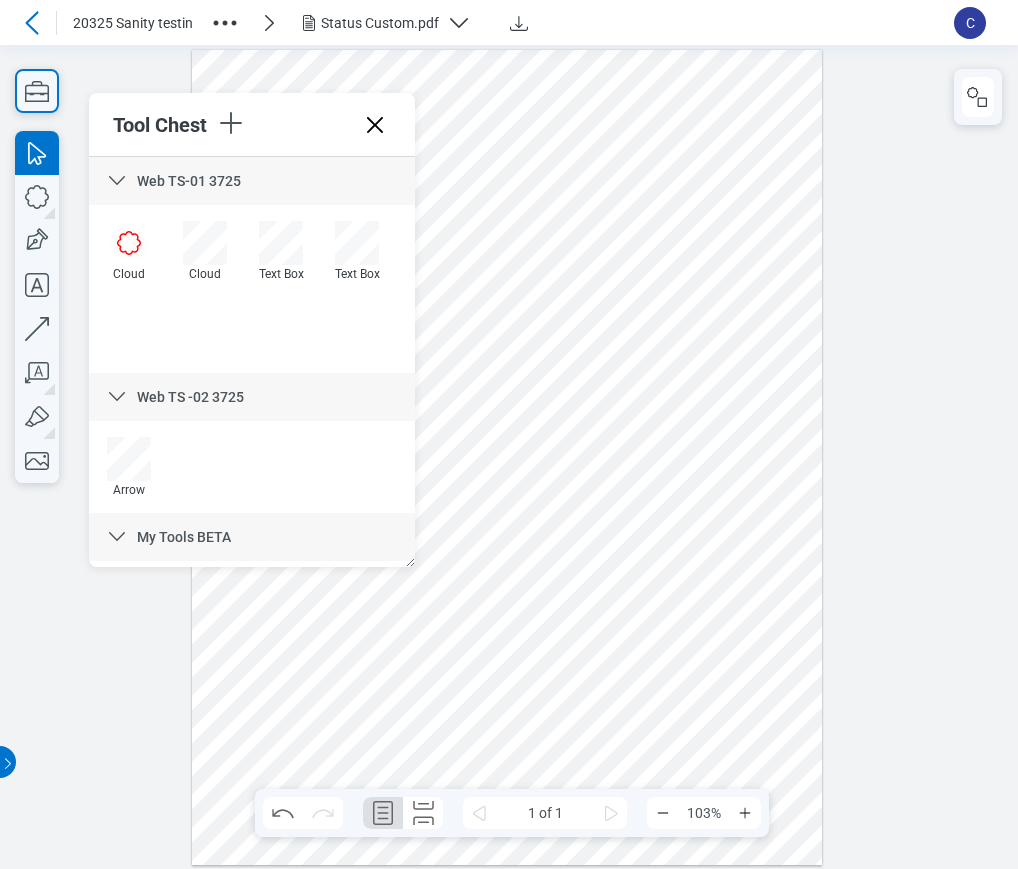 drag, startPoint x: 589, startPoint y: 536, endPoint x: 477, endPoint y: 313, distance: 249.5456 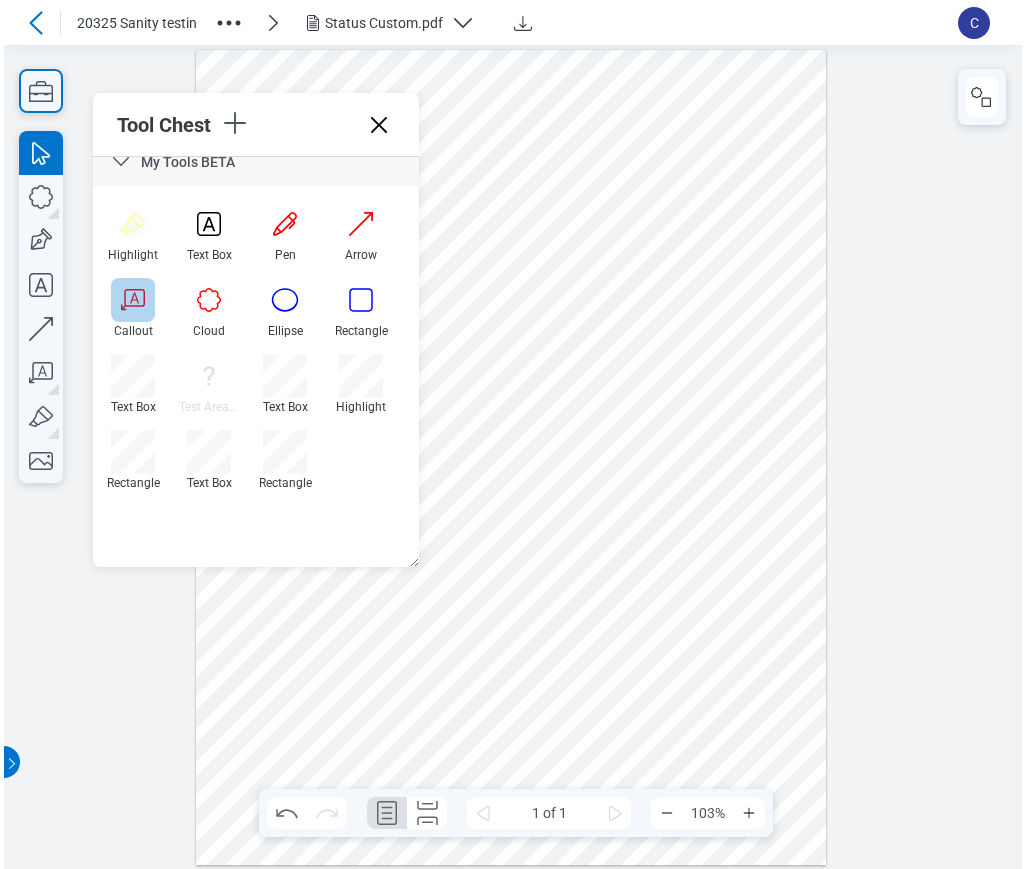 scroll, scrollTop: 0, scrollLeft: 0, axis: both 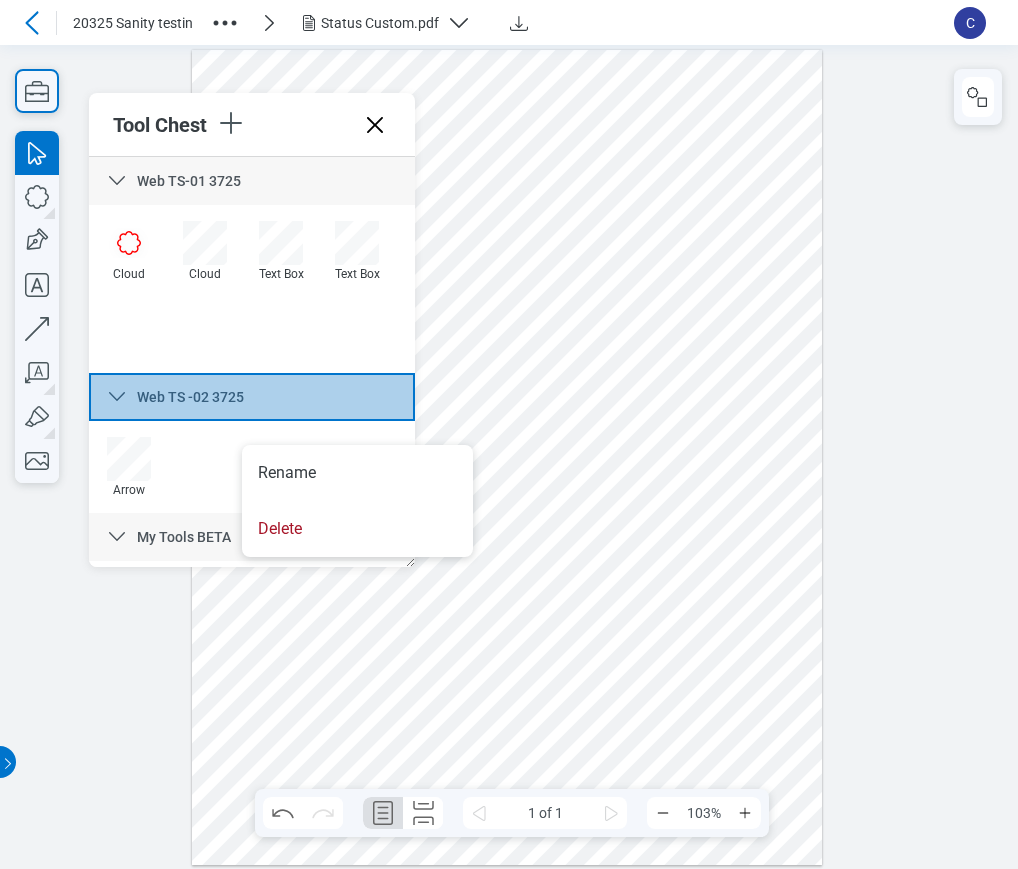 type 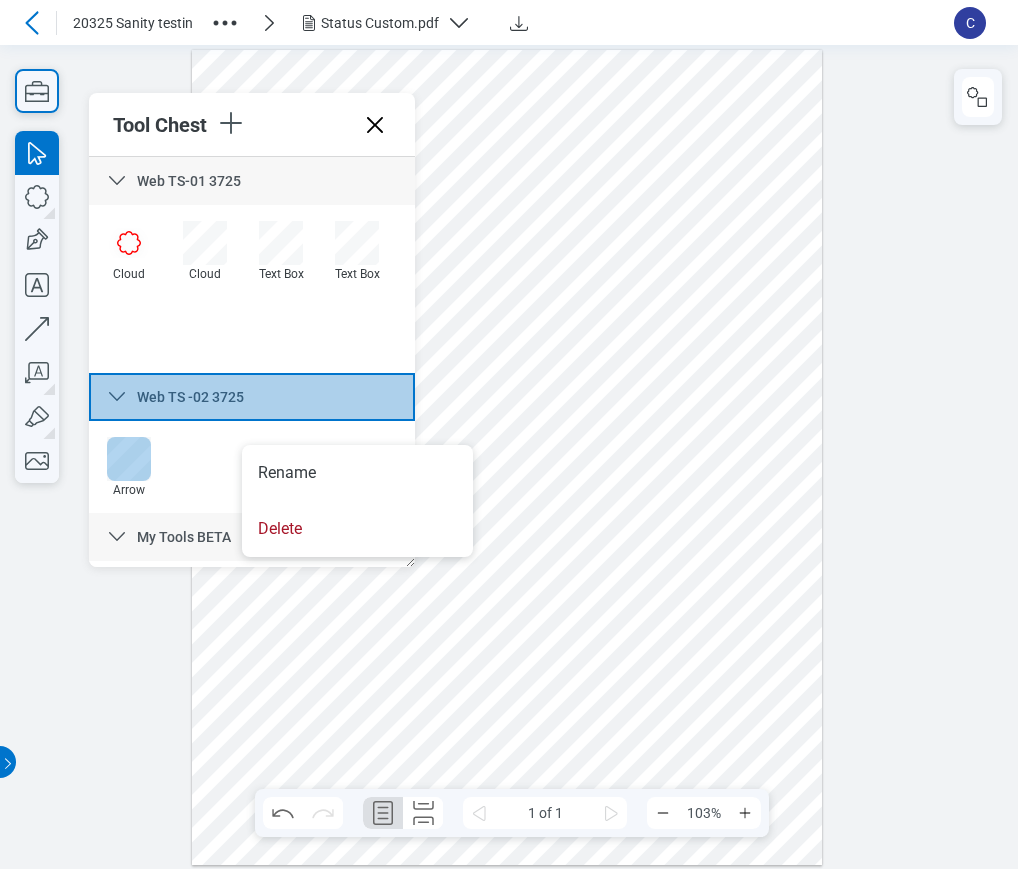 click at bounding box center [129, 459] 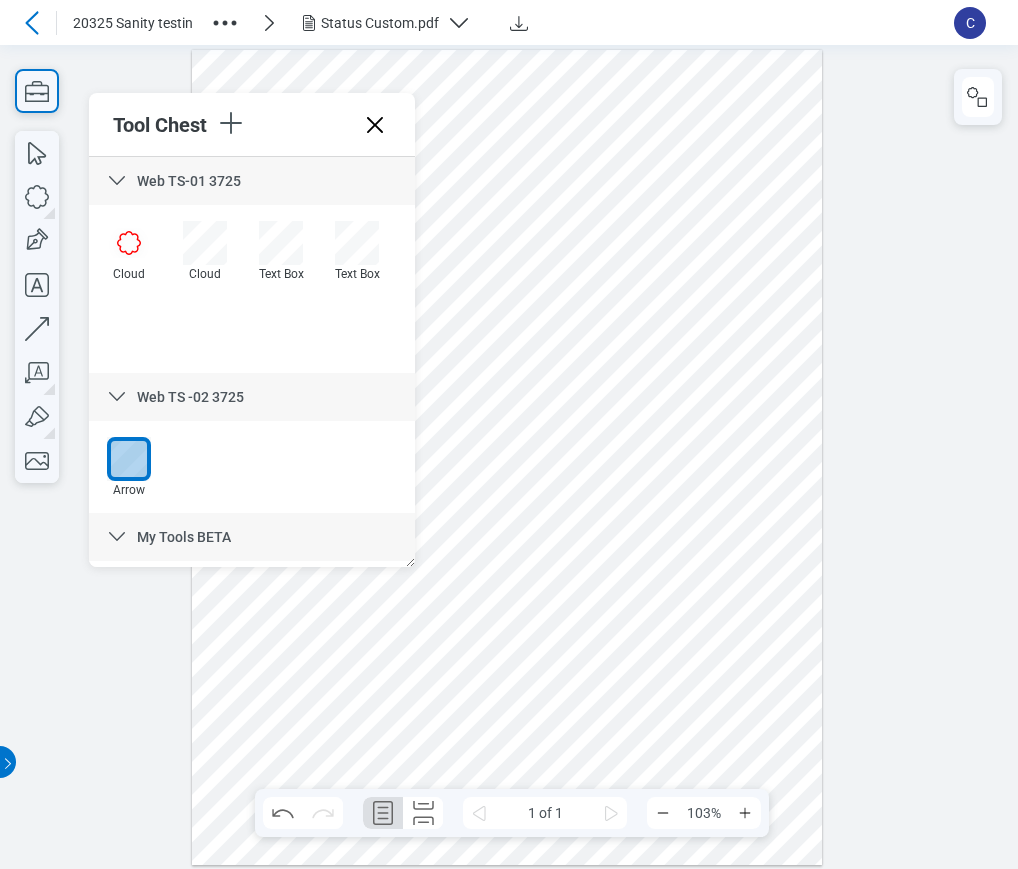click at bounding box center (507, 458) 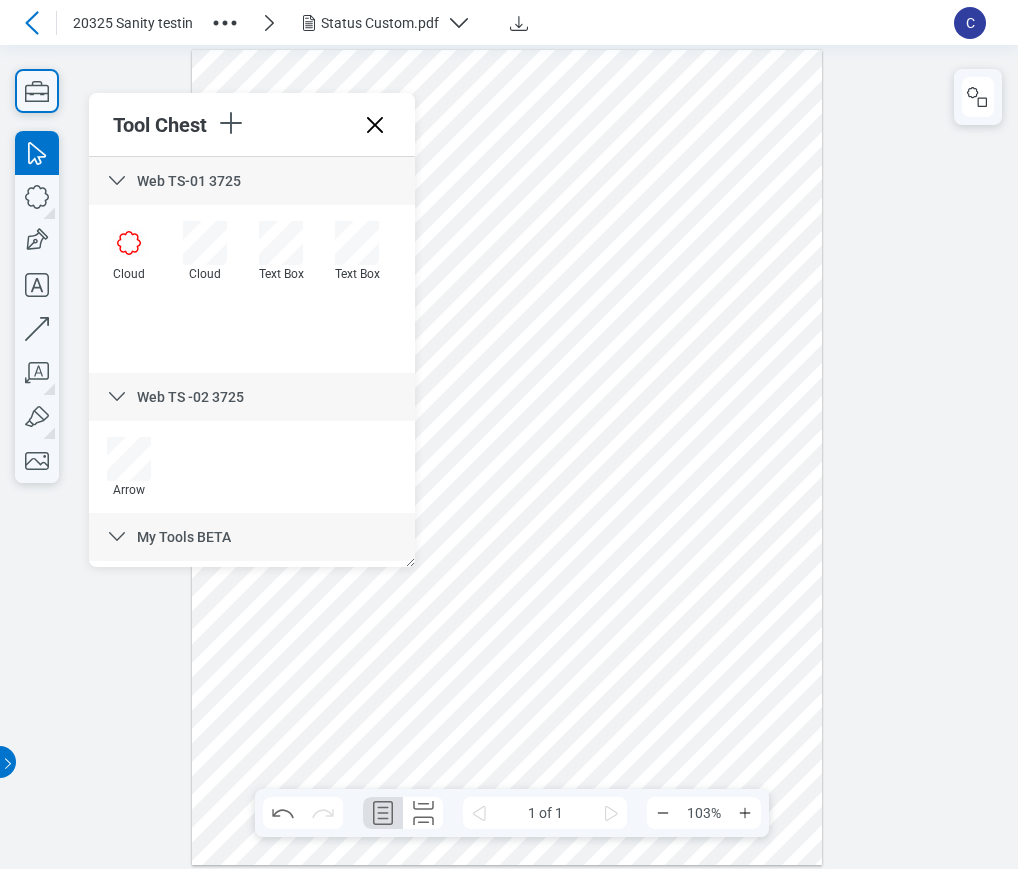 drag, startPoint x: 576, startPoint y: 434, endPoint x: 652, endPoint y: 584, distance: 168.1547 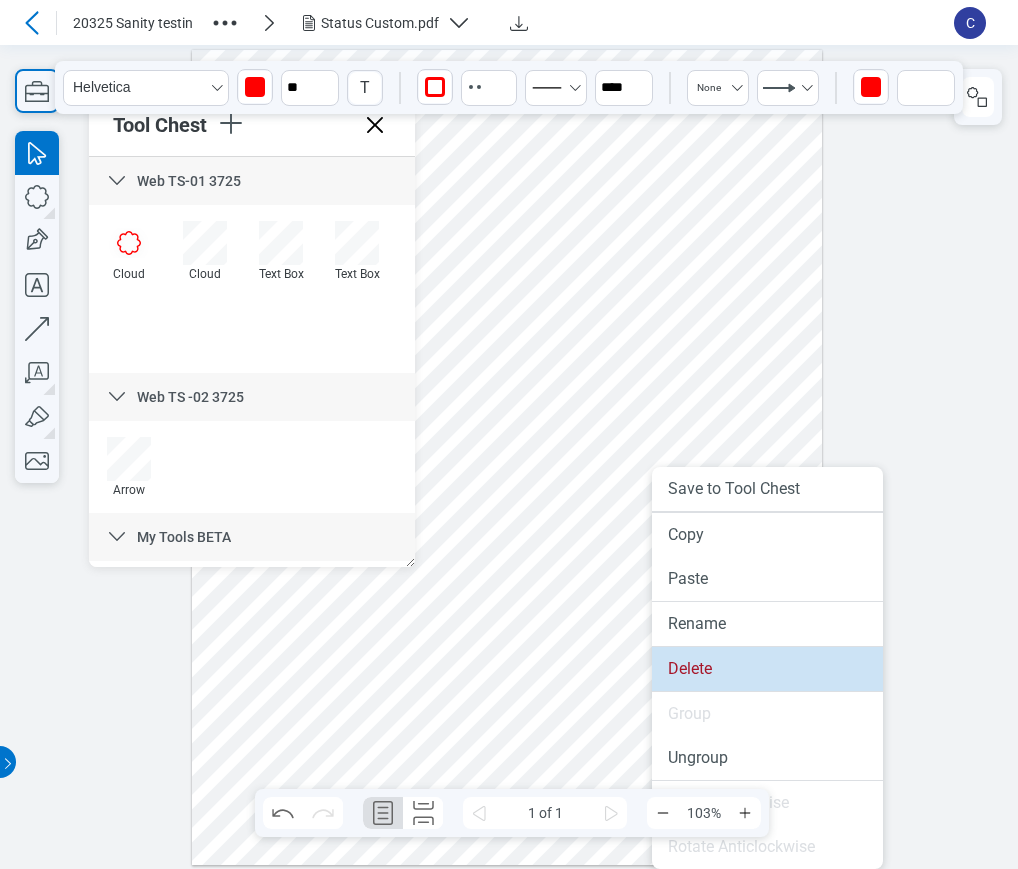 click on "Delete" at bounding box center (767, 669) 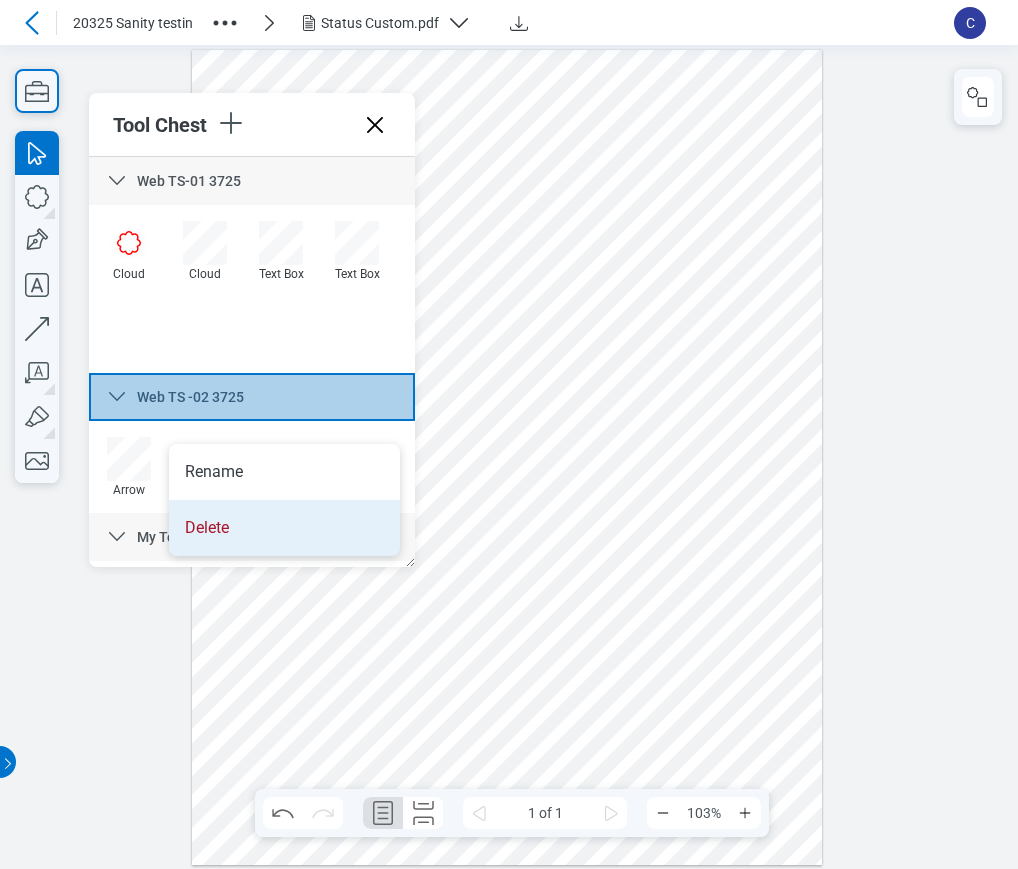 click on "Delete" at bounding box center [284, 528] 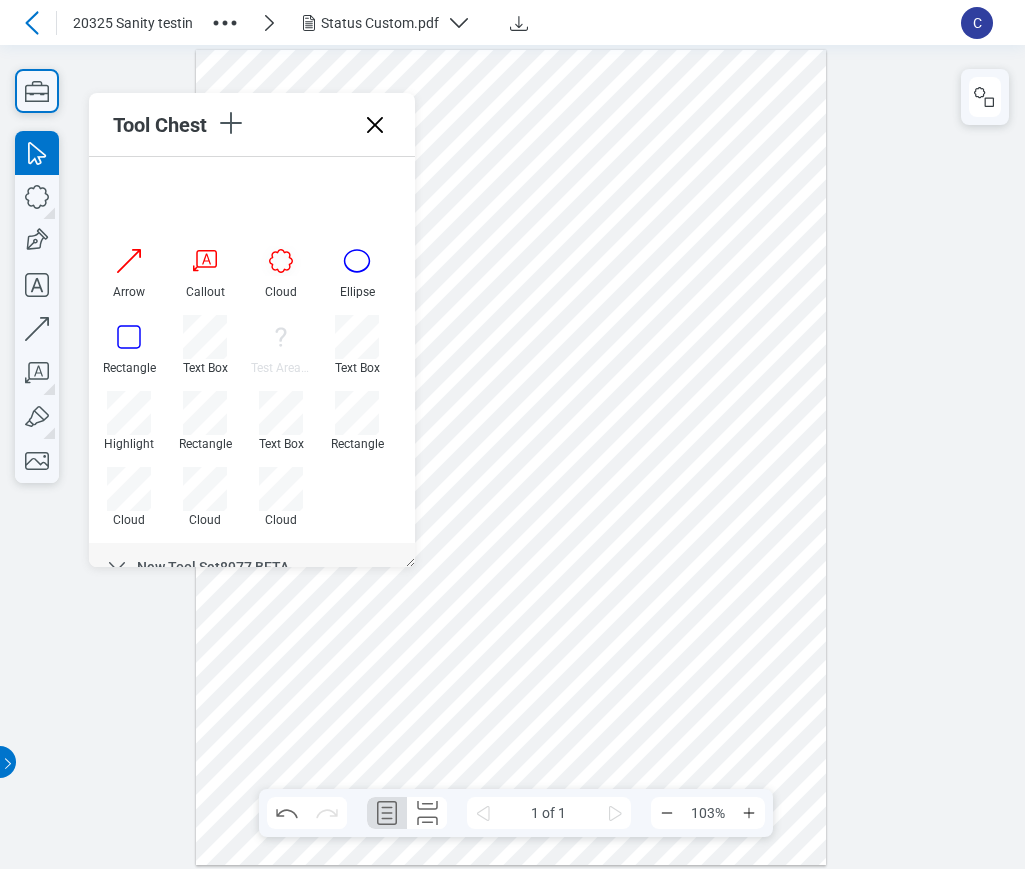 scroll, scrollTop: 390, scrollLeft: 0, axis: vertical 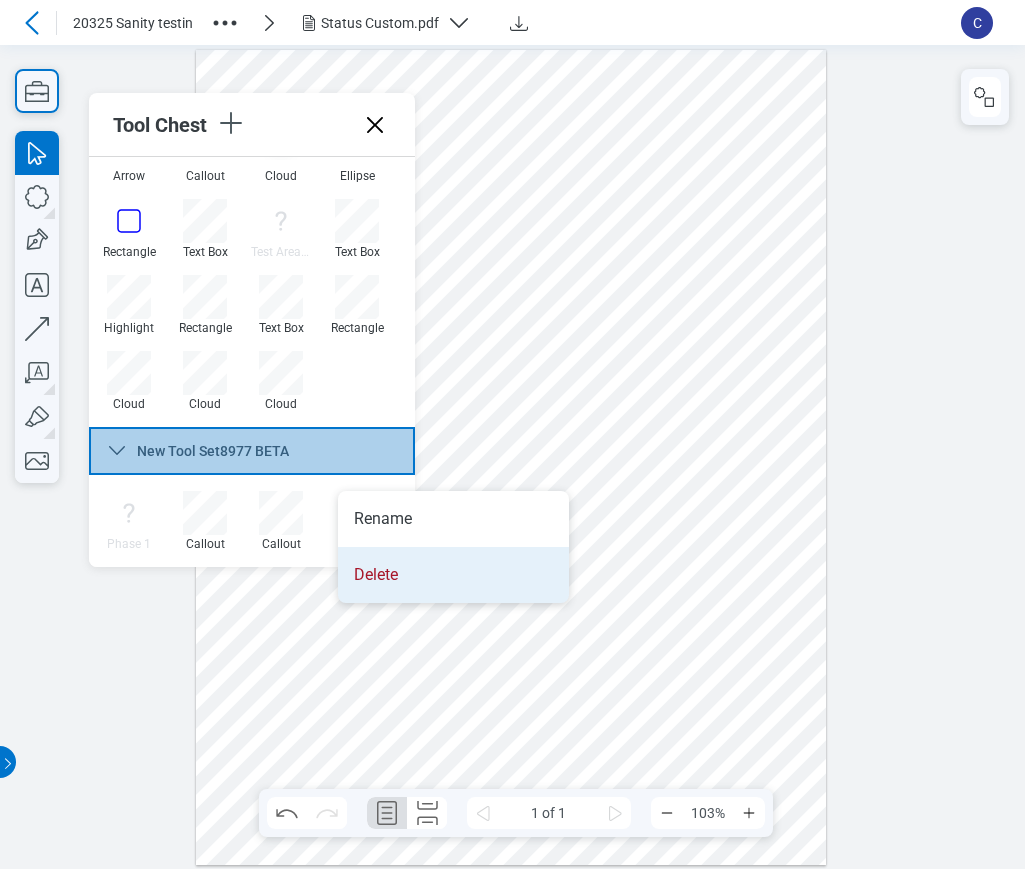 click on "Delete" at bounding box center [453, 575] 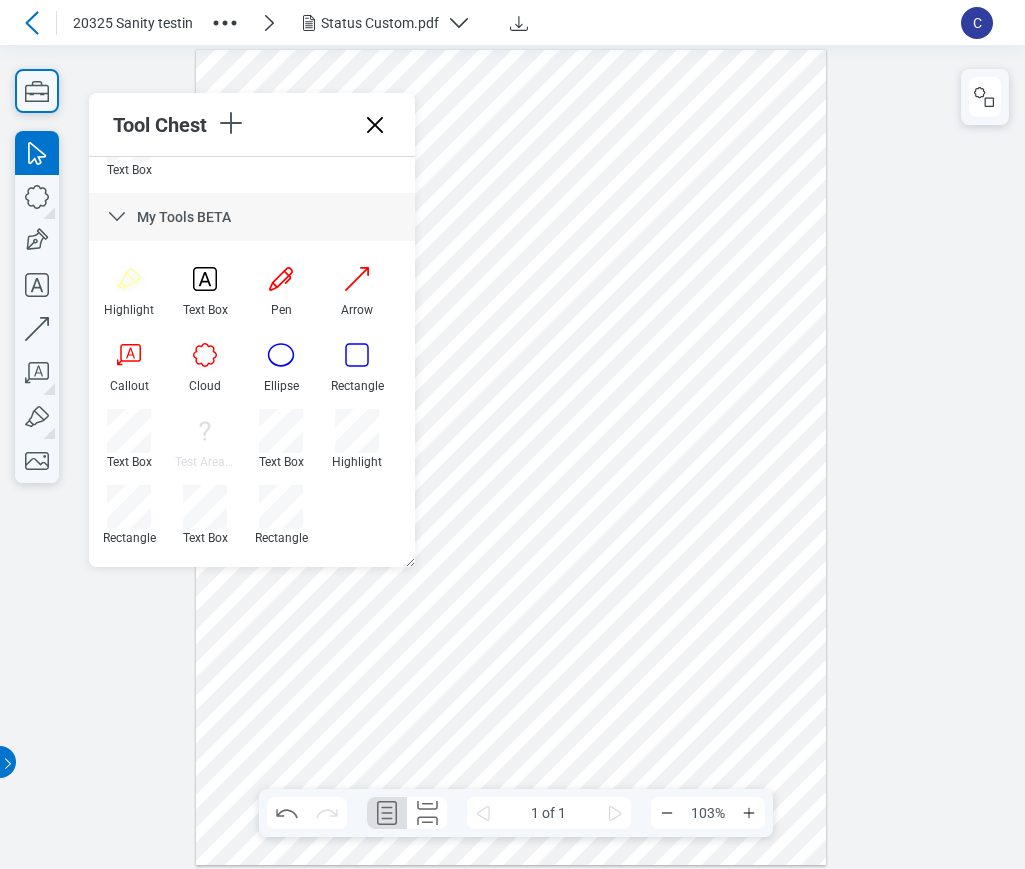 scroll, scrollTop: 125, scrollLeft: 0, axis: vertical 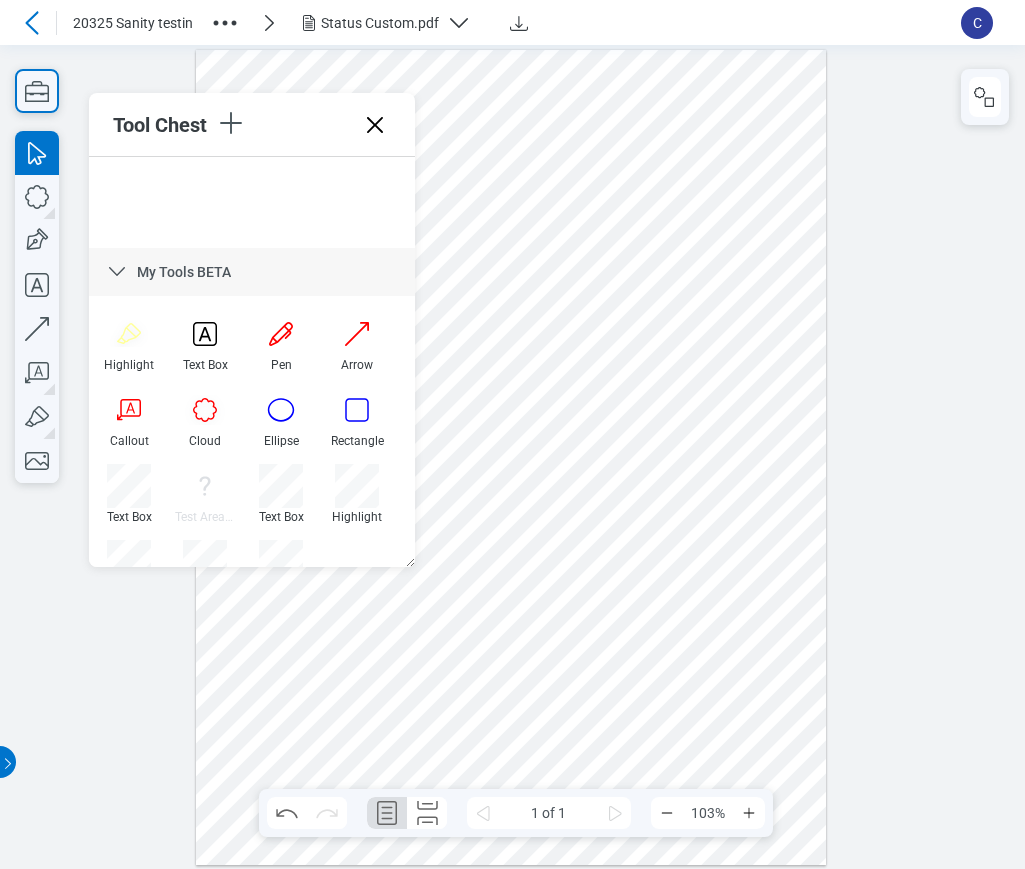 click 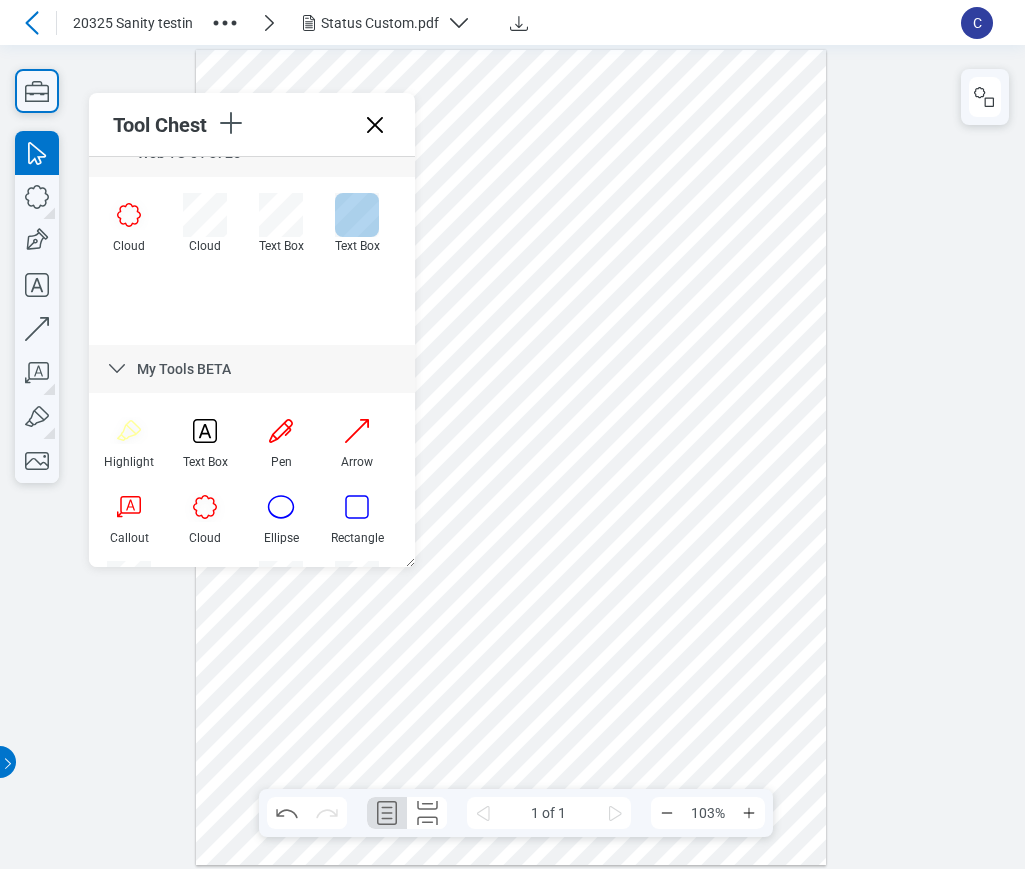 scroll, scrollTop: 0, scrollLeft: 0, axis: both 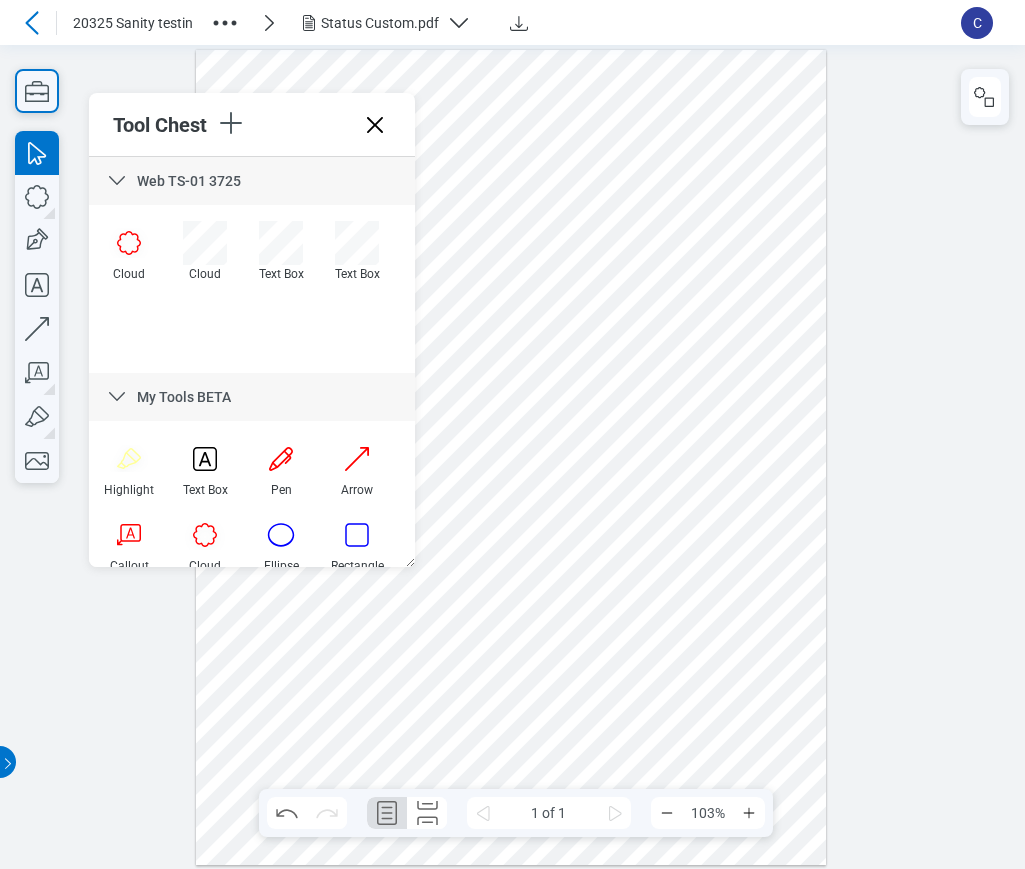 click 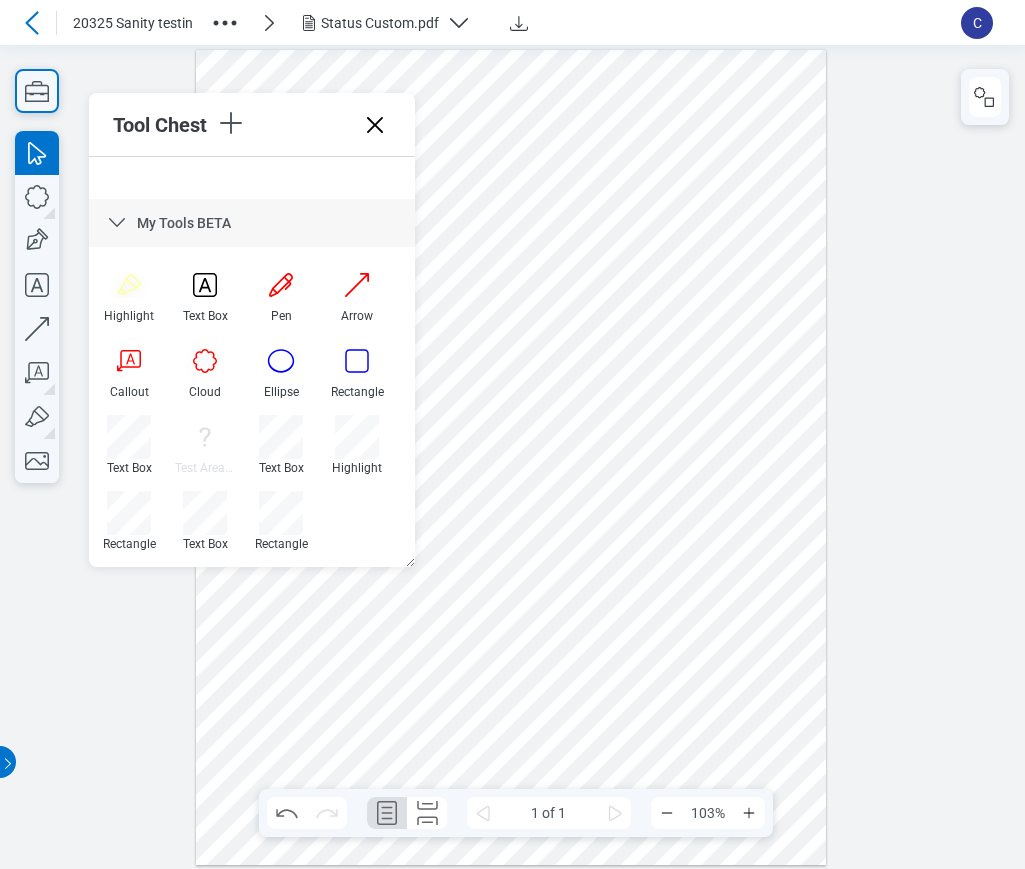 scroll, scrollTop: 250, scrollLeft: 0, axis: vertical 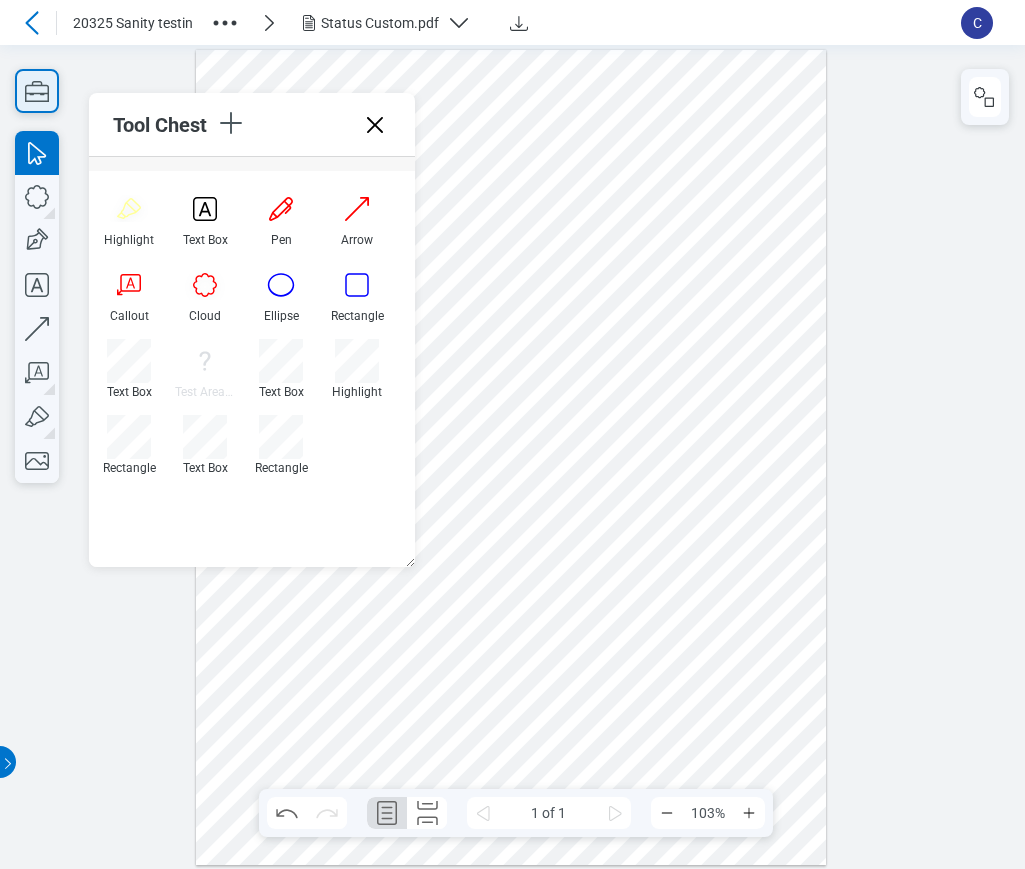 click 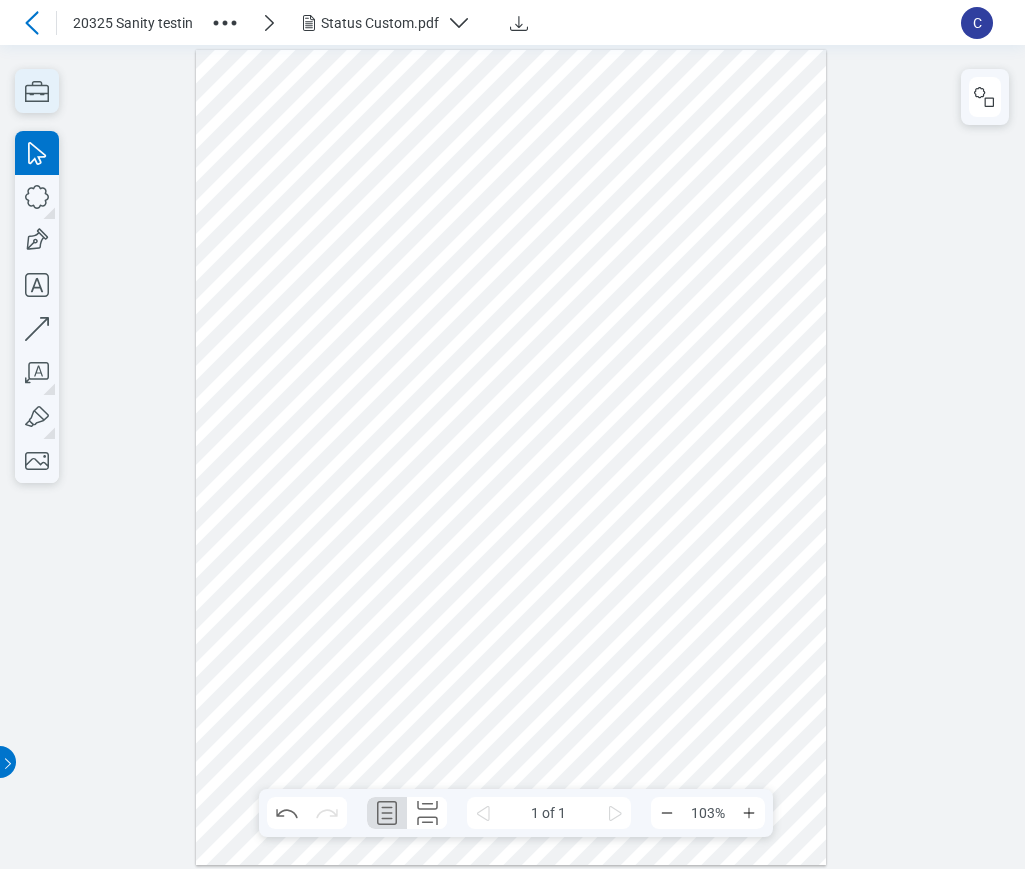click 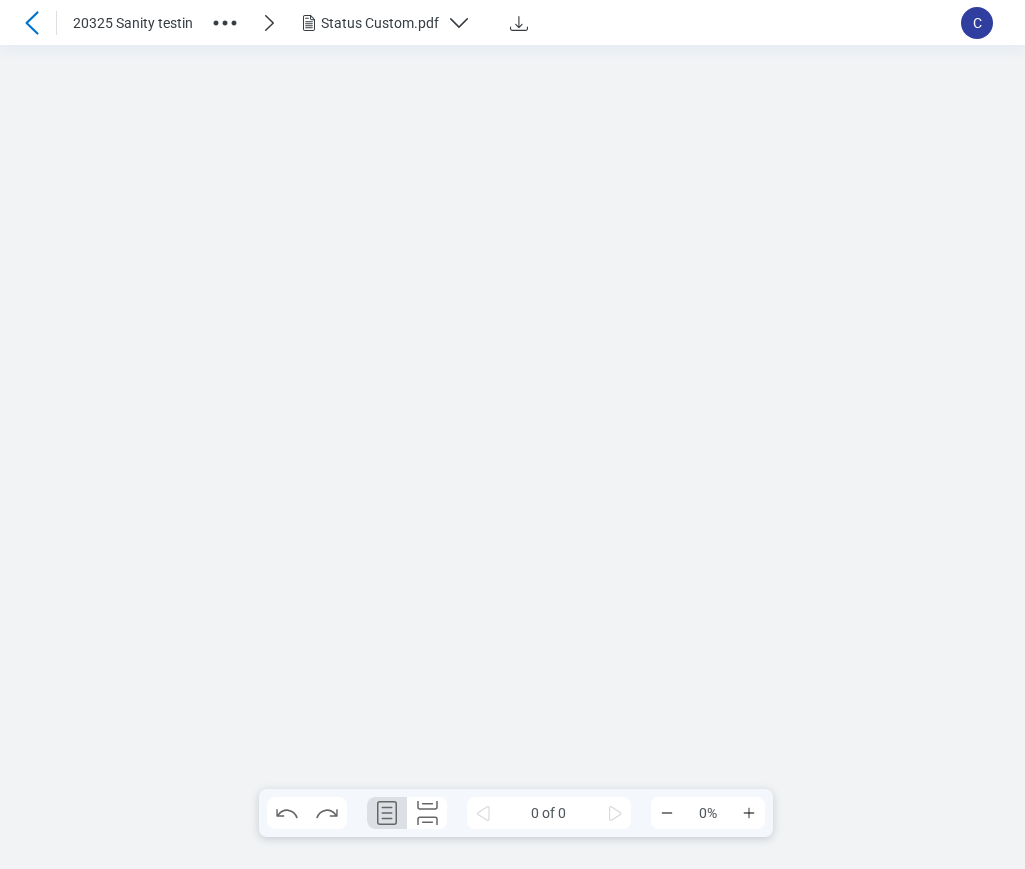 scroll, scrollTop: 0, scrollLeft: 0, axis: both 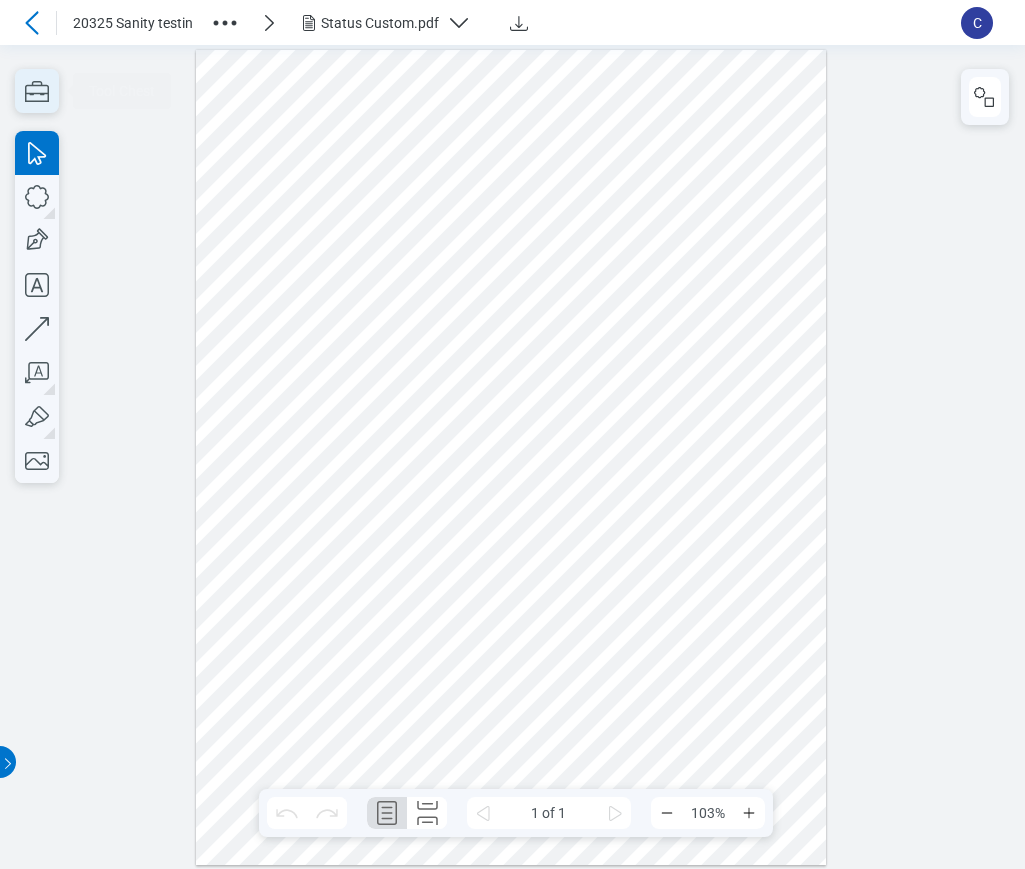 click 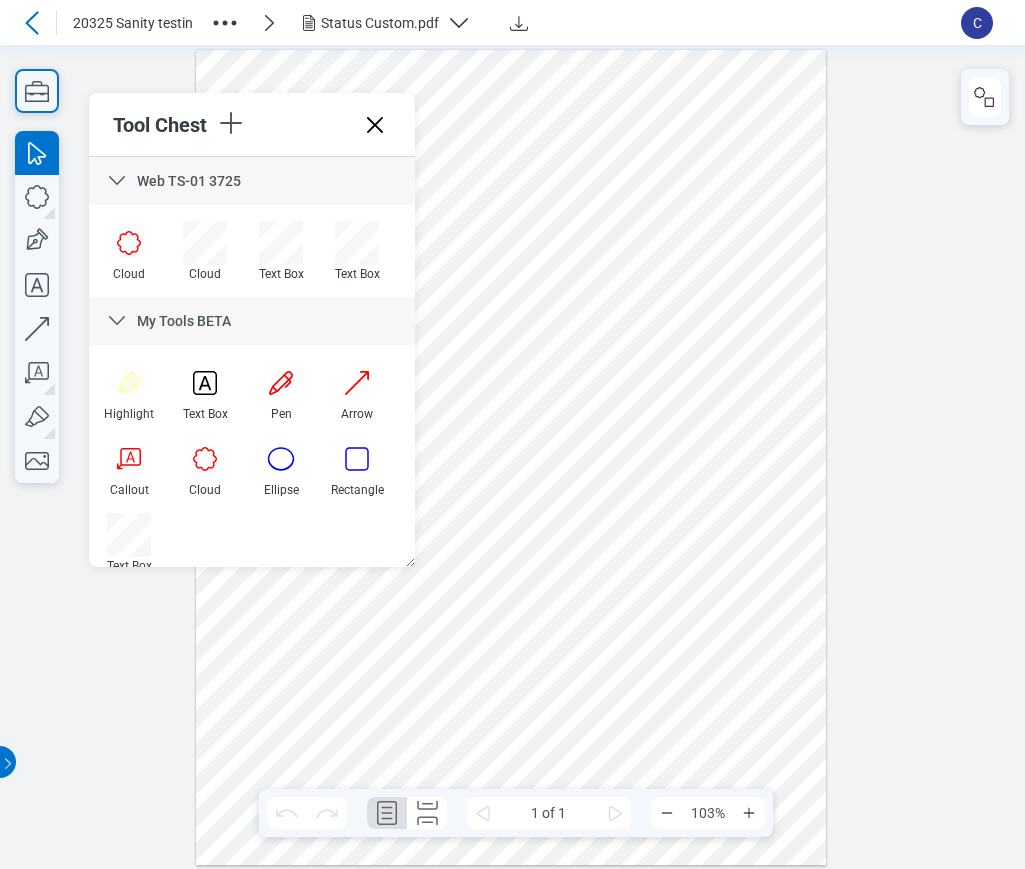 click on "Web TS-01 3725" at bounding box center [252, 181] 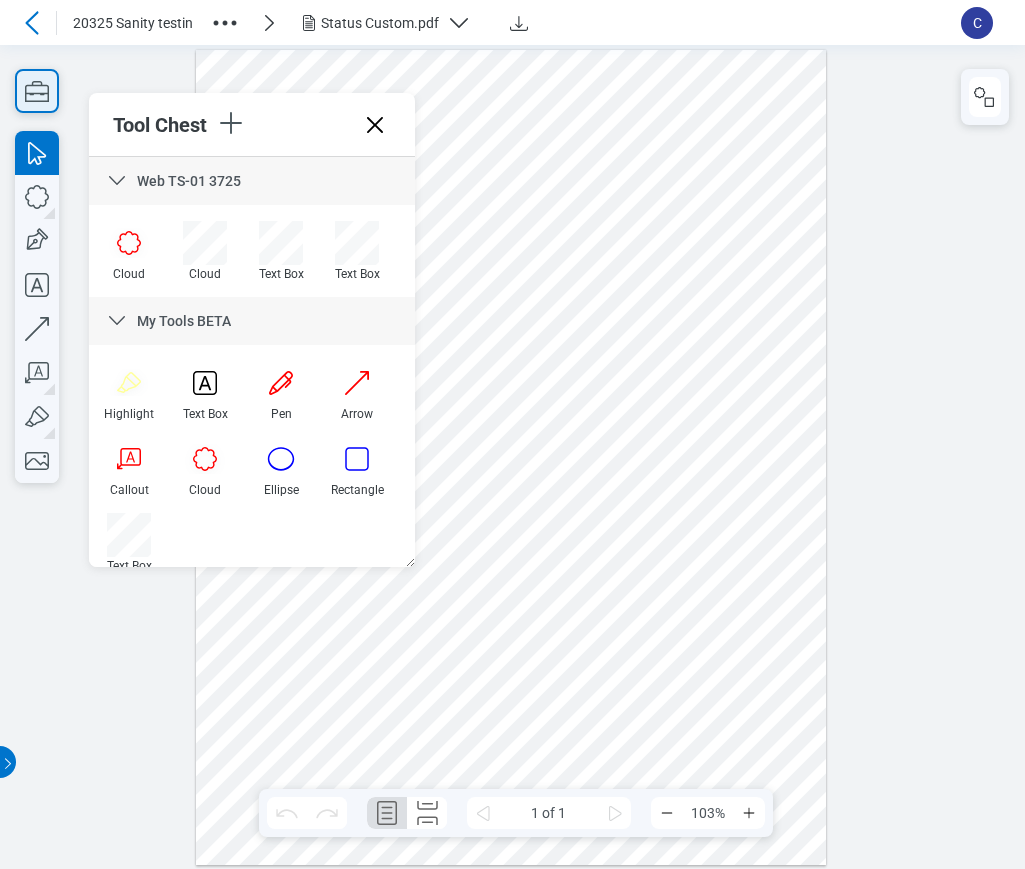 click 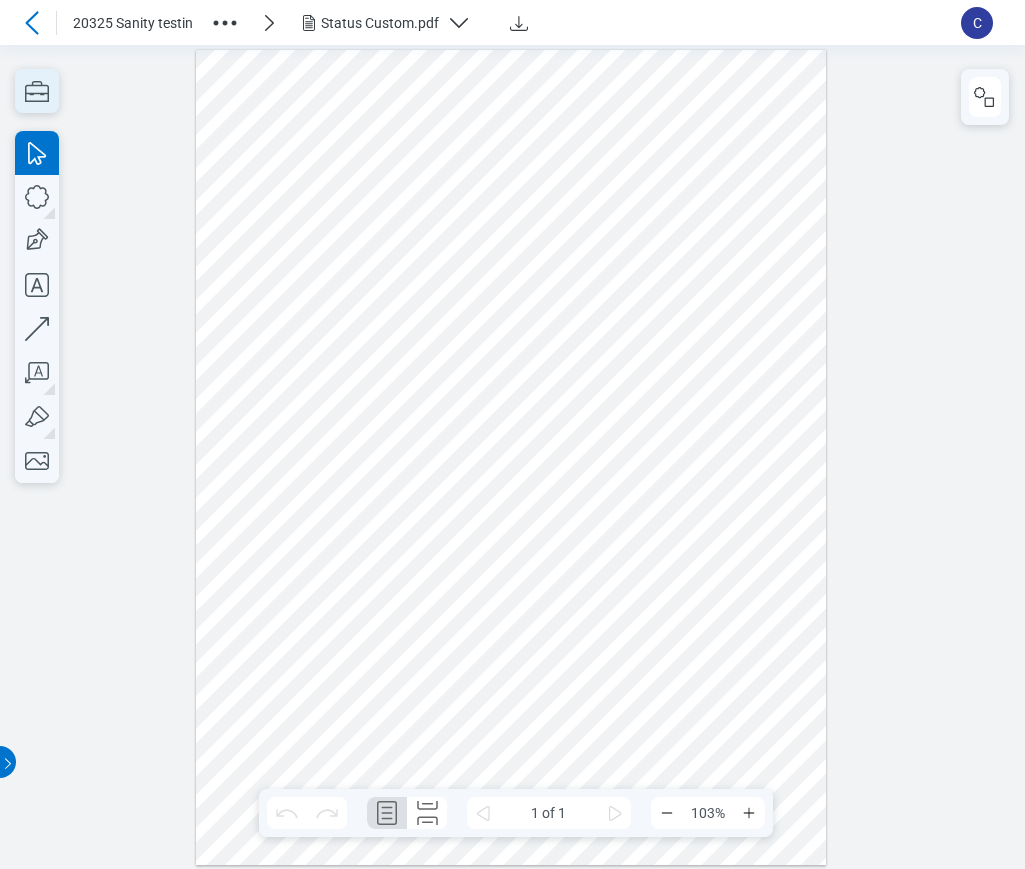click 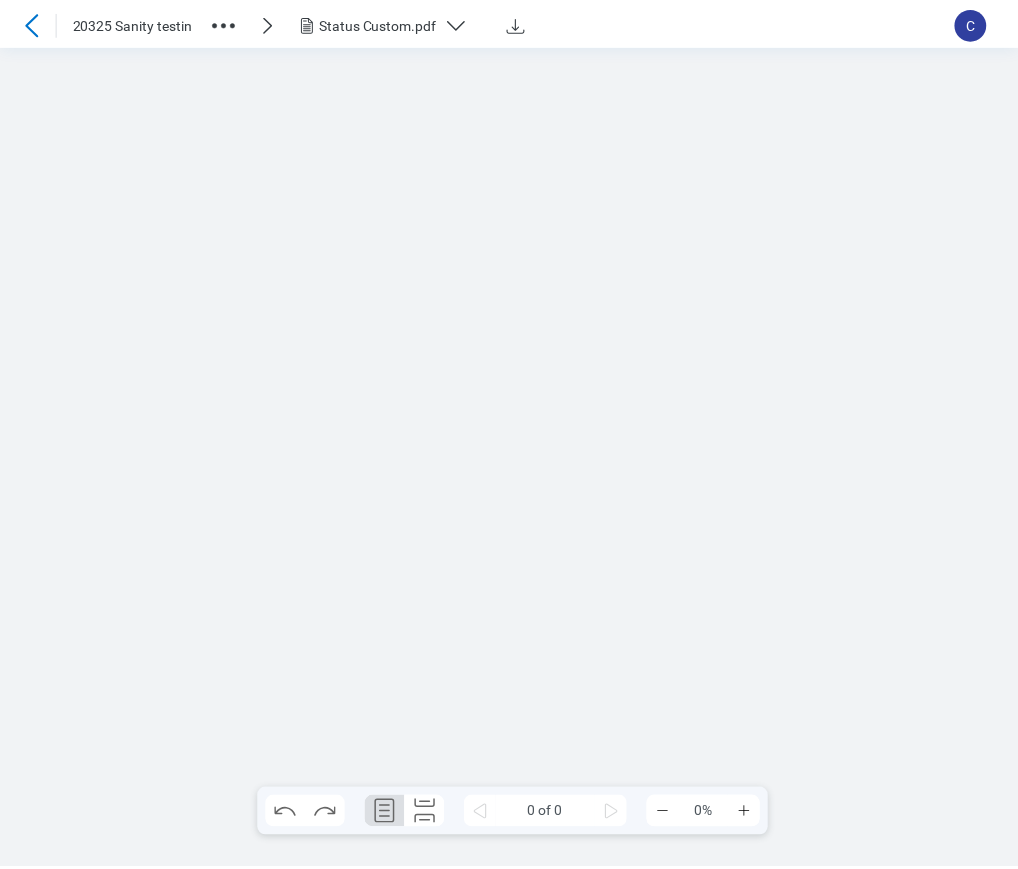 scroll, scrollTop: 0, scrollLeft: 0, axis: both 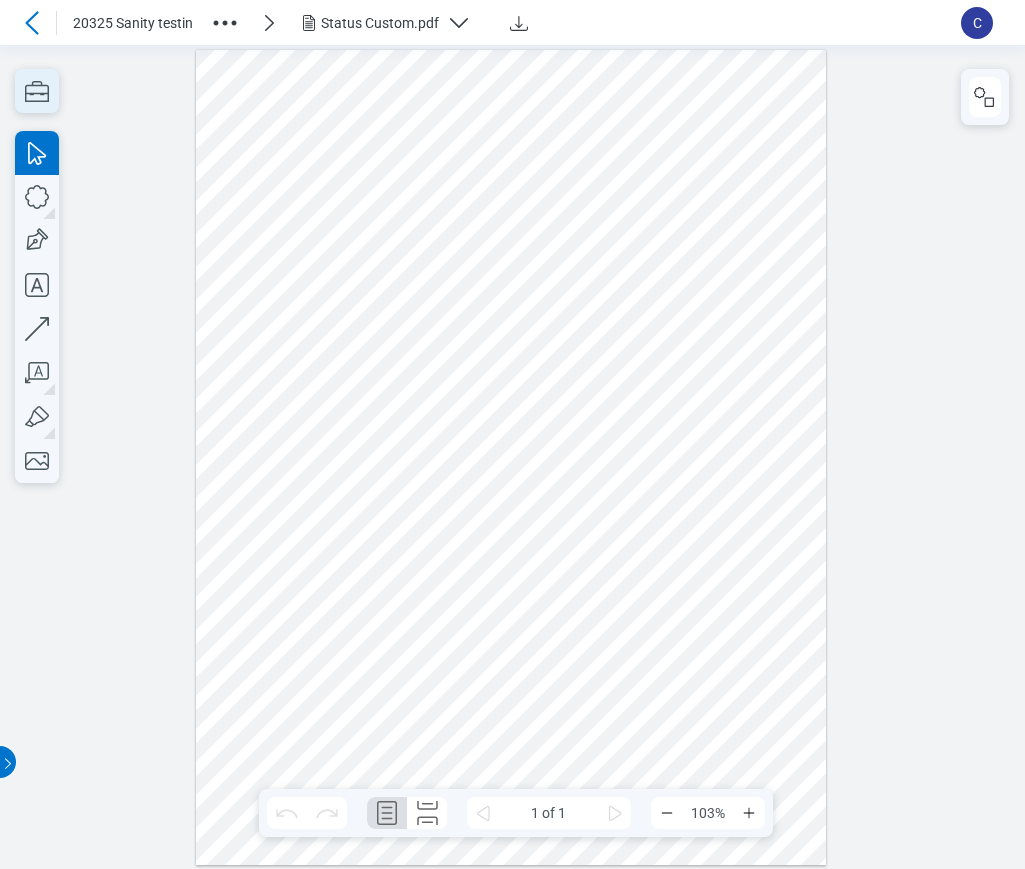 click 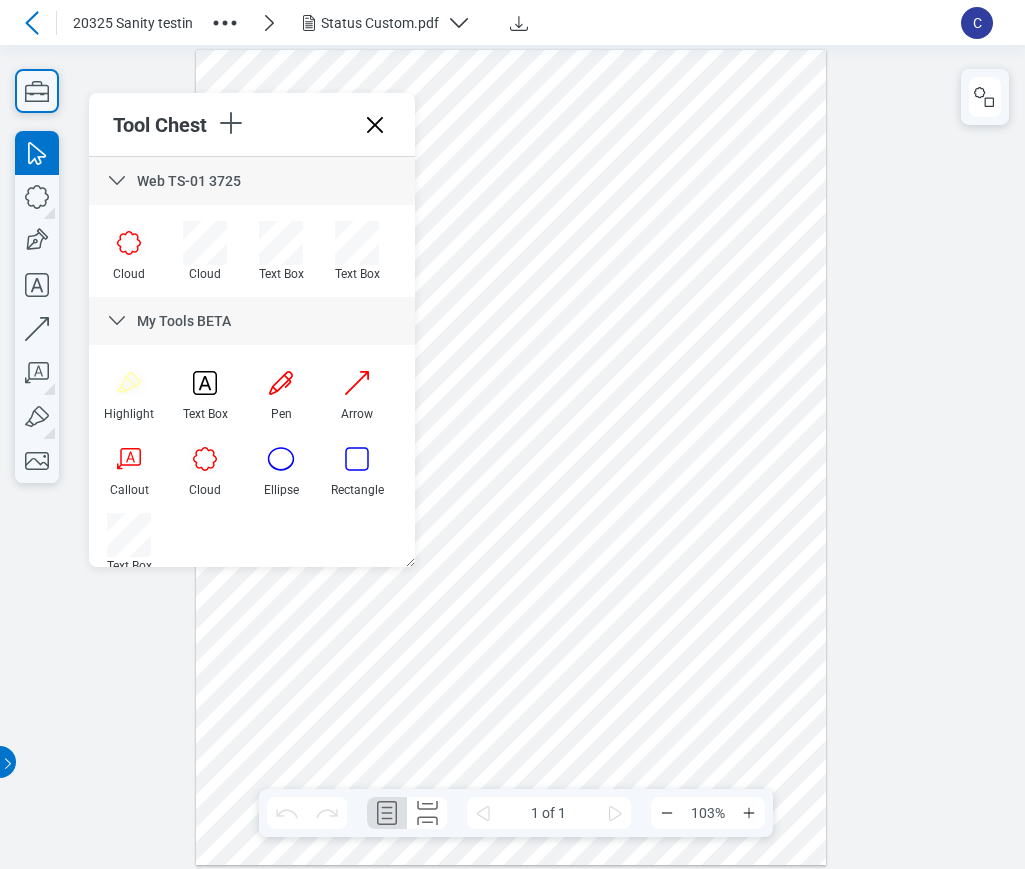 click 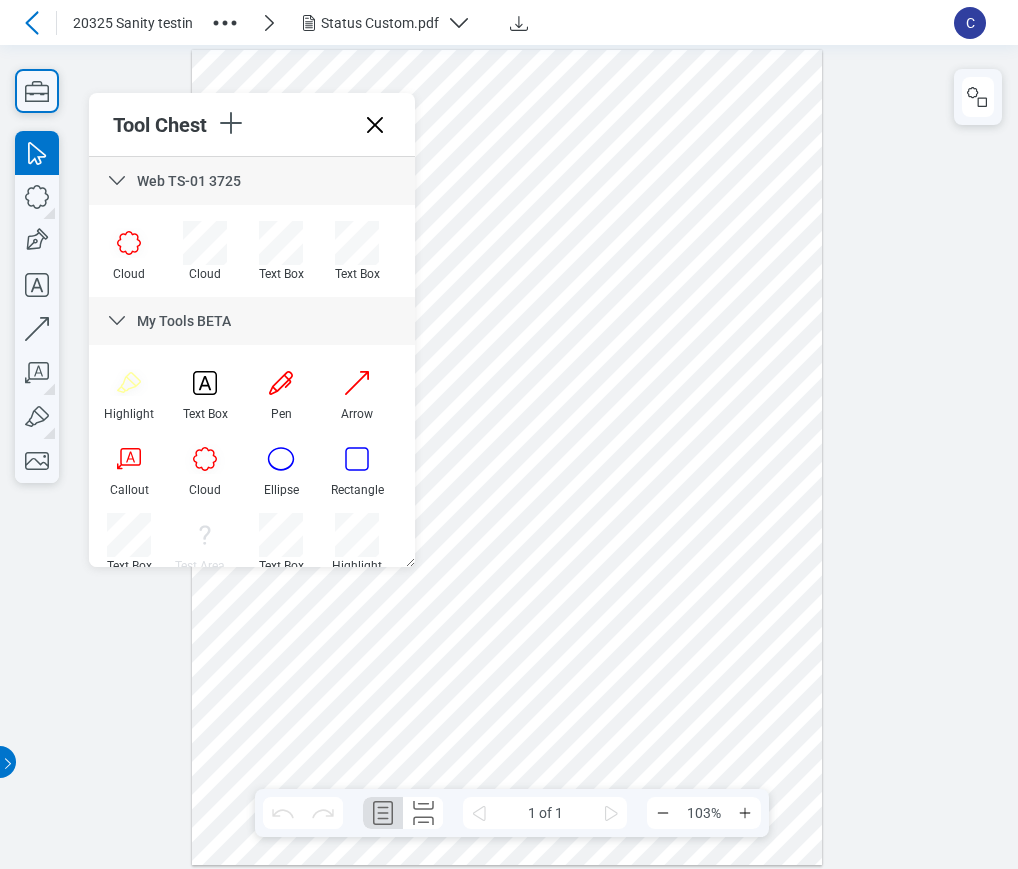 scroll, scrollTop: 174, scrollLeft: 0, axis: vertical 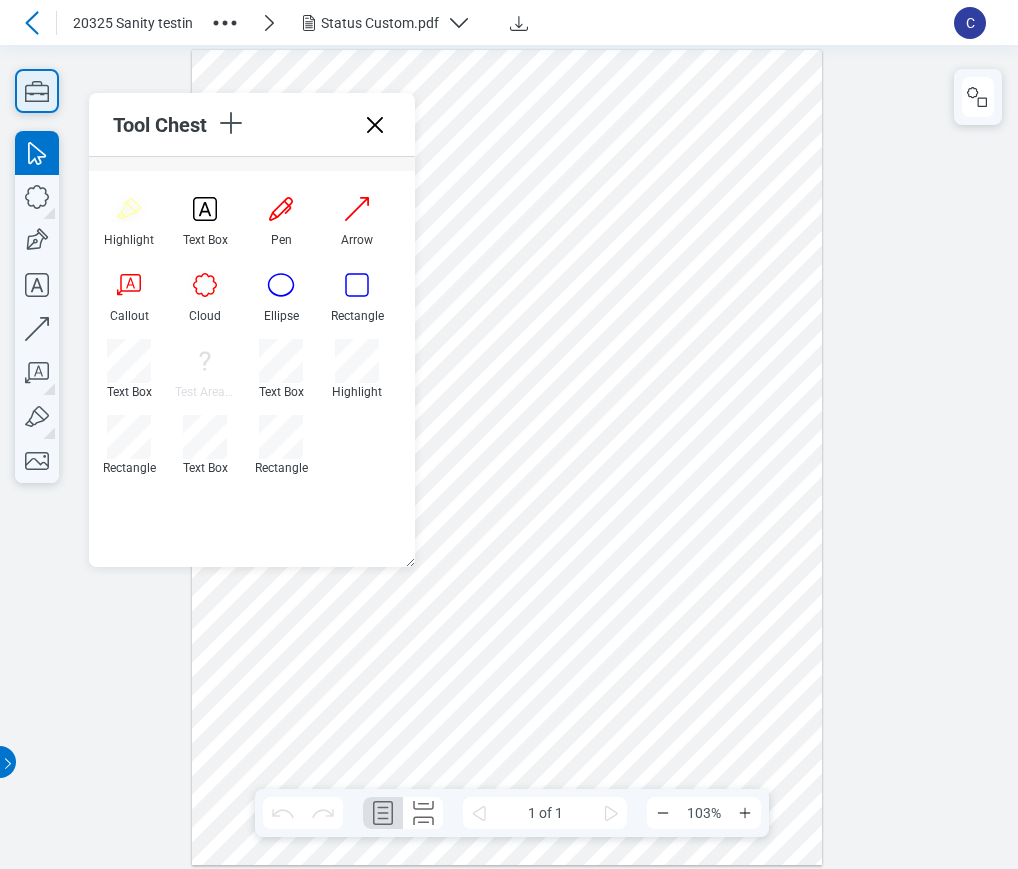 click 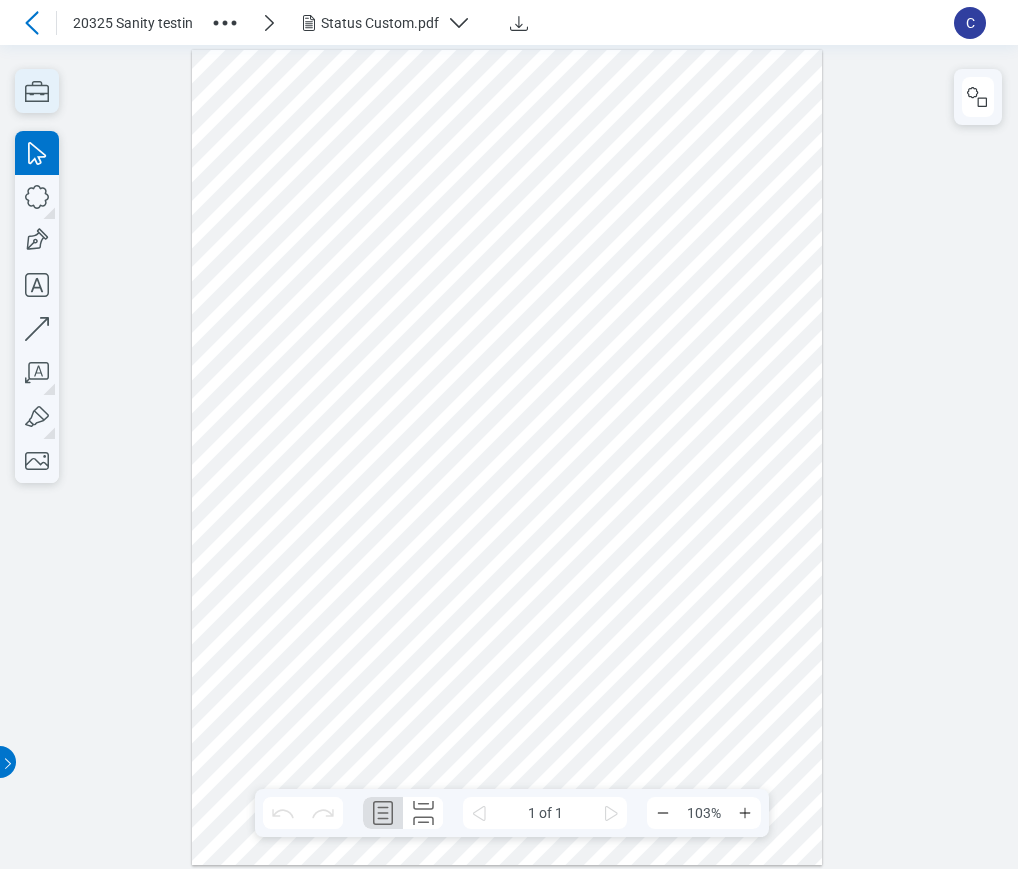click 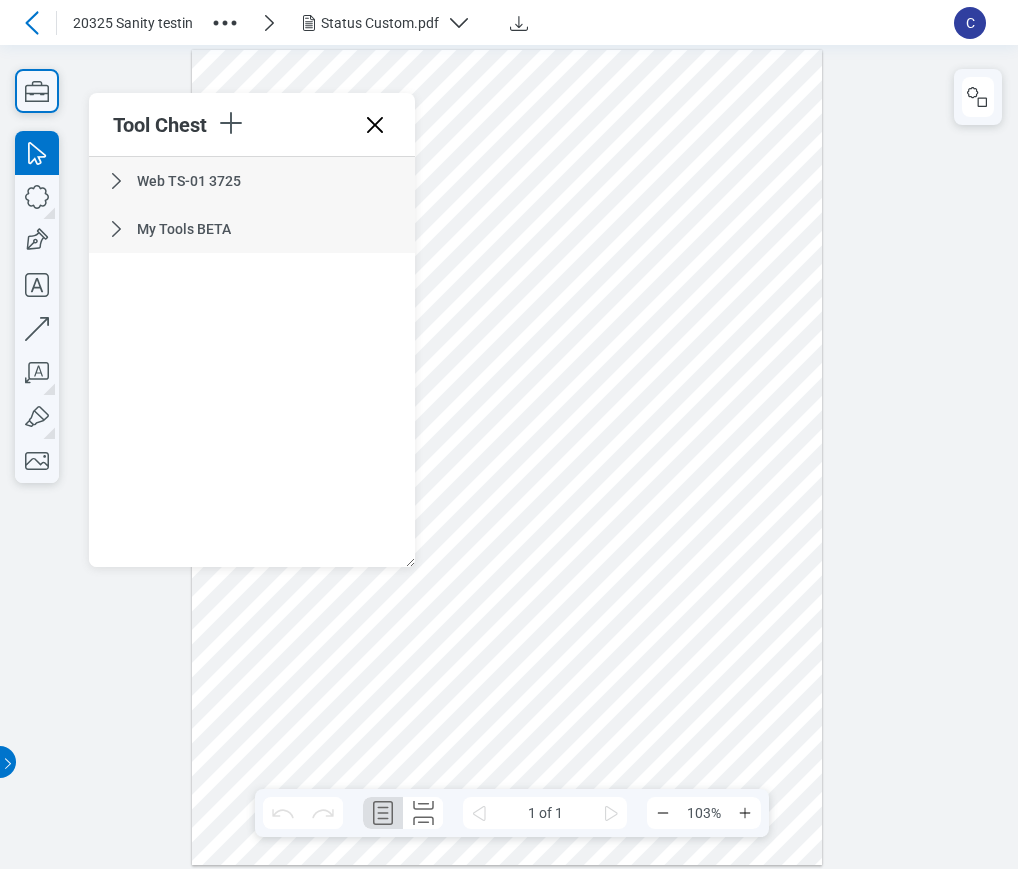 type 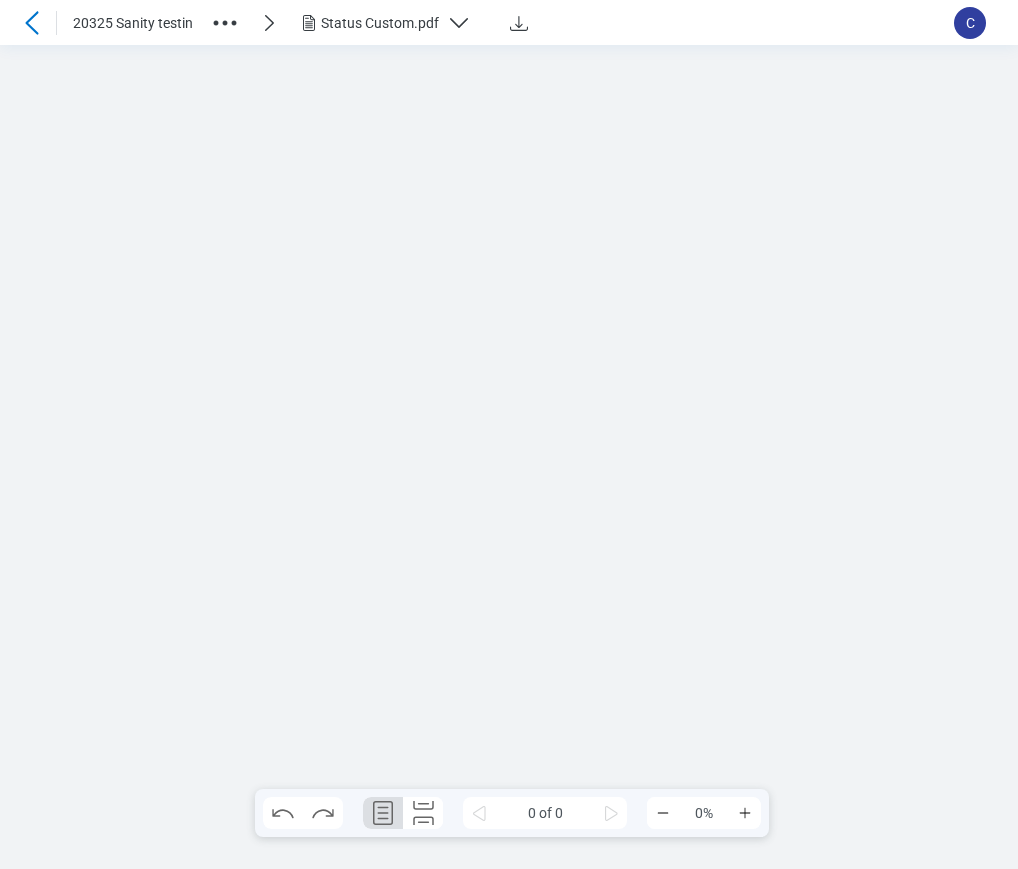 scroll, scrollTop: 0, scrollLeft: 0, axis: both 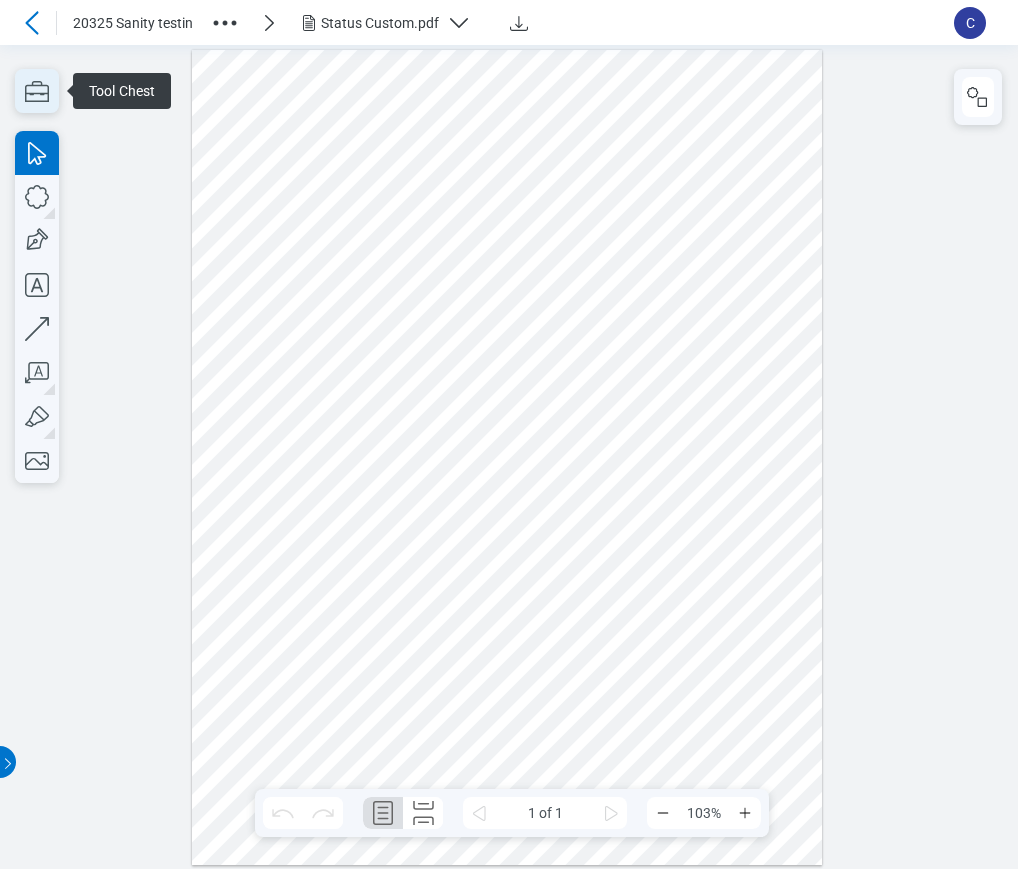 click 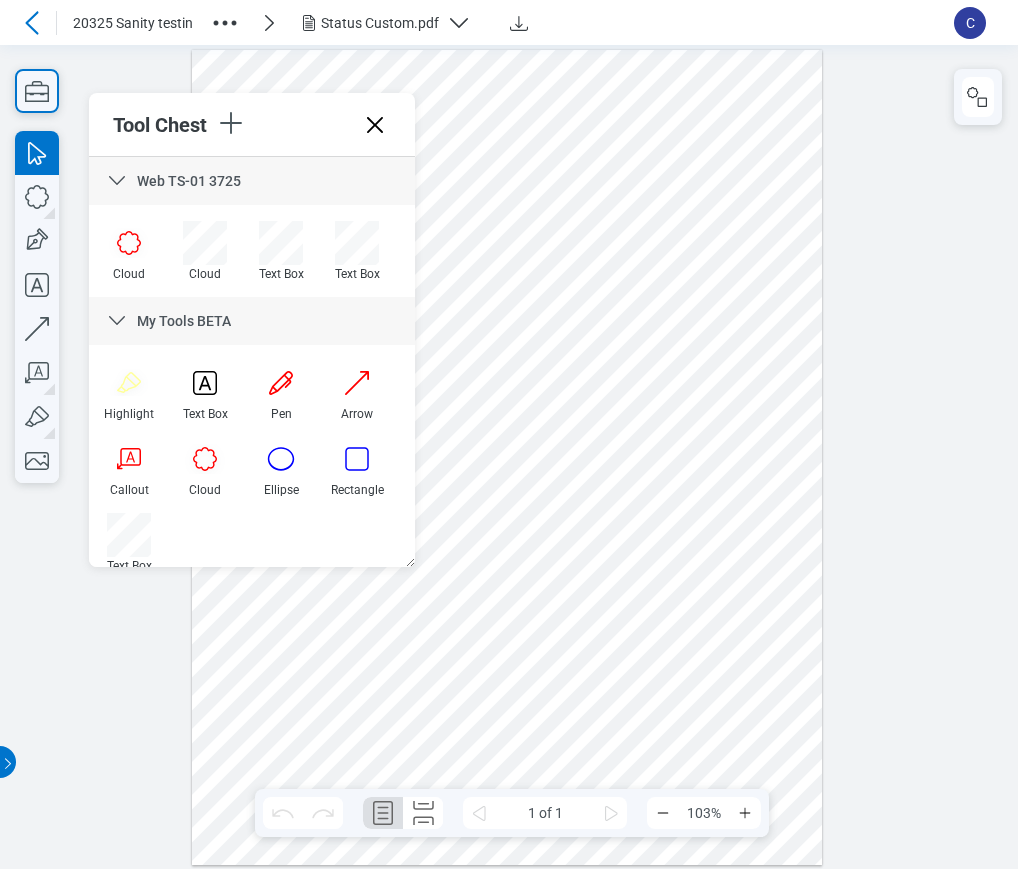 click 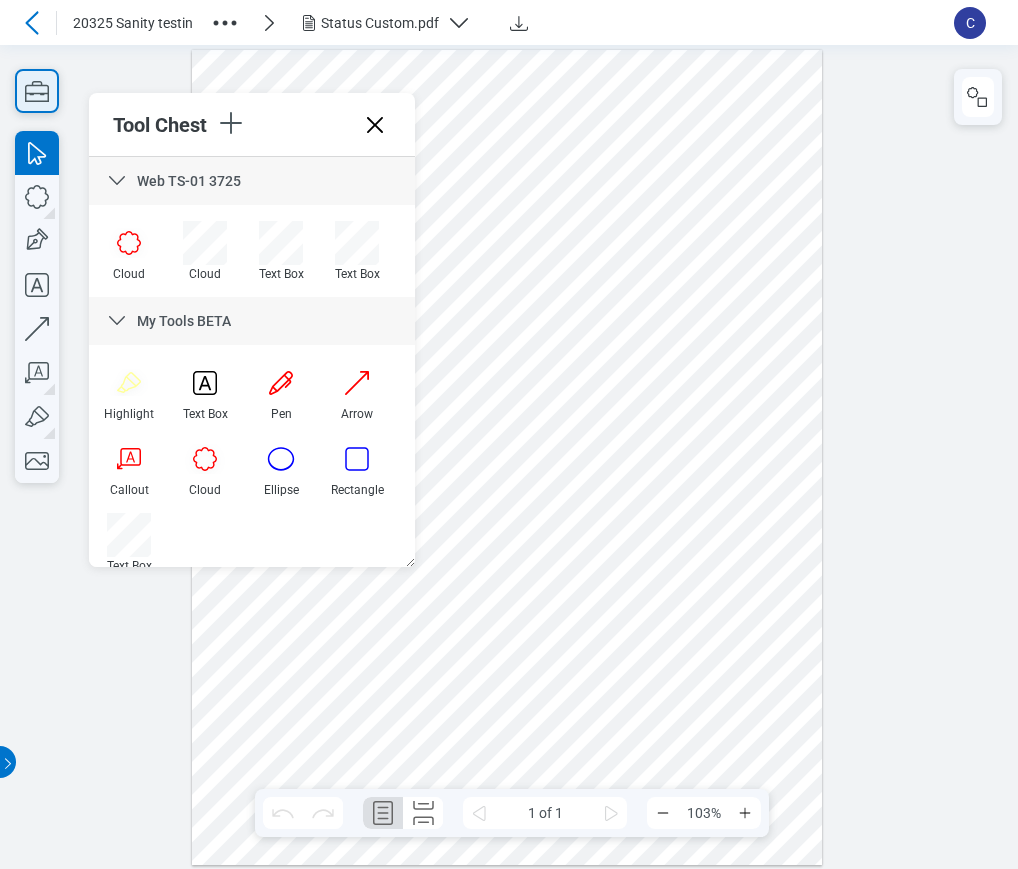 click 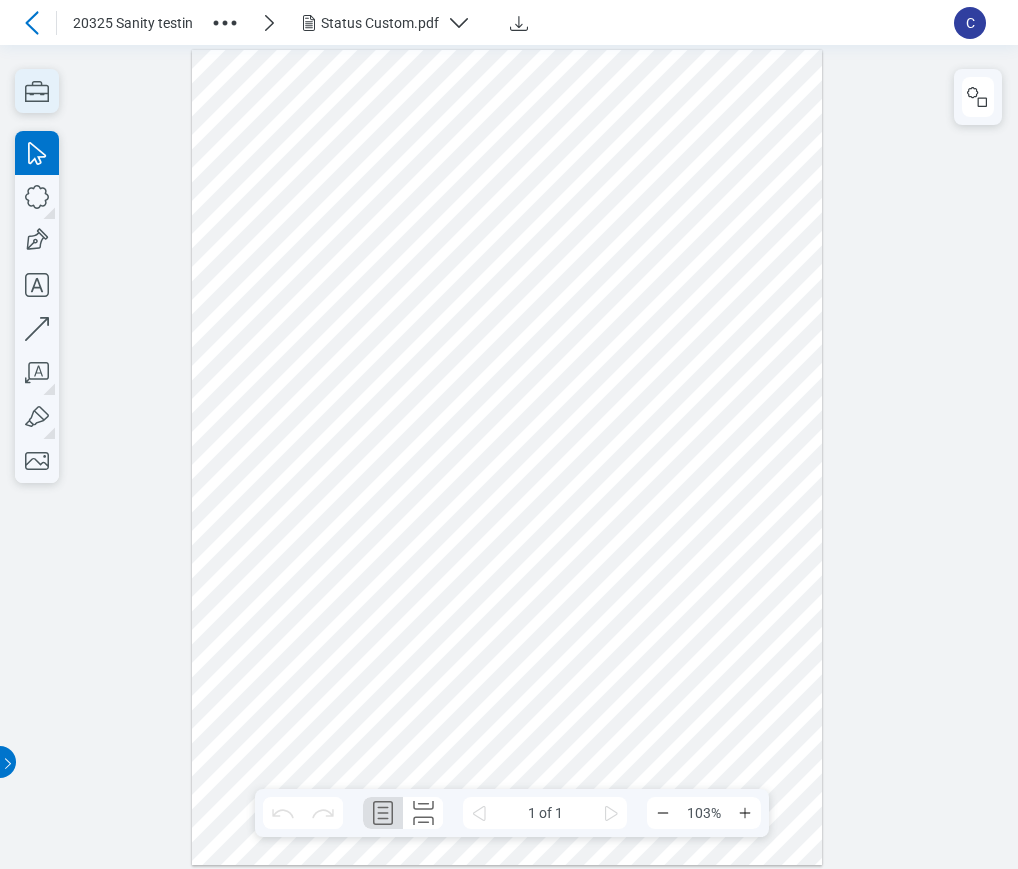 click 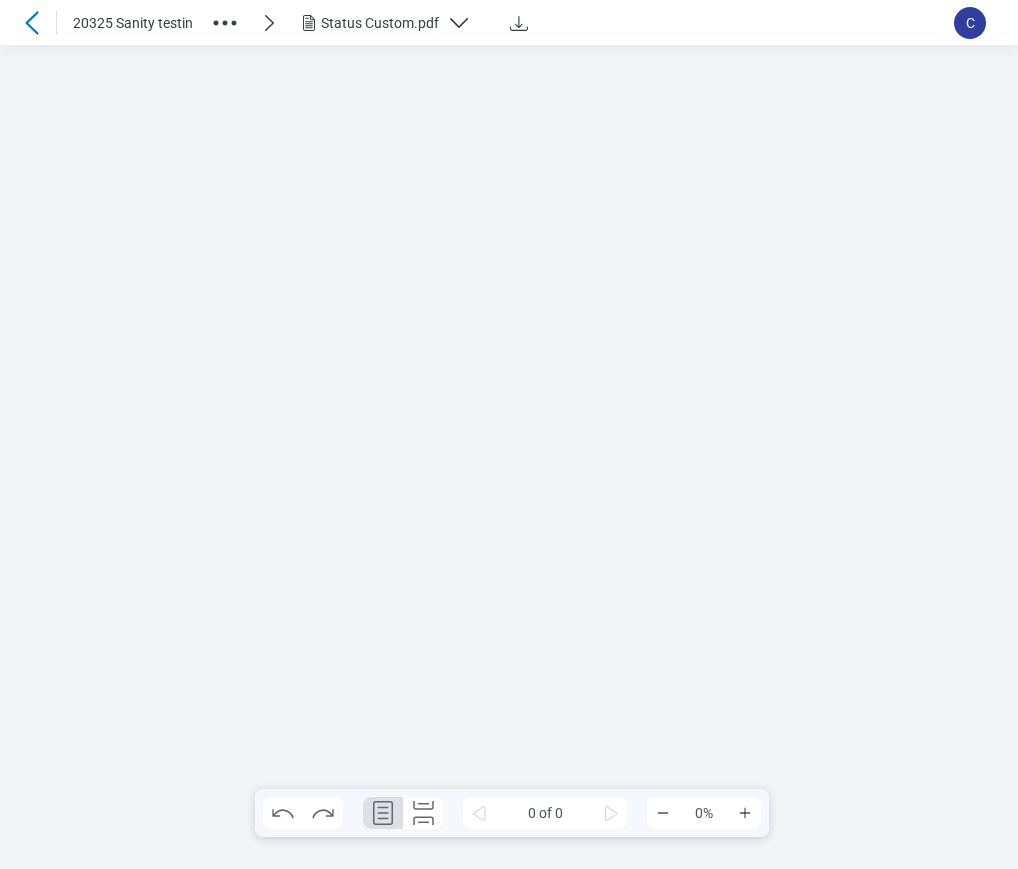 scroll, scrollTop: 0, scrollLeft: 0, axis: both 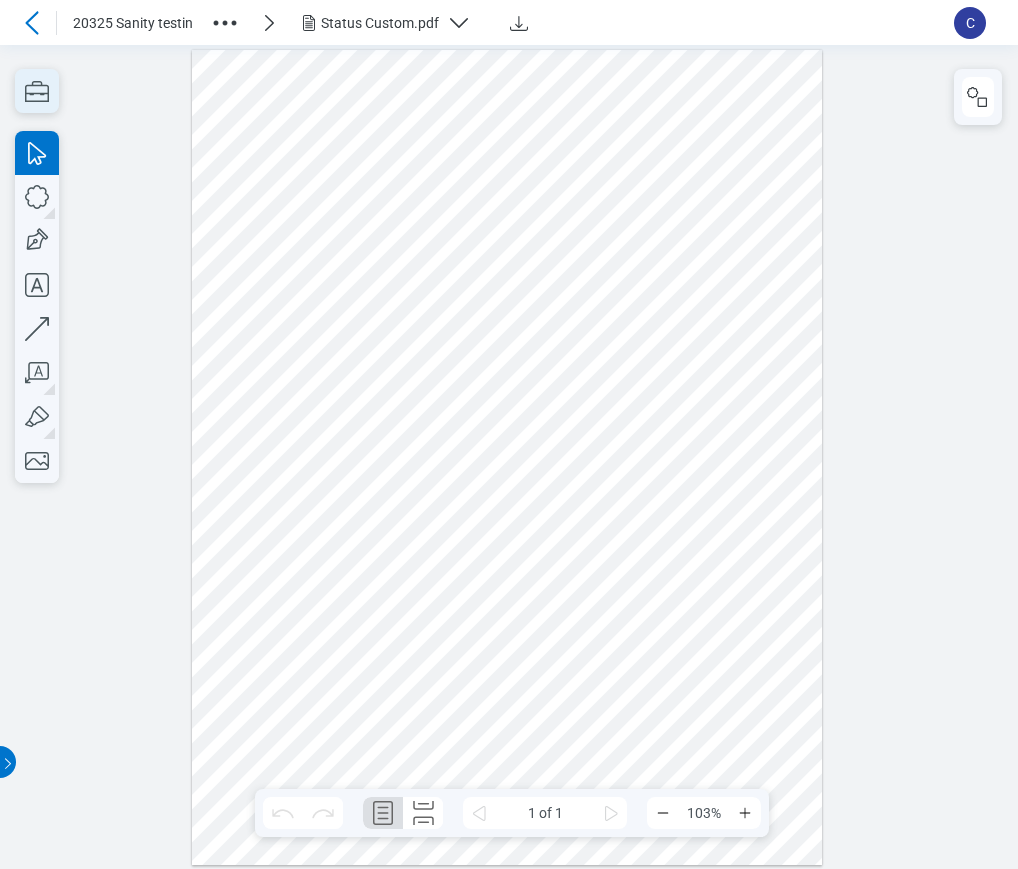 click 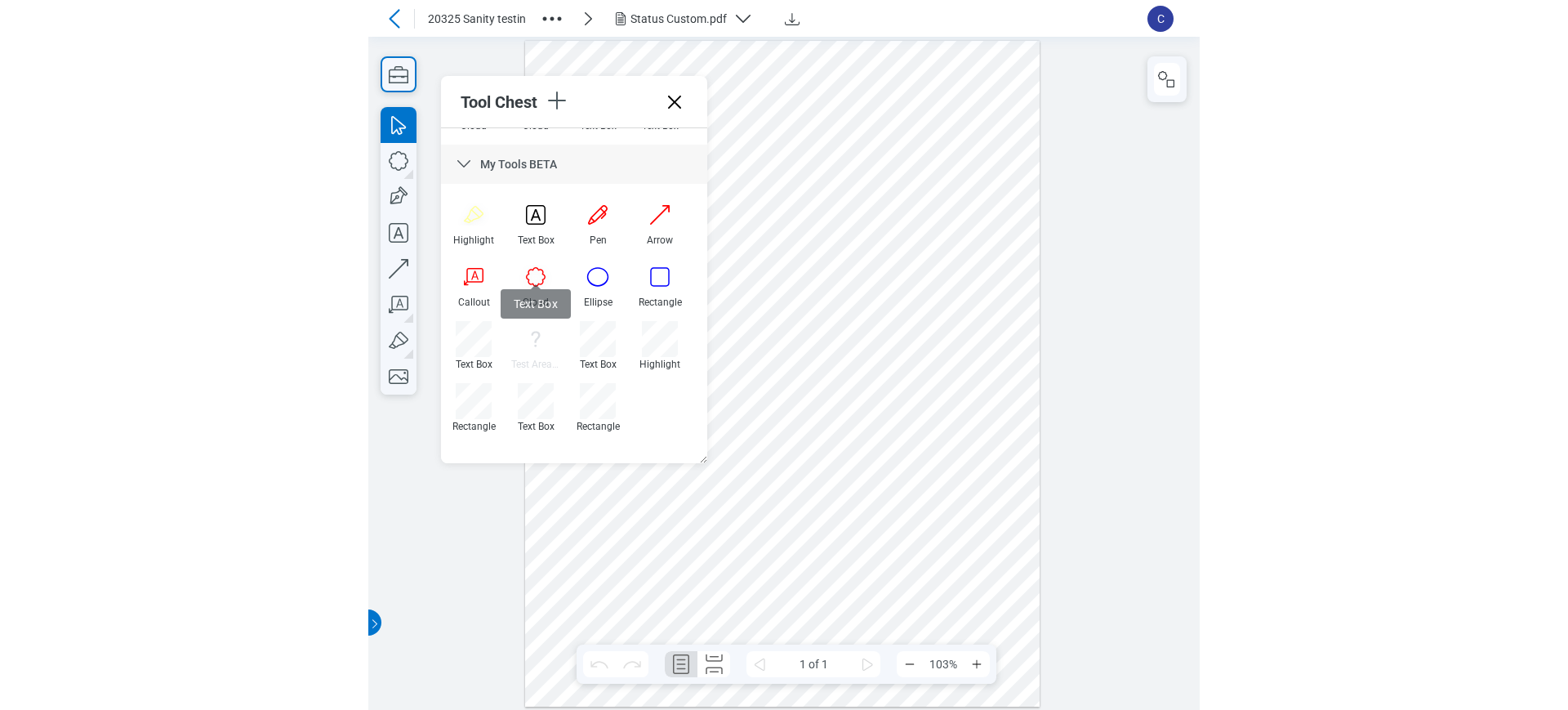scroll, scrollTop: 102, scrollLeft: 0, axis: vertical 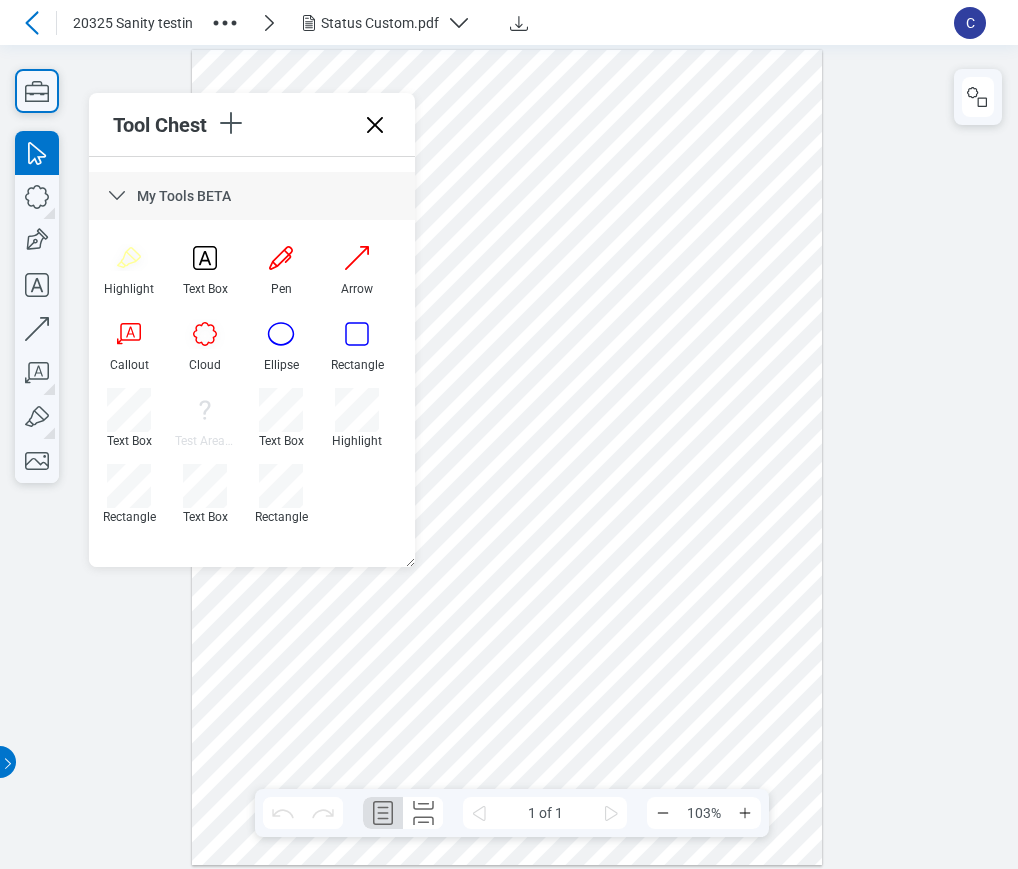 click on "20325 Sanity testin Status Custom.pdf C" at bounding box center [509, 22] 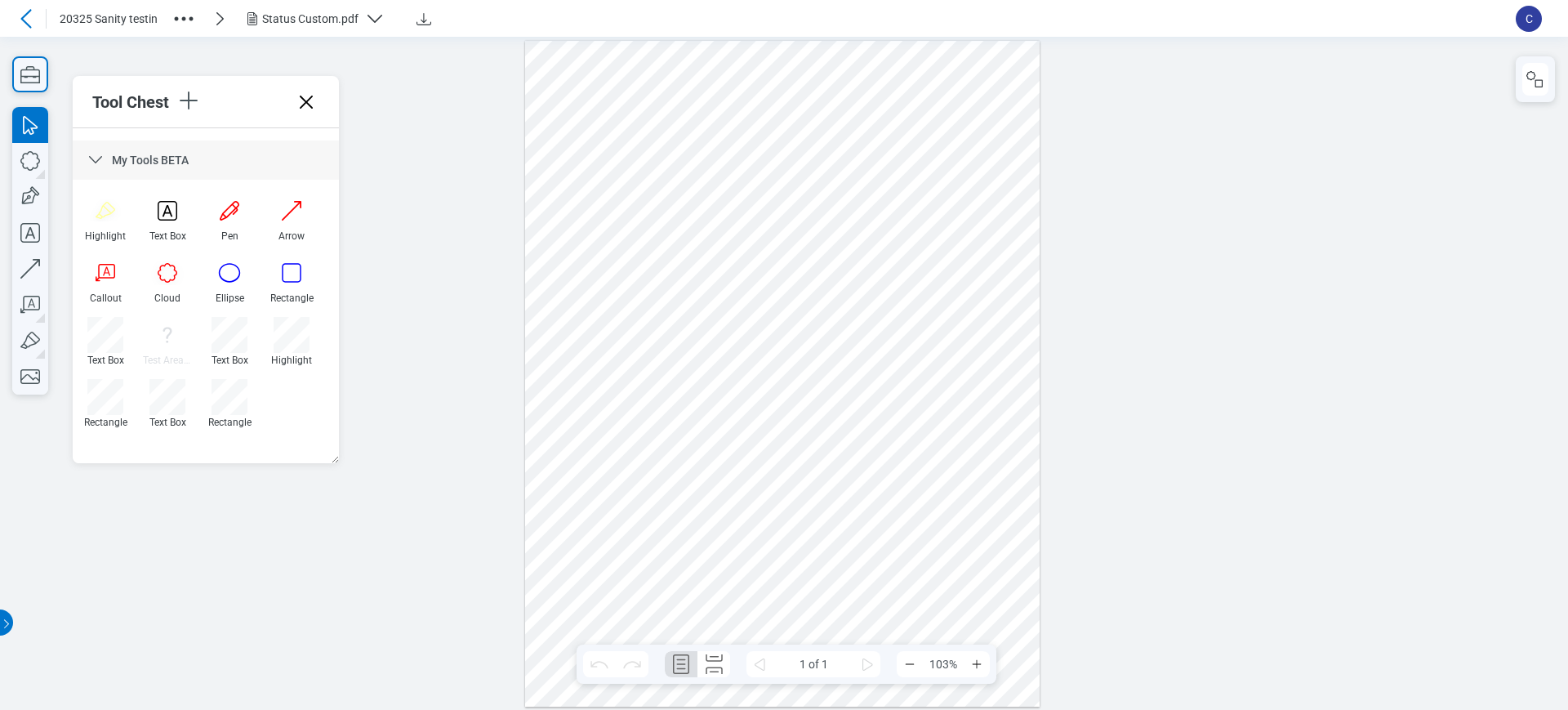 click on "C" at bounding box center [1529, 19] 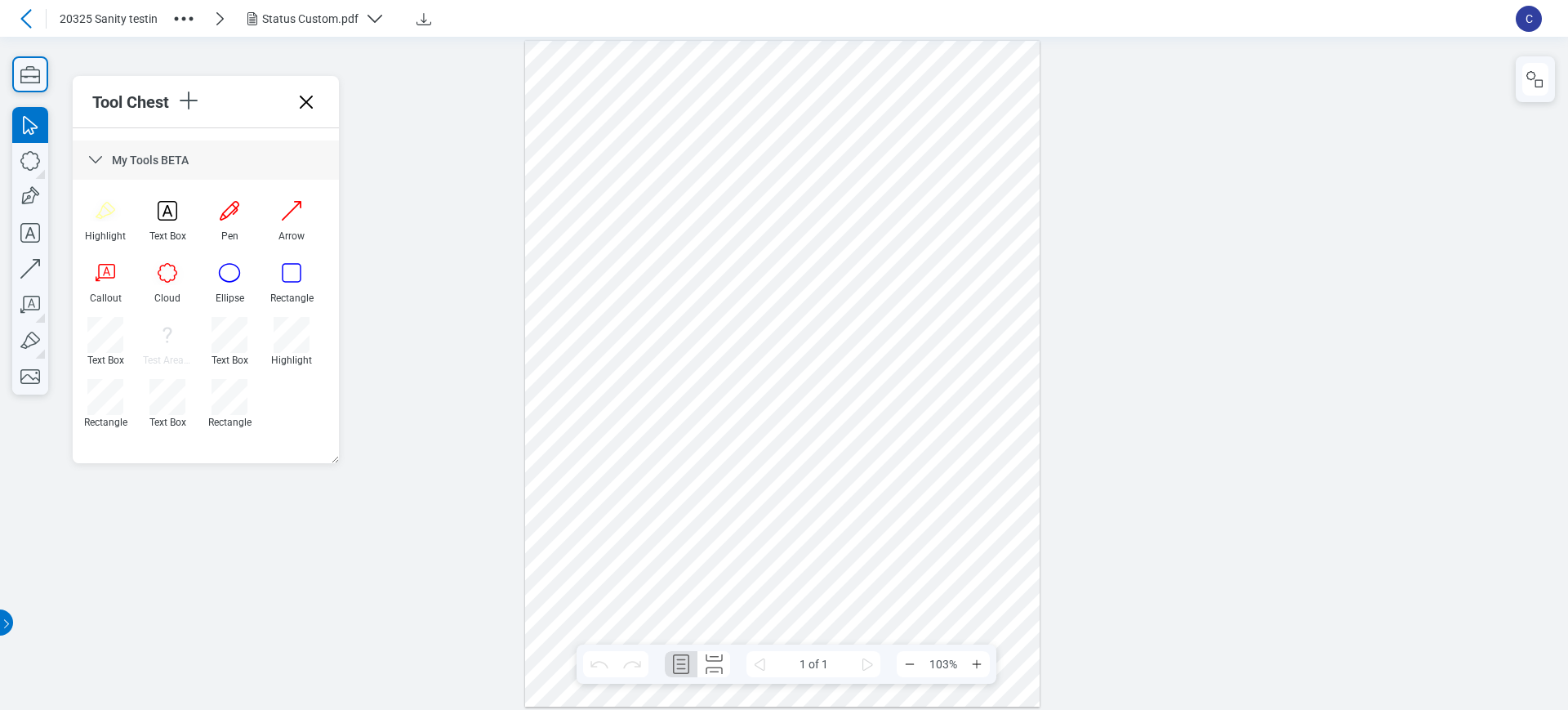 click on "20325 Sanity testin Status Custom.pdf C" at bounding box center (784, 18) 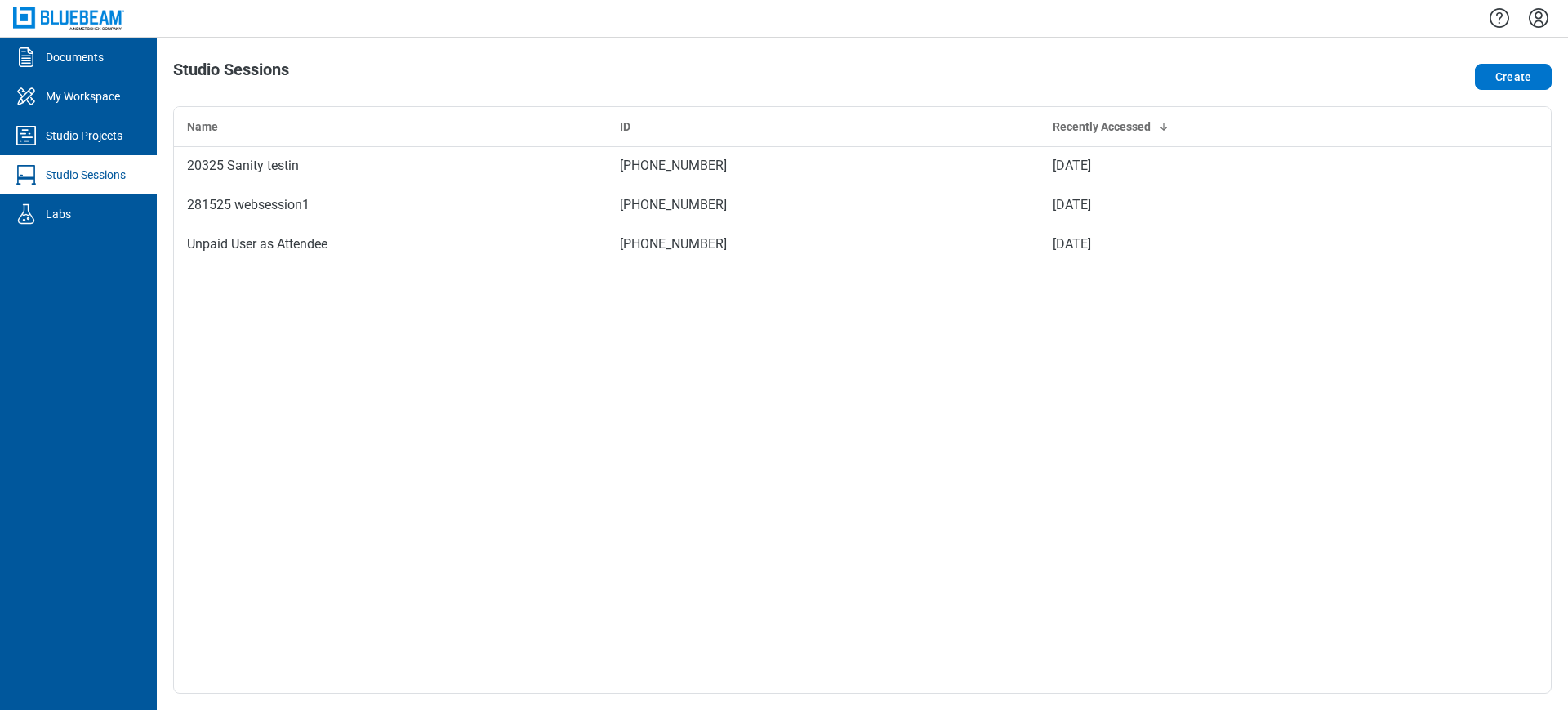click 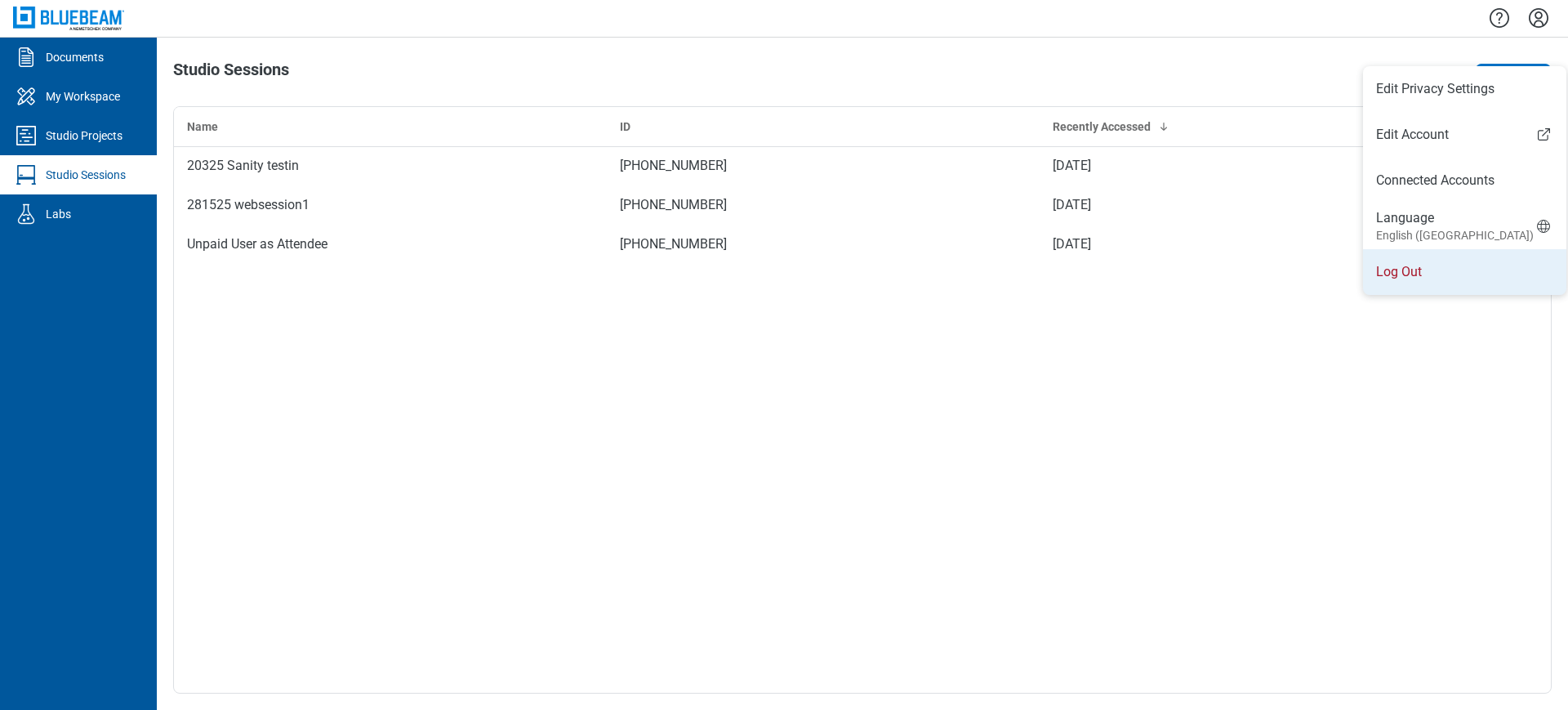 click on "Log Out" at bounding box center (1464, 272) 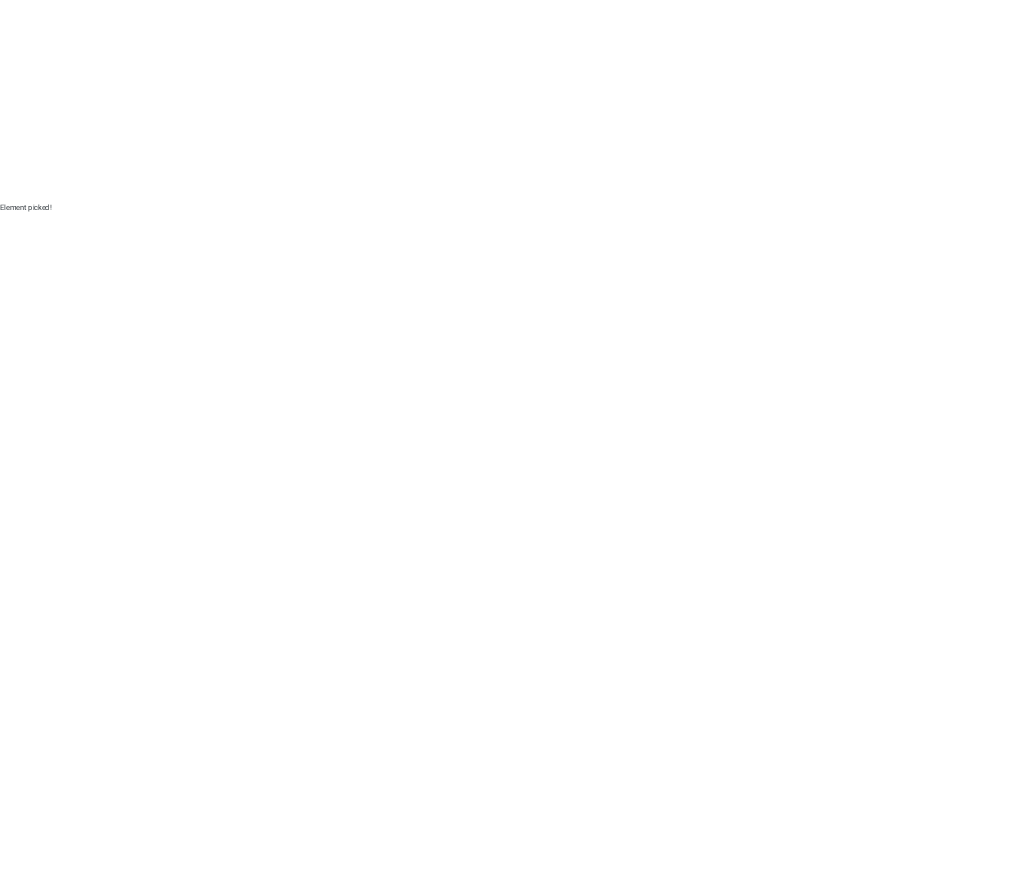 scroll, scrollTop: 0, scrollLeft: 0, axis: both 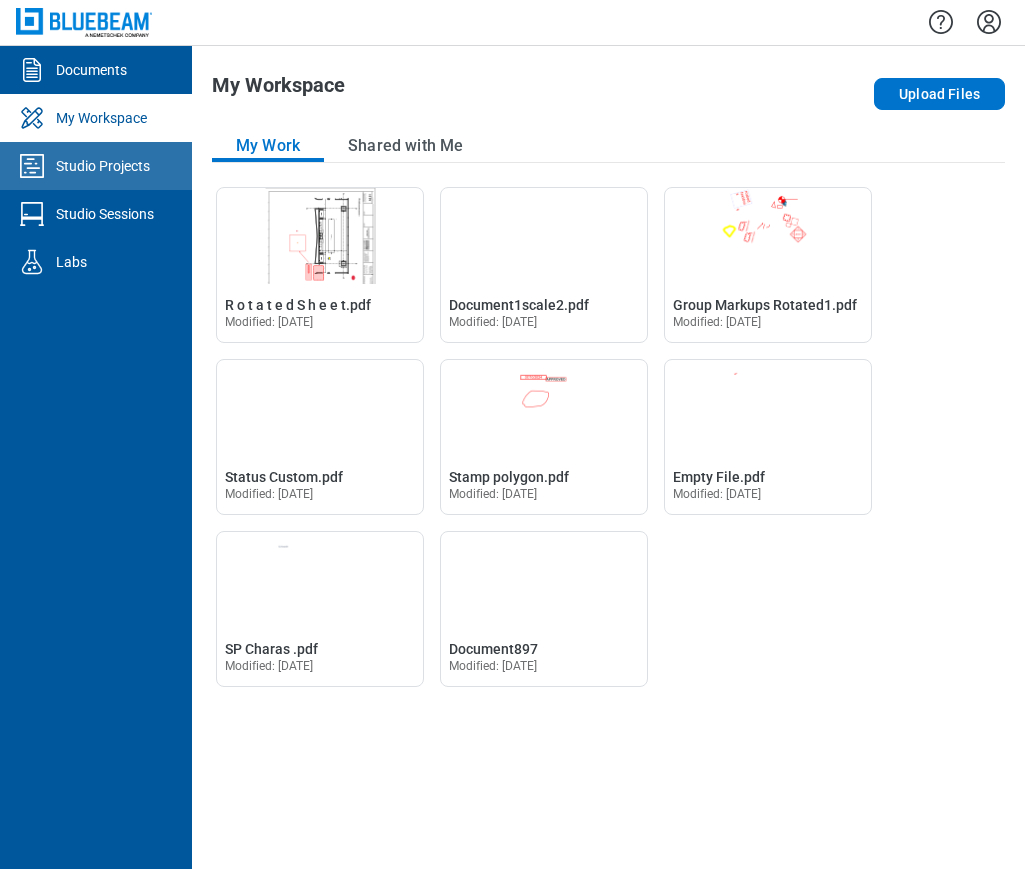 click on "Studio Projects" at bounding box center (96, 166) 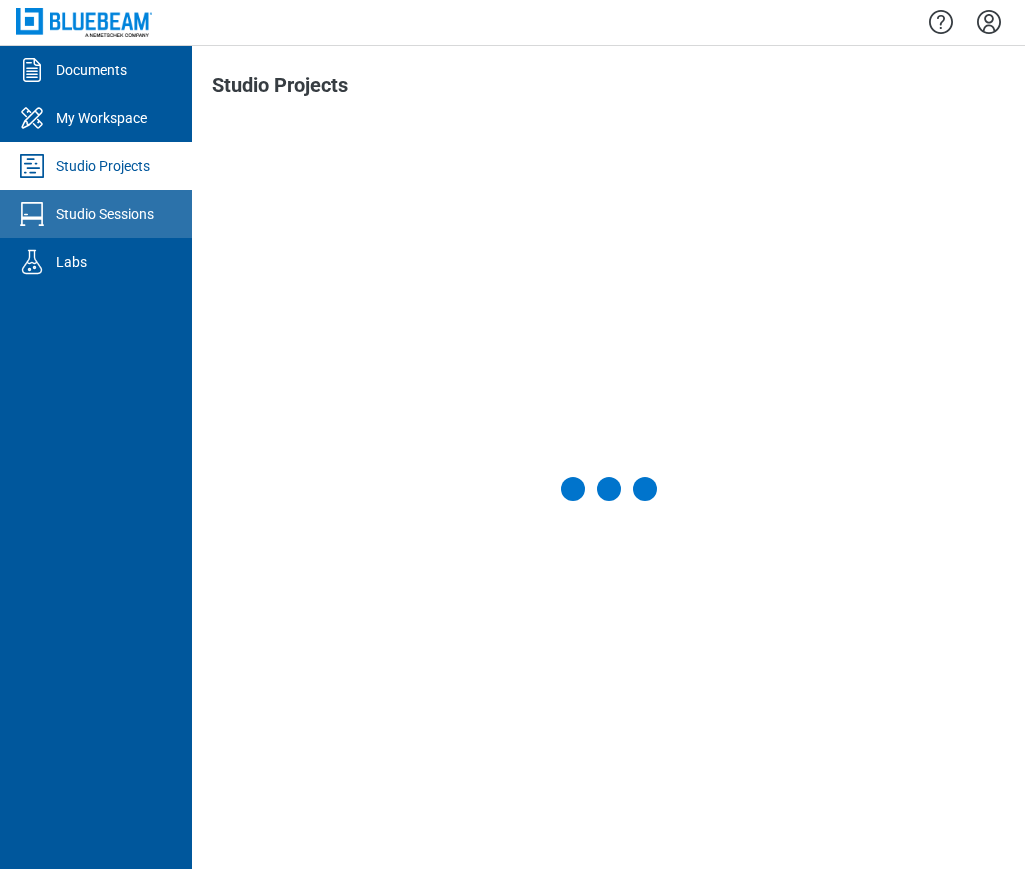 click on "Studio Sessions" at bounding box center [105, 214] 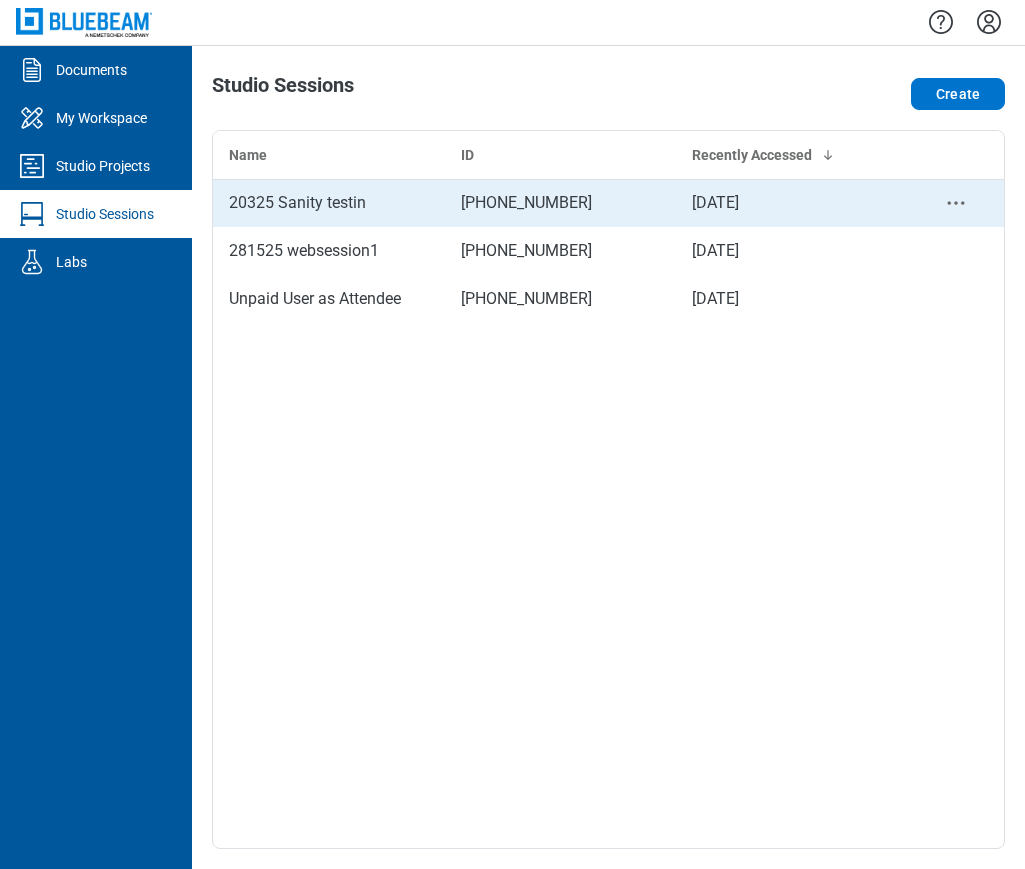 click on "20325 Sanity testin" at bounding box center (329, 203) 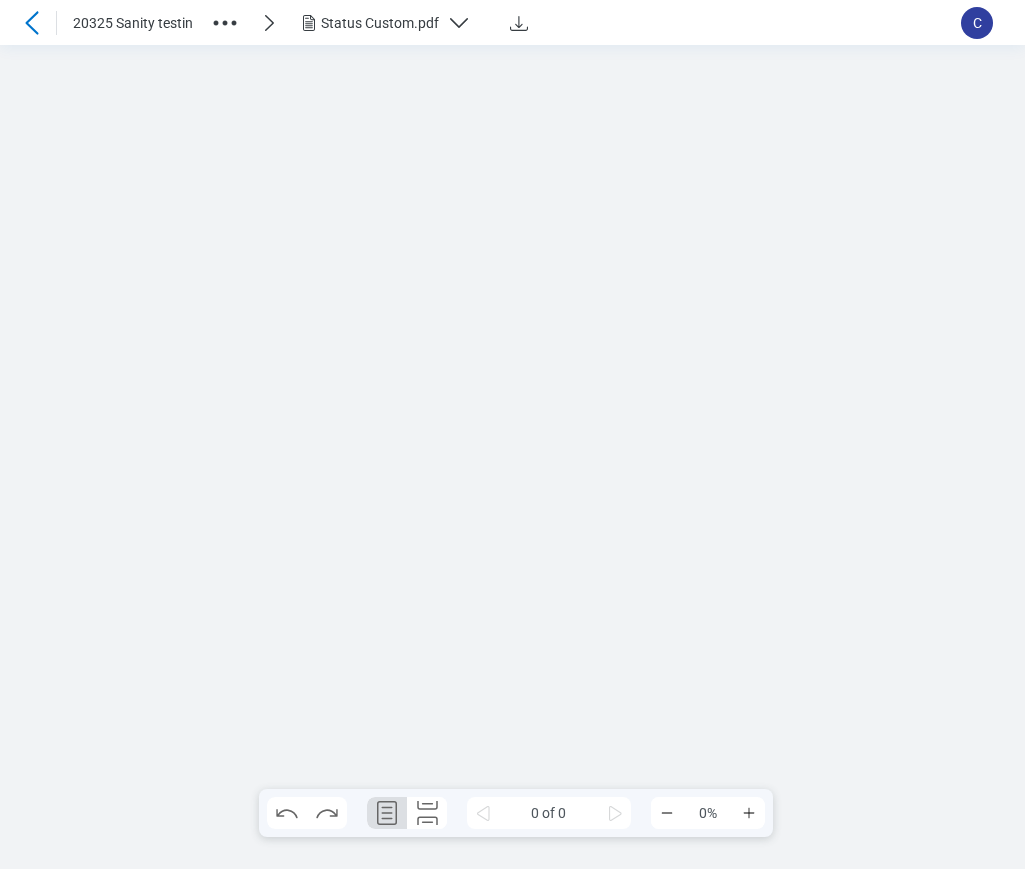scroll, scrollTop: 0, scrollLeft: 0, axis: both 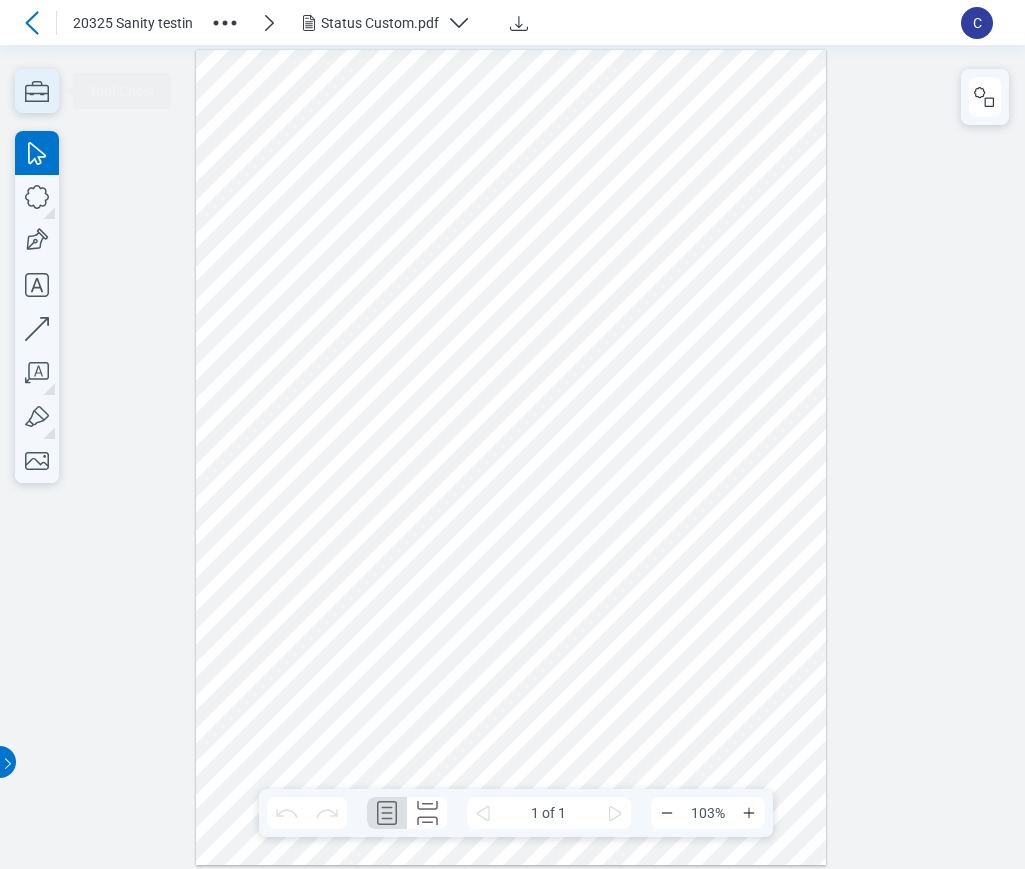 click 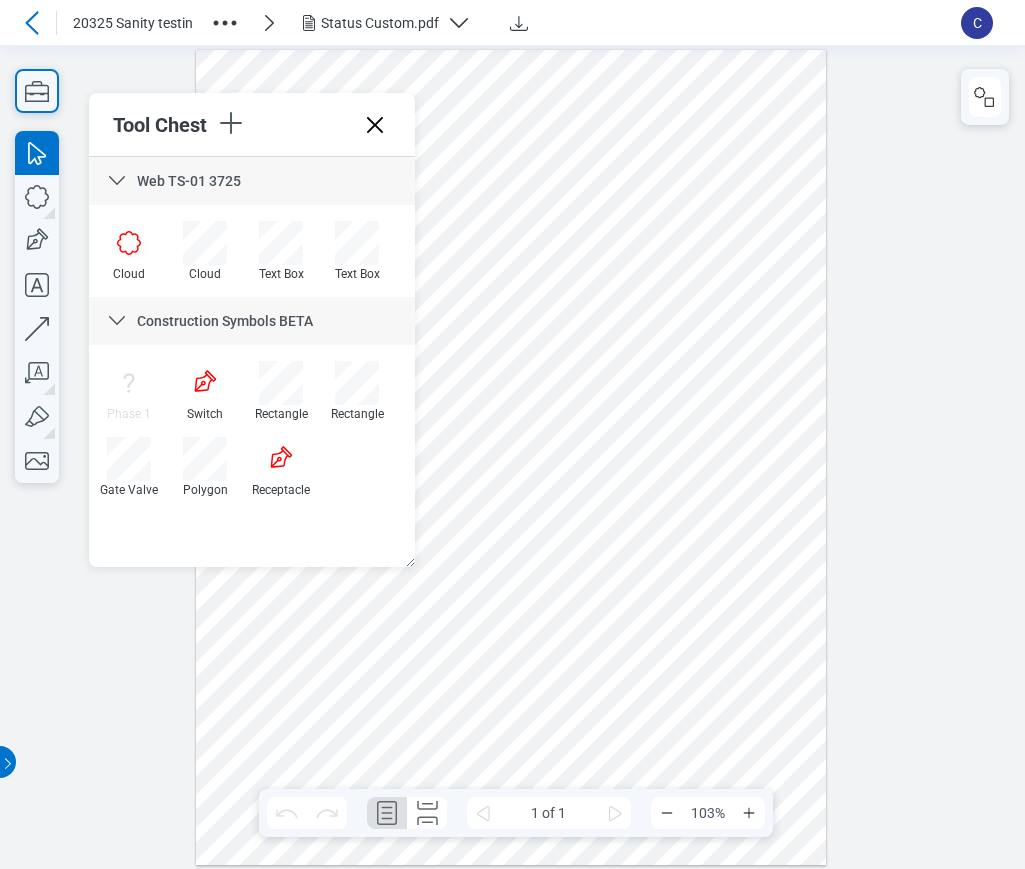 click 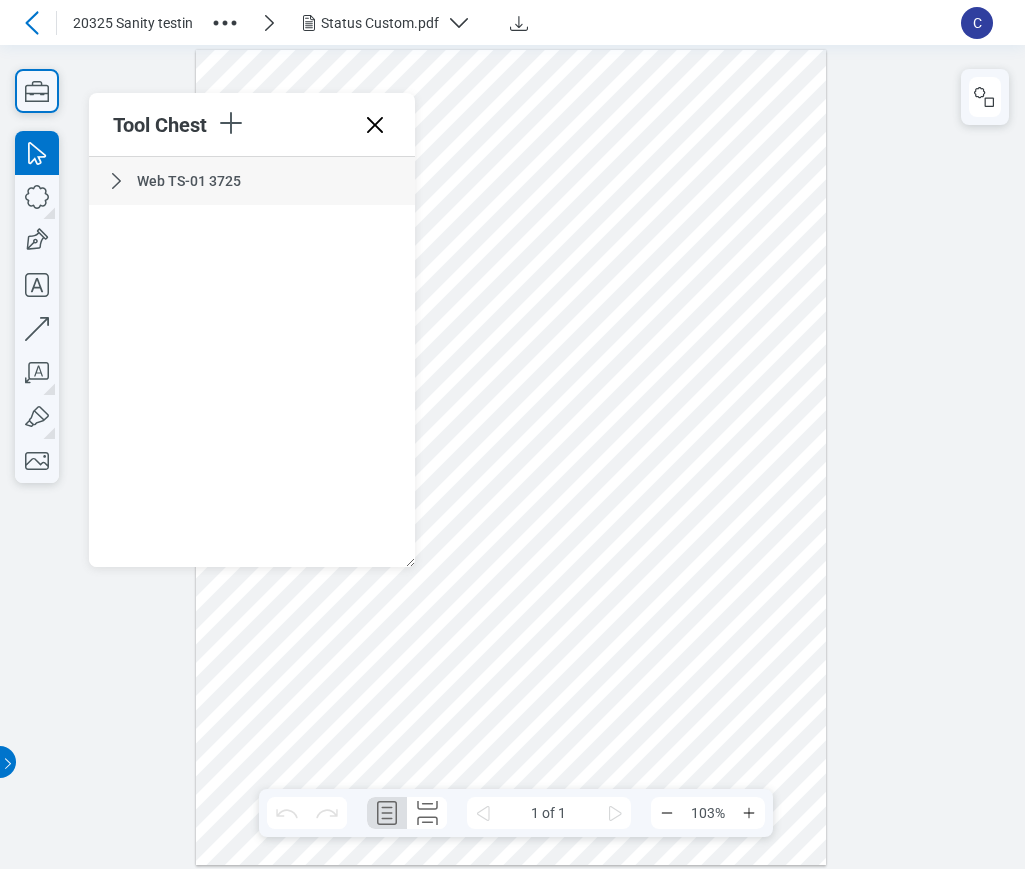 click 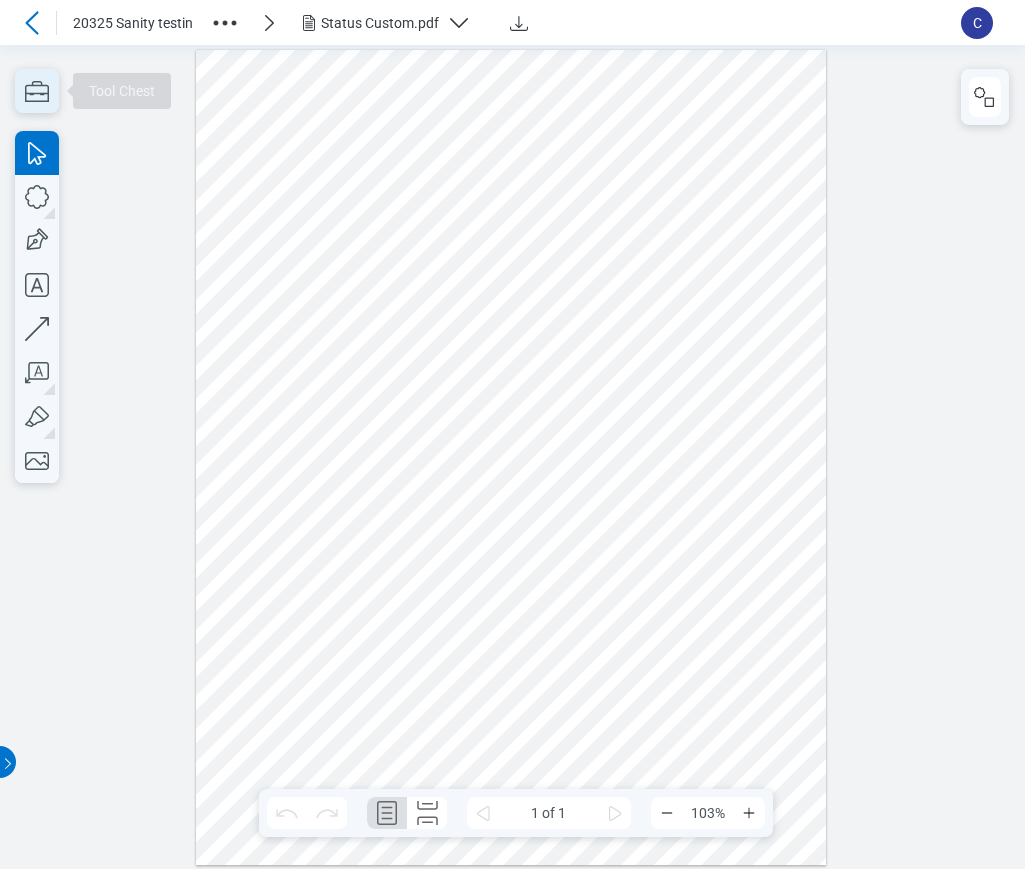 click 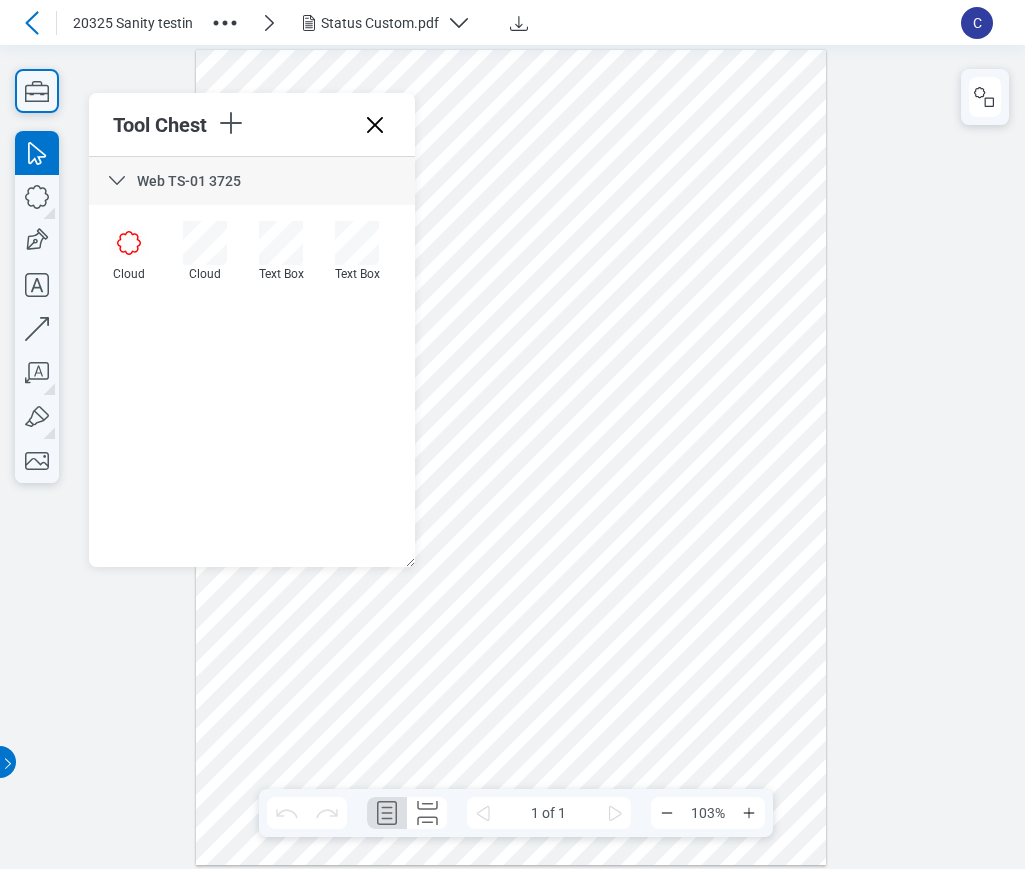 click on "Tool Chest" at bounding box center [164, 125] 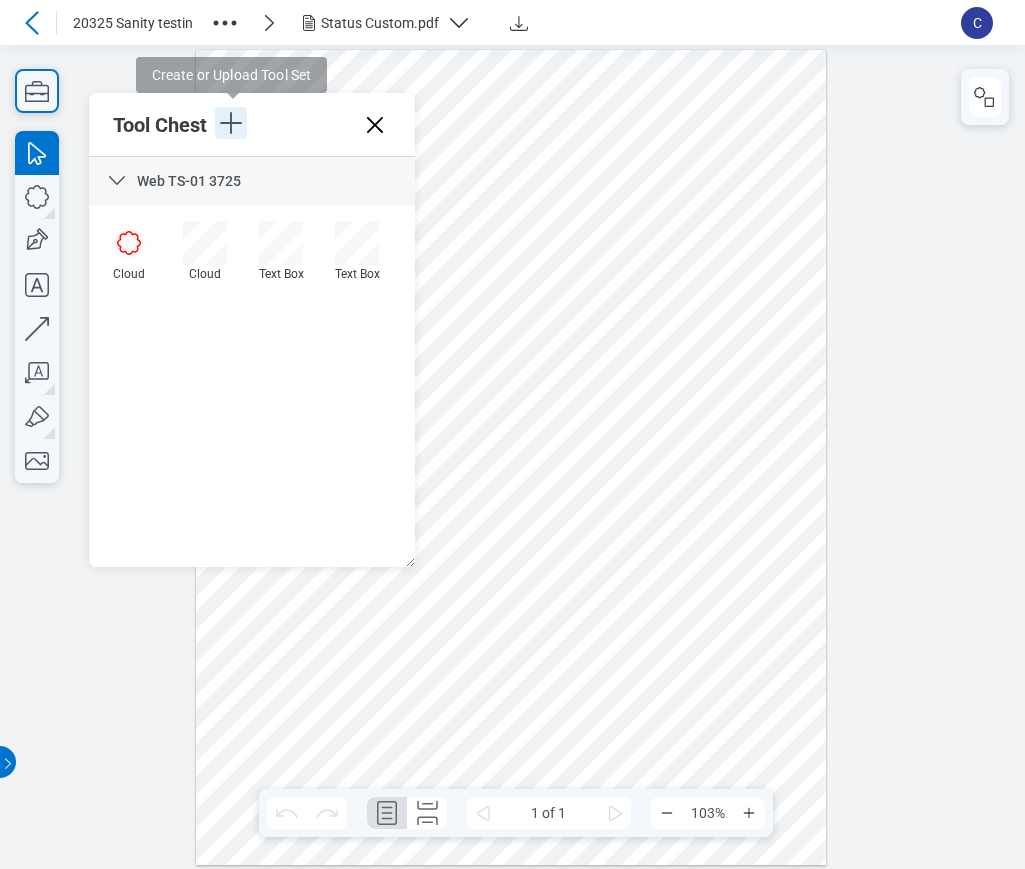 click 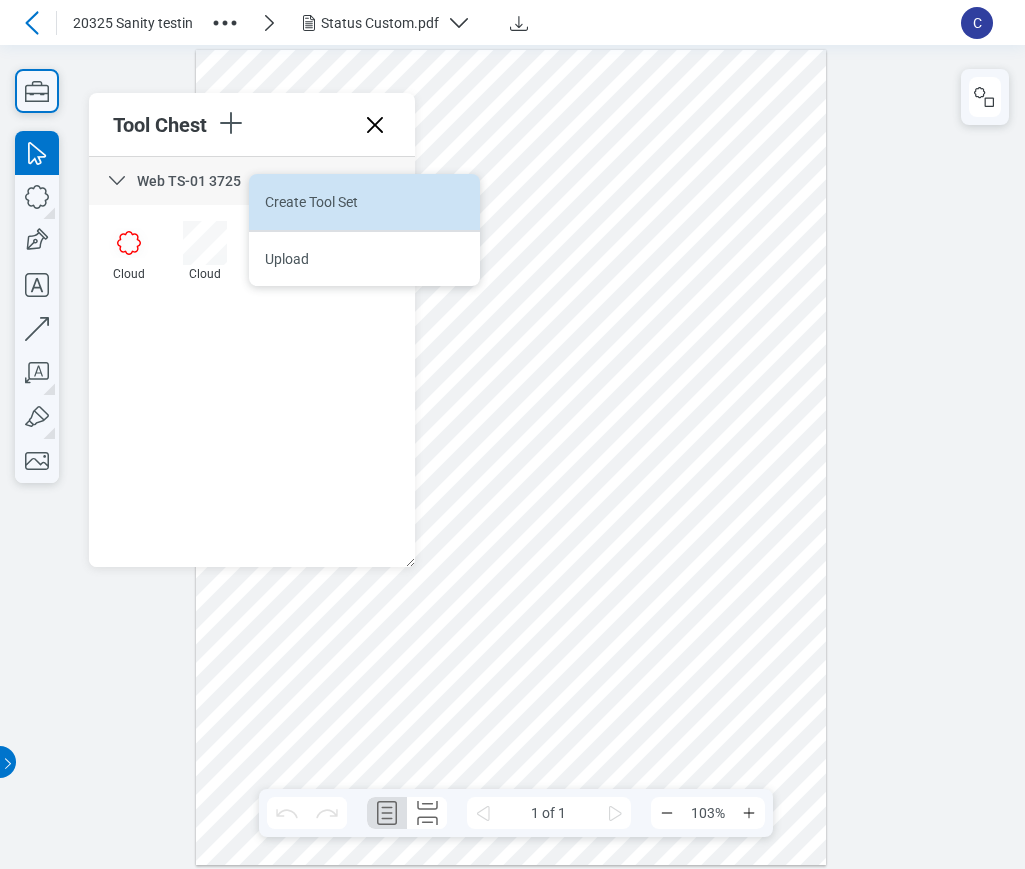 click on "Create Tool Set" at bounding box center (364, 202) 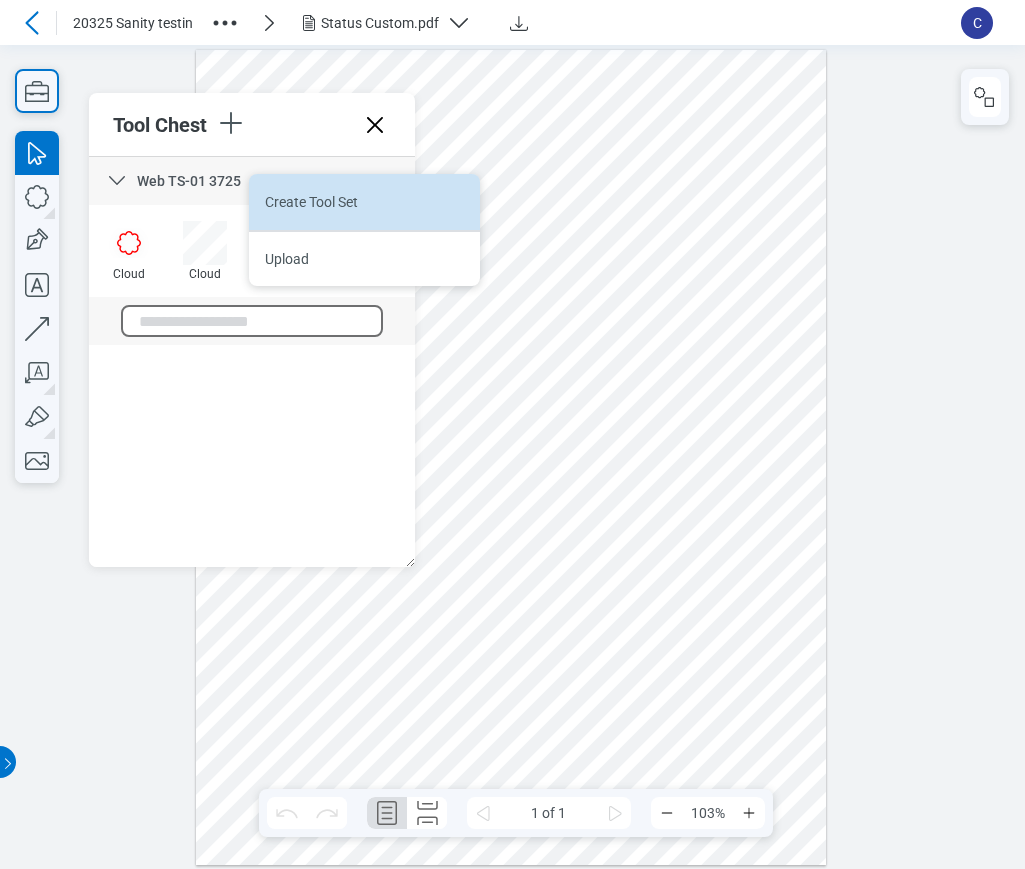 scroll, scrollTop: 140, scrollLeft: 0, axis: vertical 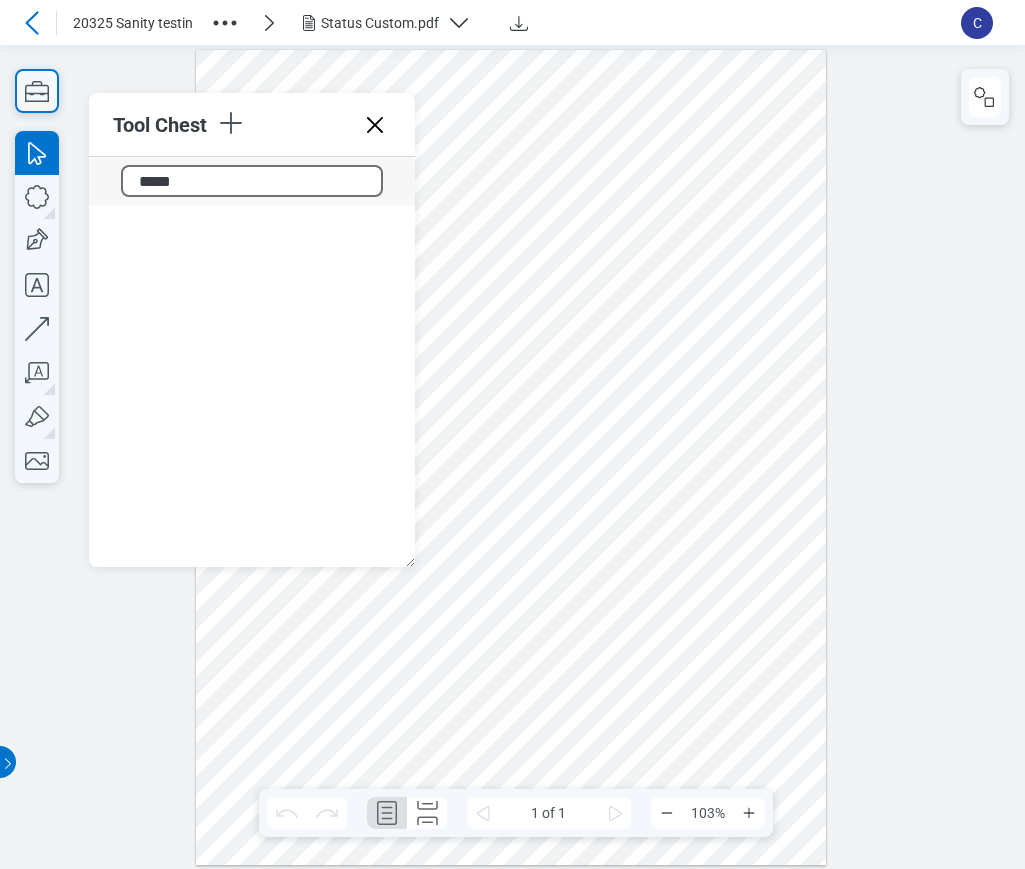 type on "******" 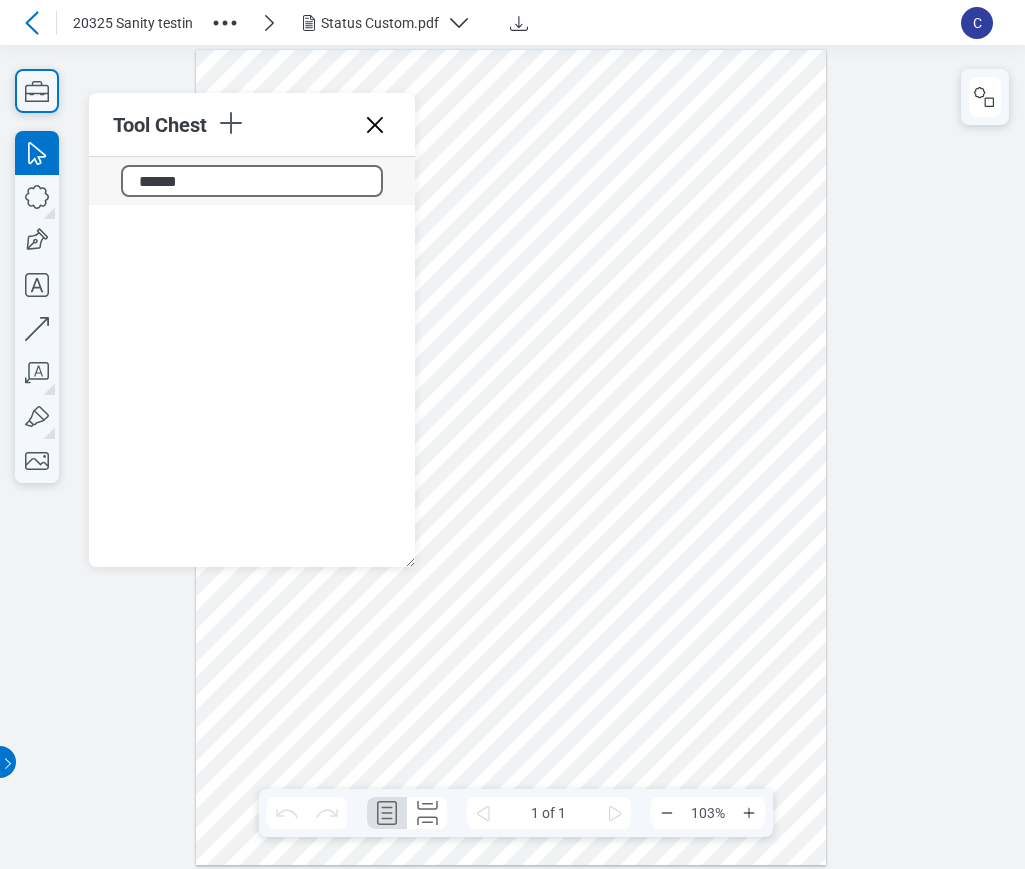 scroll, scrollTop: 0, scrollLeft: 0, axis: both 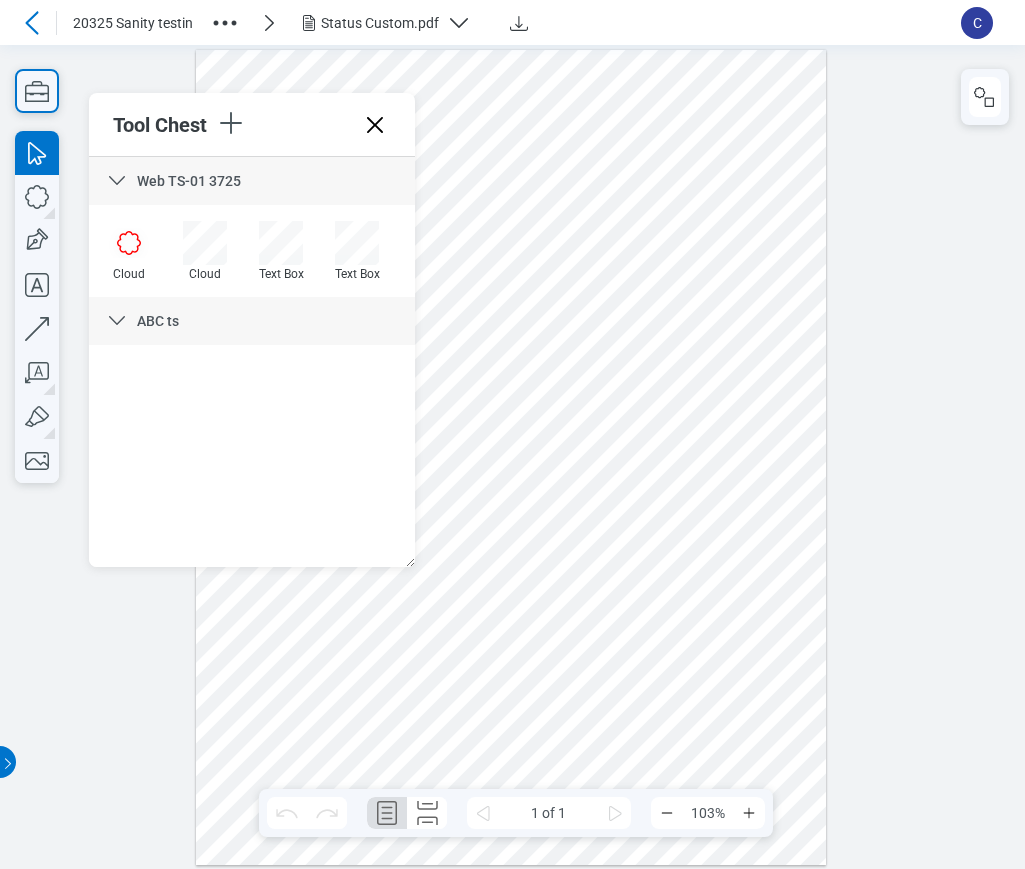 click at bounding box center (512, 457) 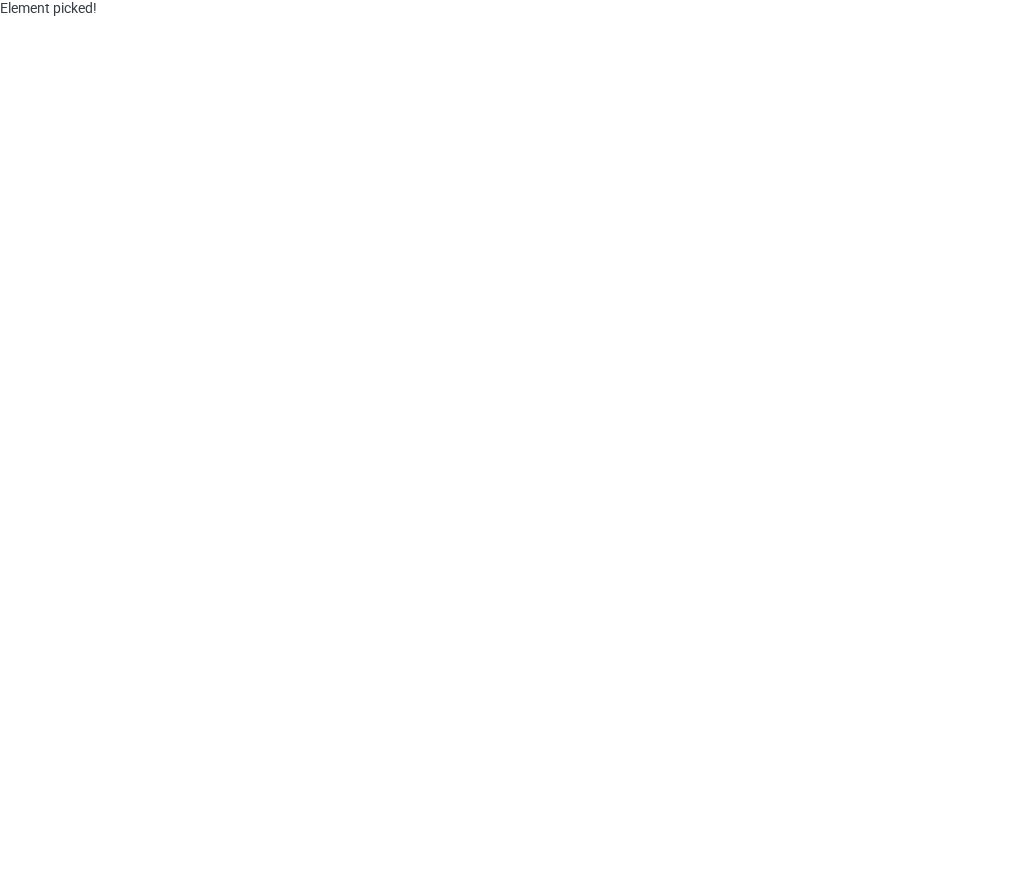 scroll, scrollTop: 0, scrollLeft: 0, axis: both 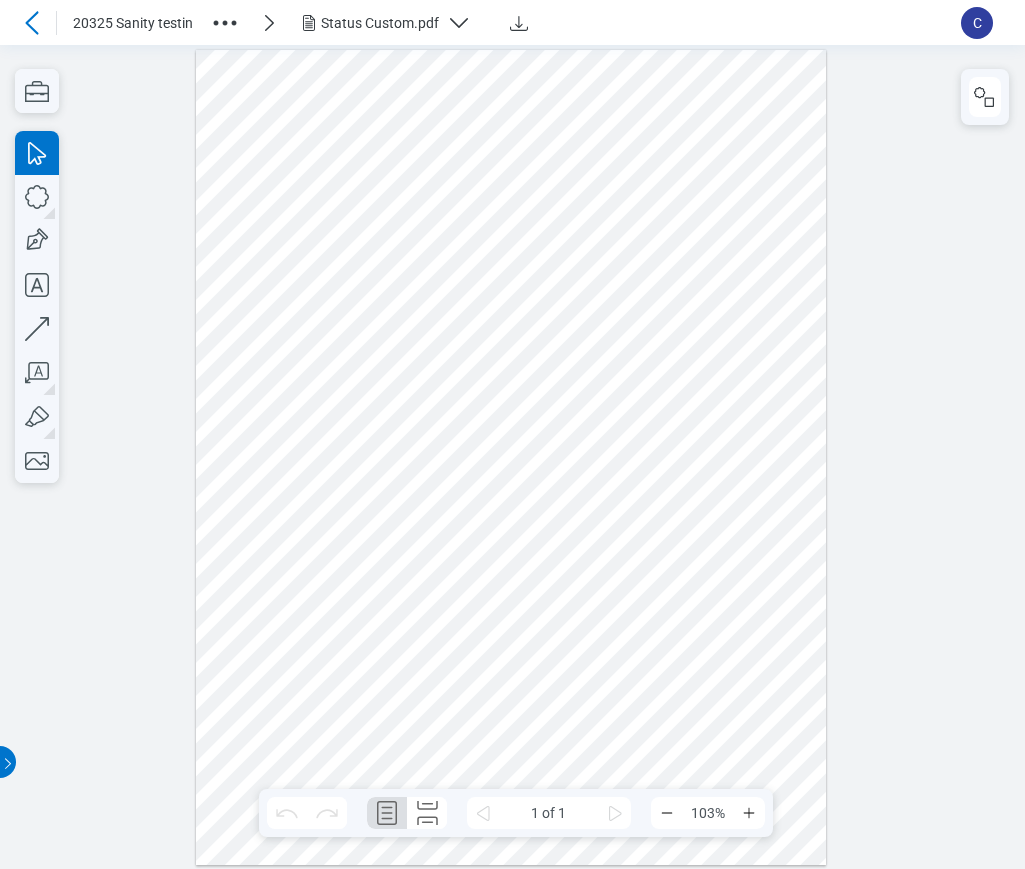 type 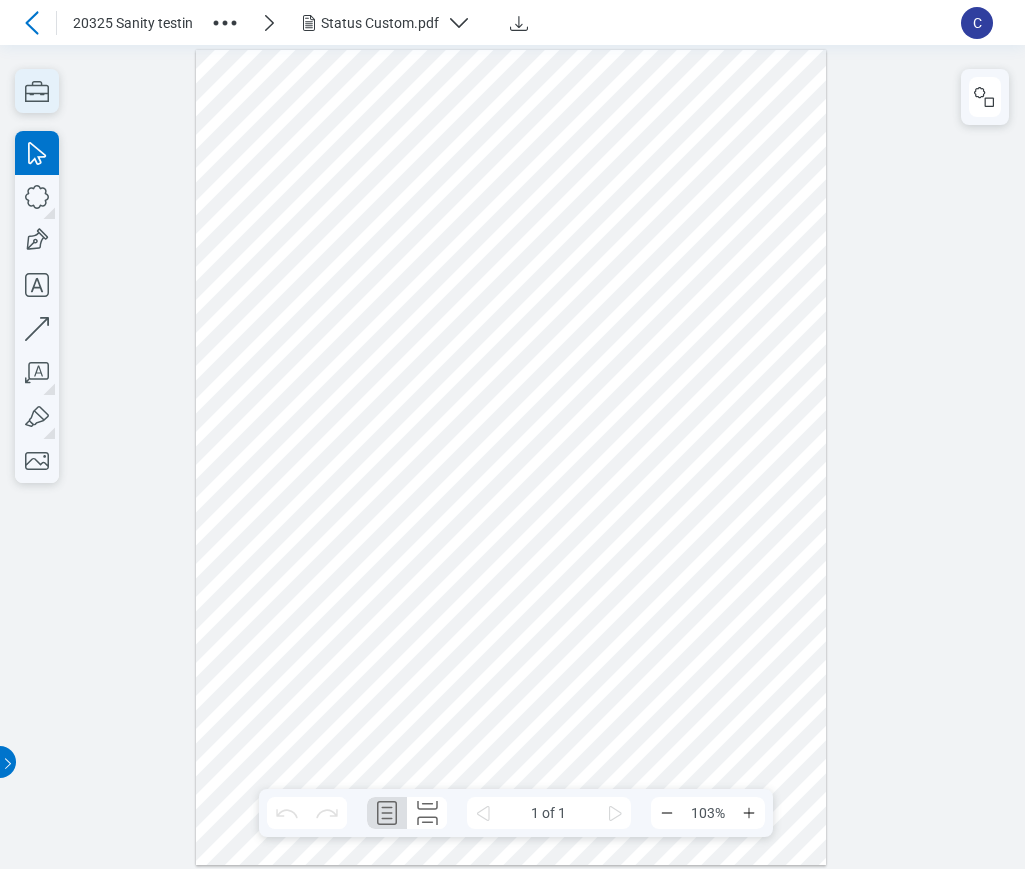 click 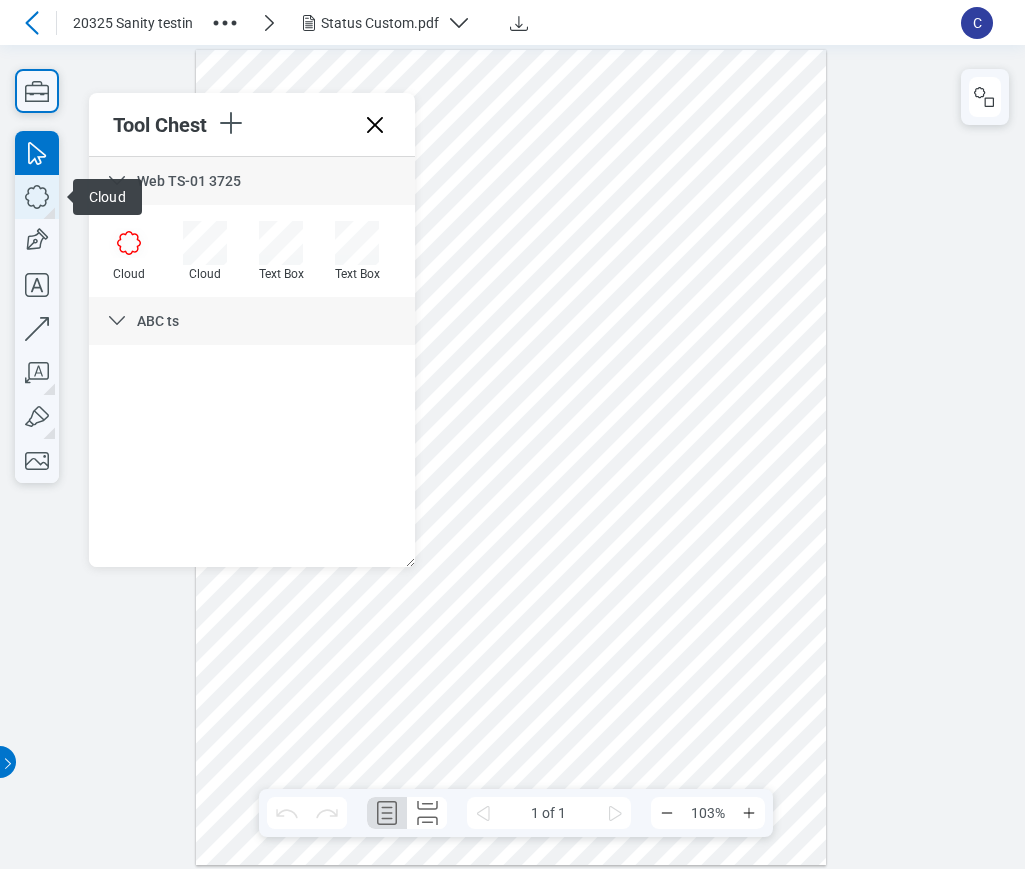 click 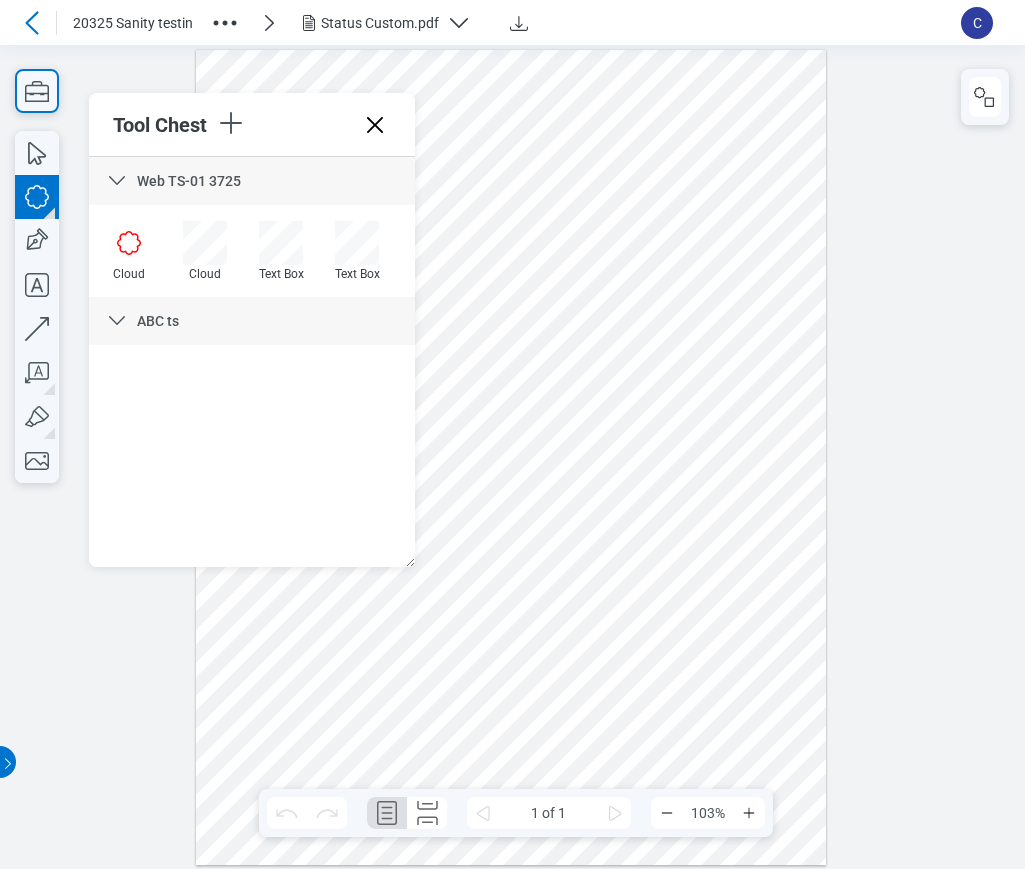 drag, startPoint x: 501, startPoint y: 421, endPoint x: 583, endPoint y: 500, distance: 113.86395 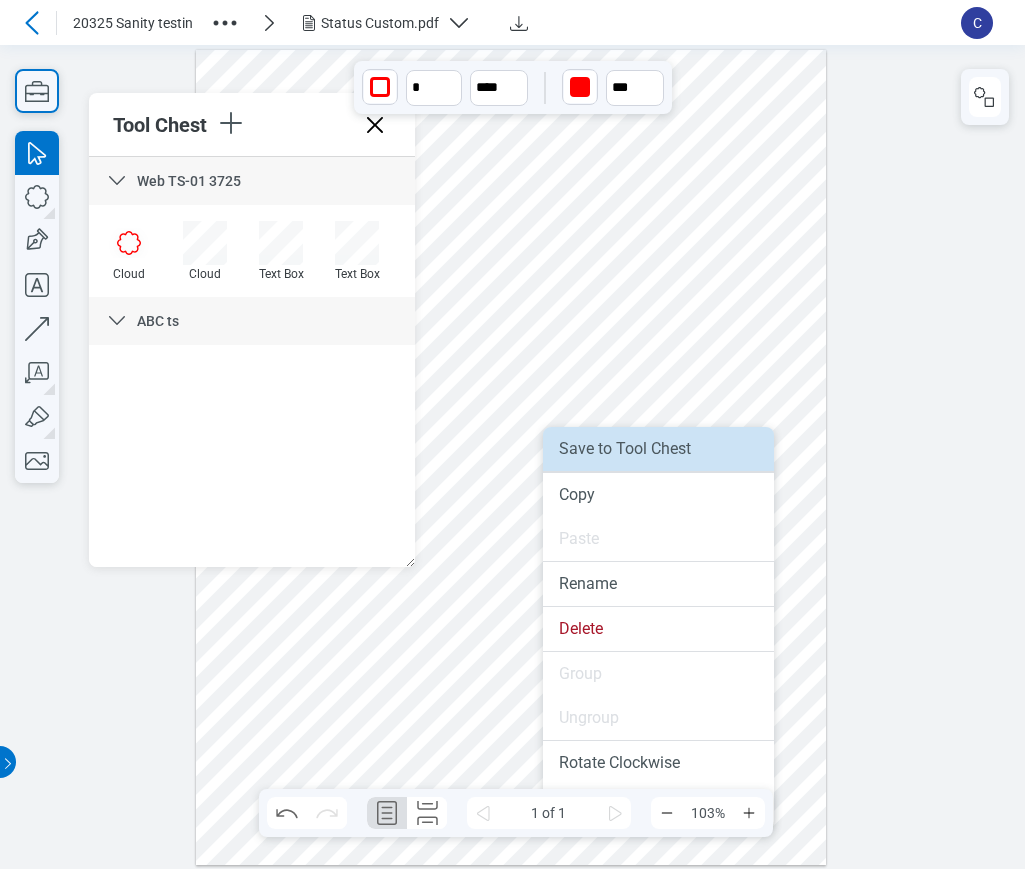 click on "Save to Tool Chest" at bounding box center [658, 449] 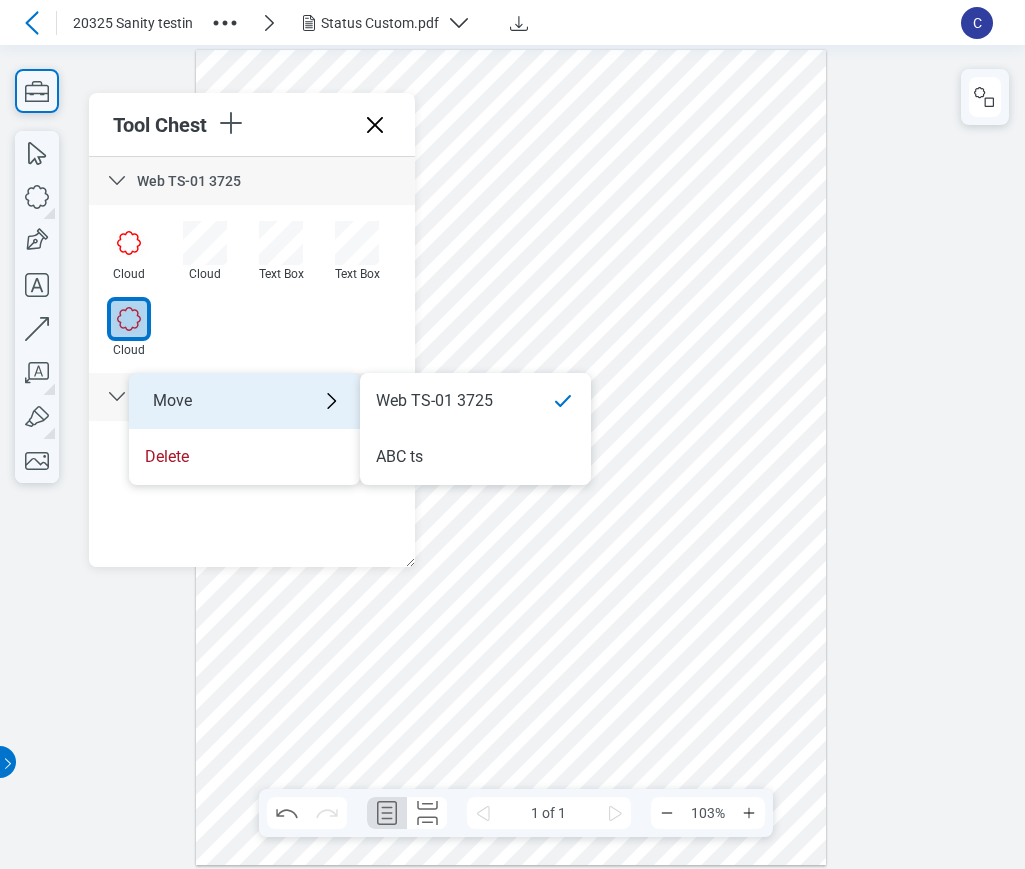 click on "Move" at bounding box center (244, 401) 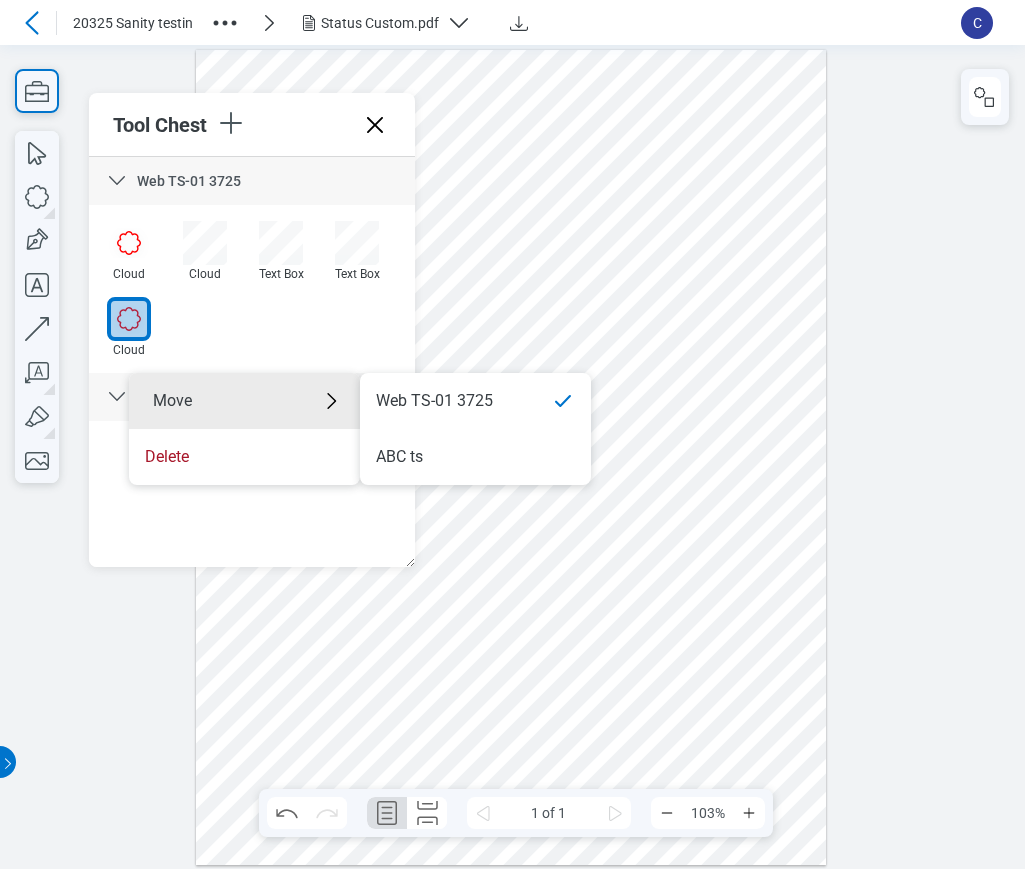 click on "ABC ts" at bounding box center [475, 457] 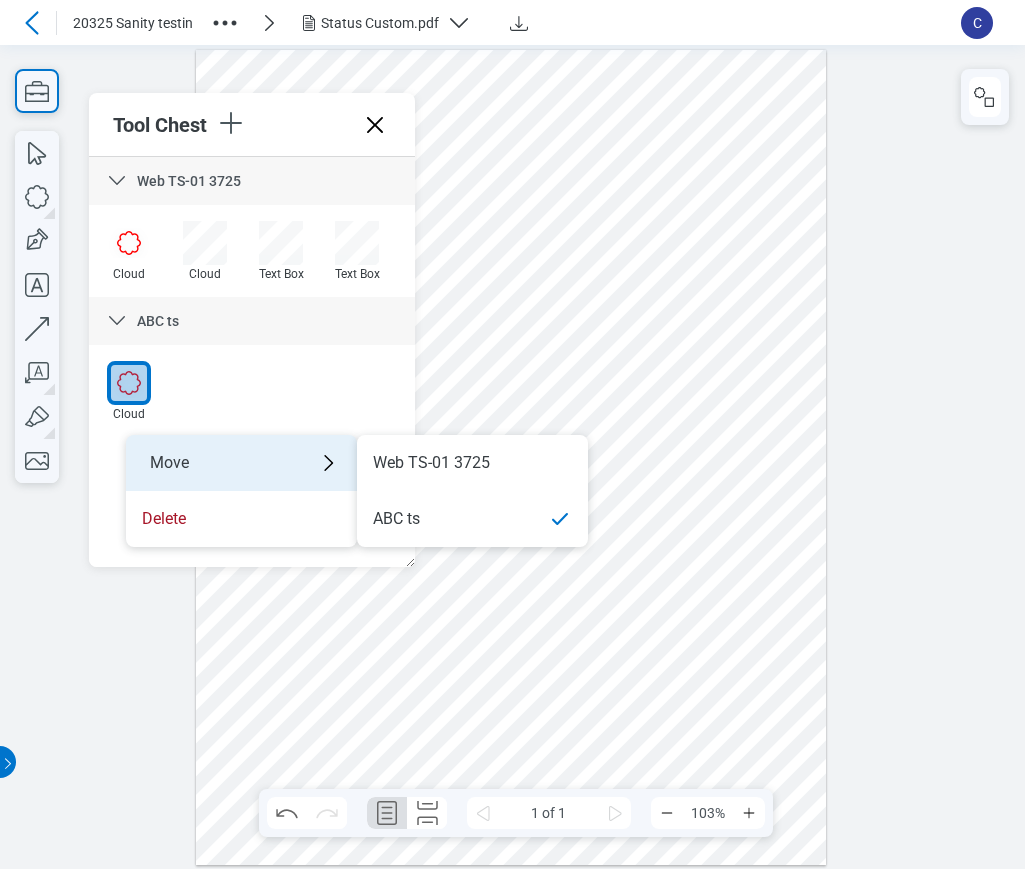 click on "Move" at bounding box center (241, 463) 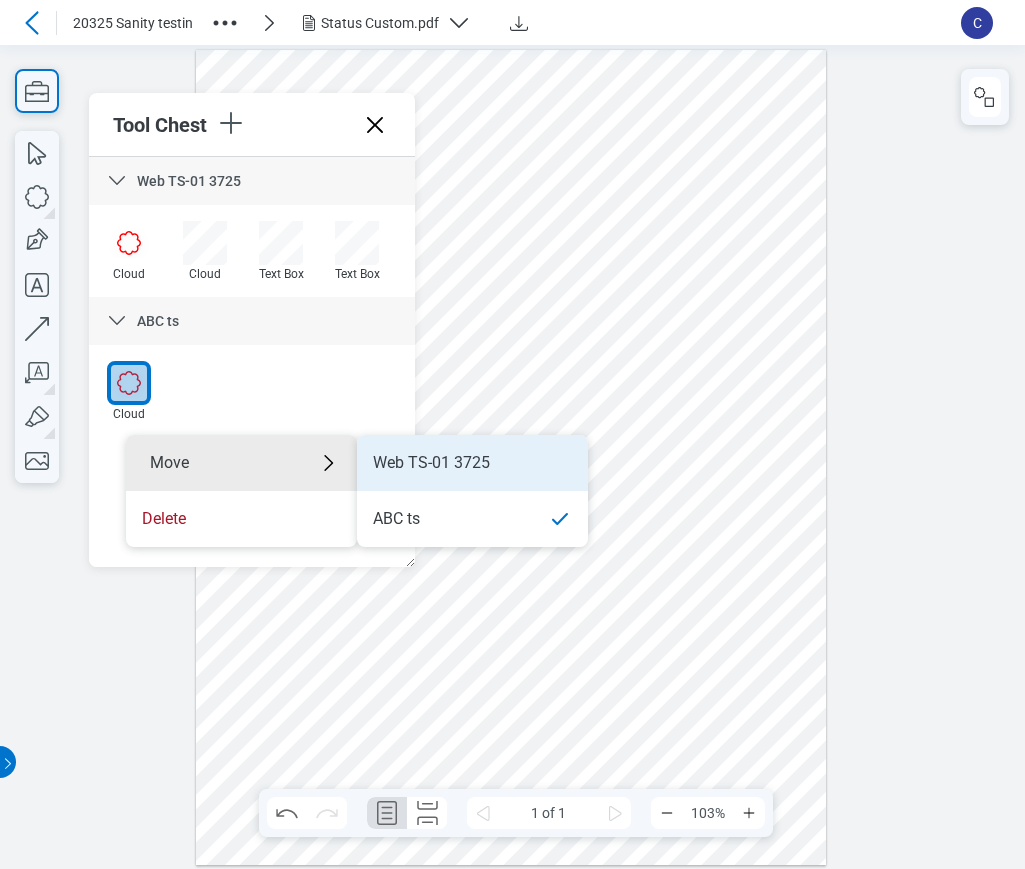 click on "Web TS-01 3725" at bounding box center [472, 463] 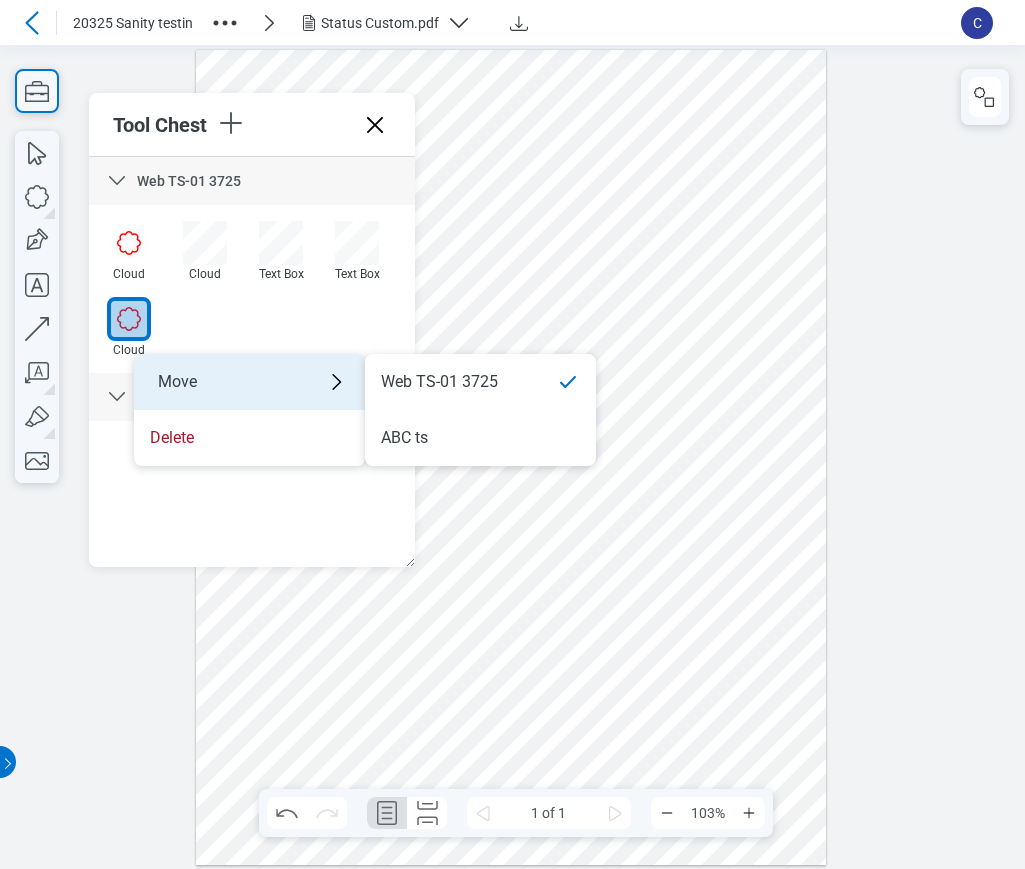 click on "Move" at bounding box center (249, 382) 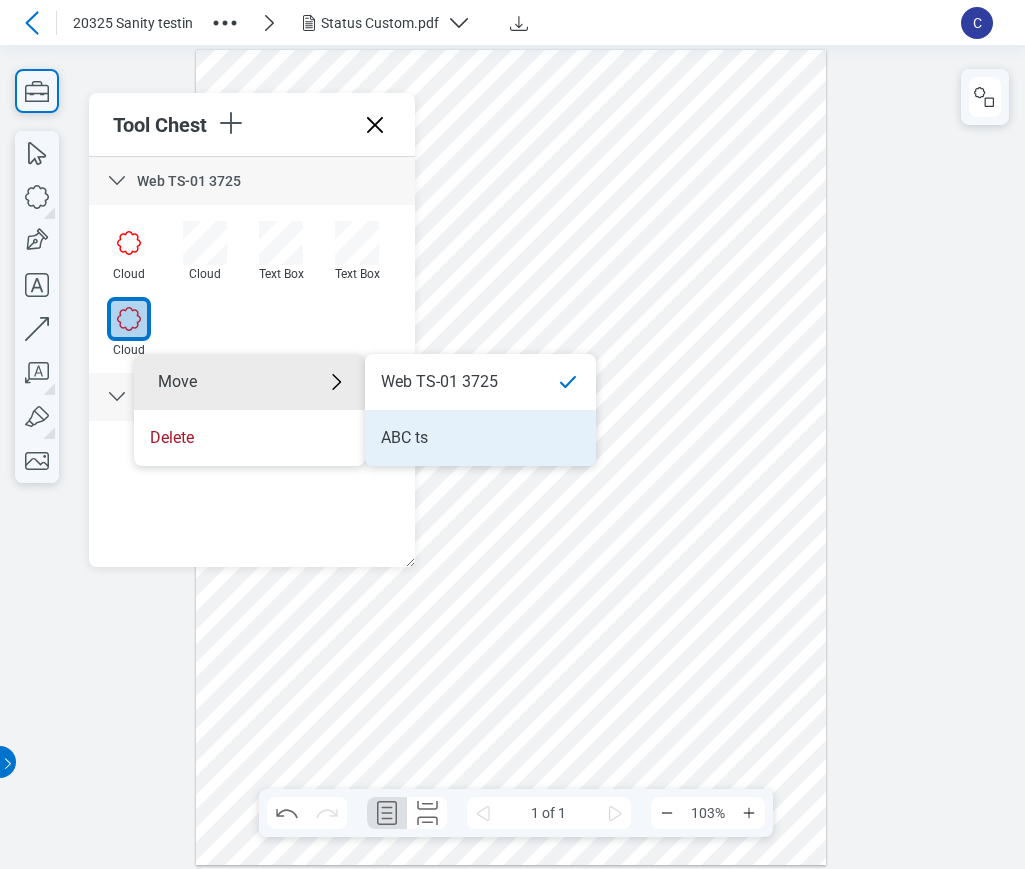 click on "ABC ts" at bounding box center [480, 438] 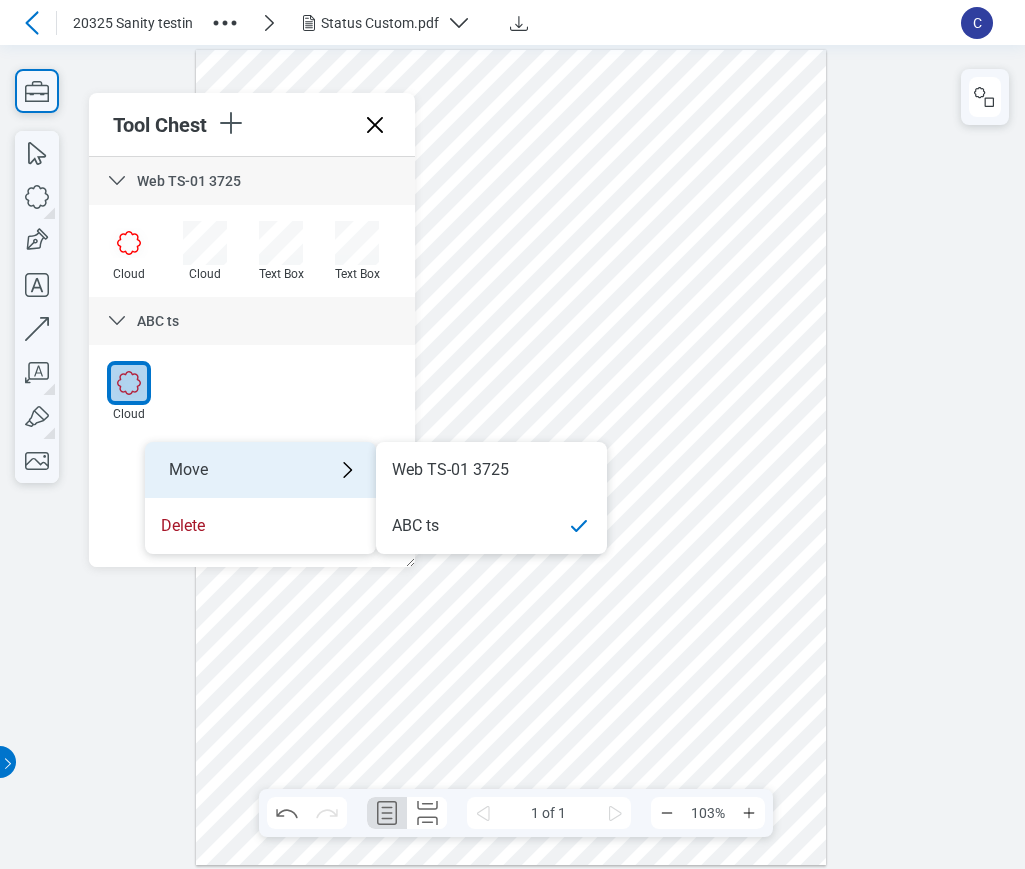click on "Move" at bounding box center (260, 470) 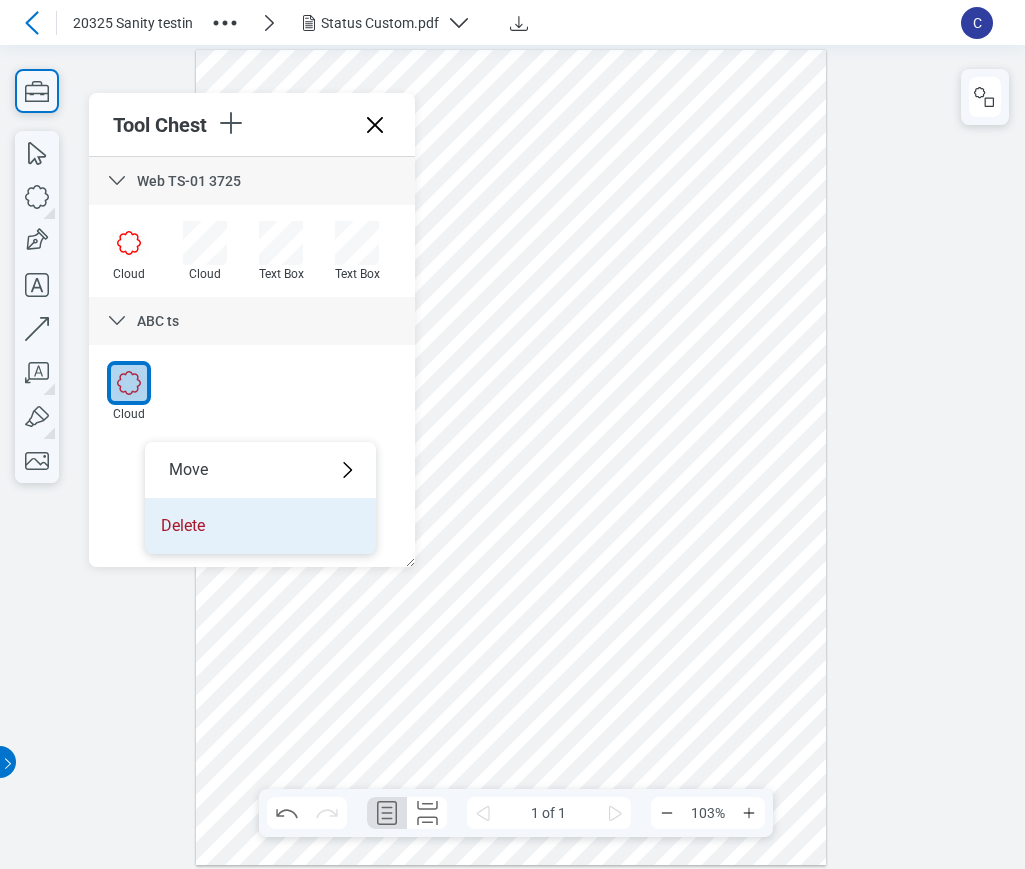 drag, startPoint x: 408, startPoint y: 466, endPoint x: 314, endPoint y: 507, distance: 102.55243 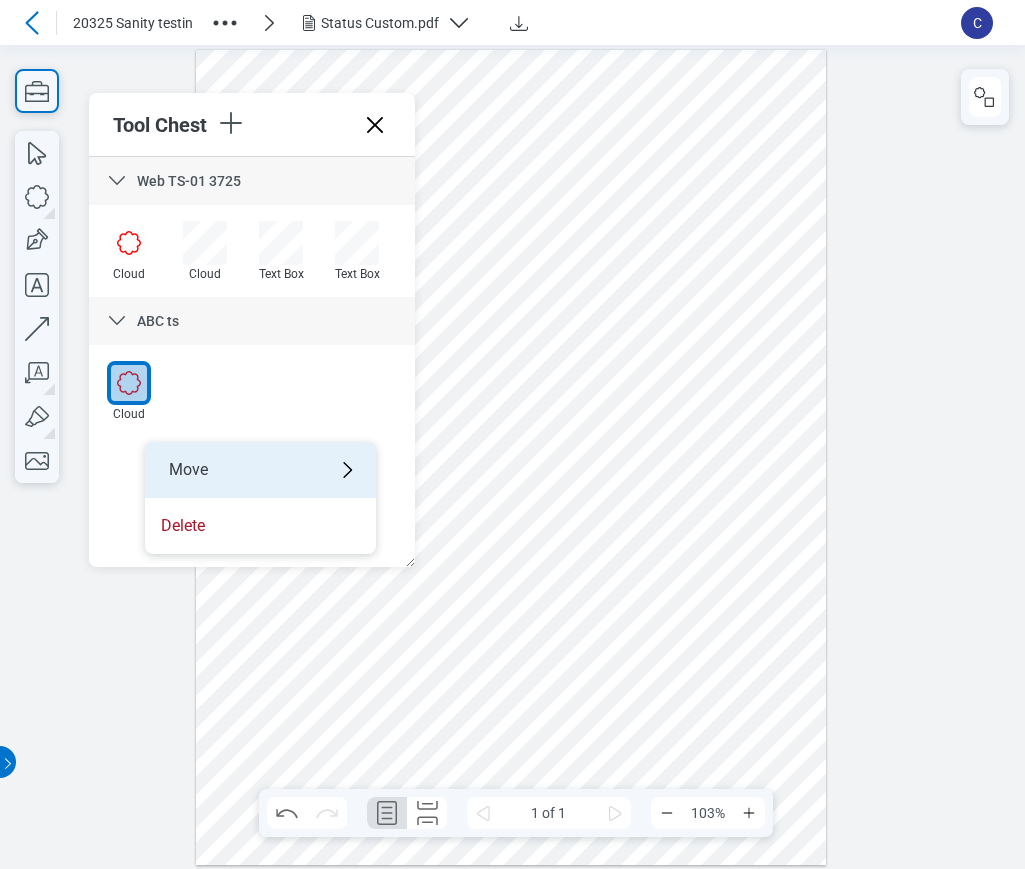 click on "Move" at bounding box center (260, 470) 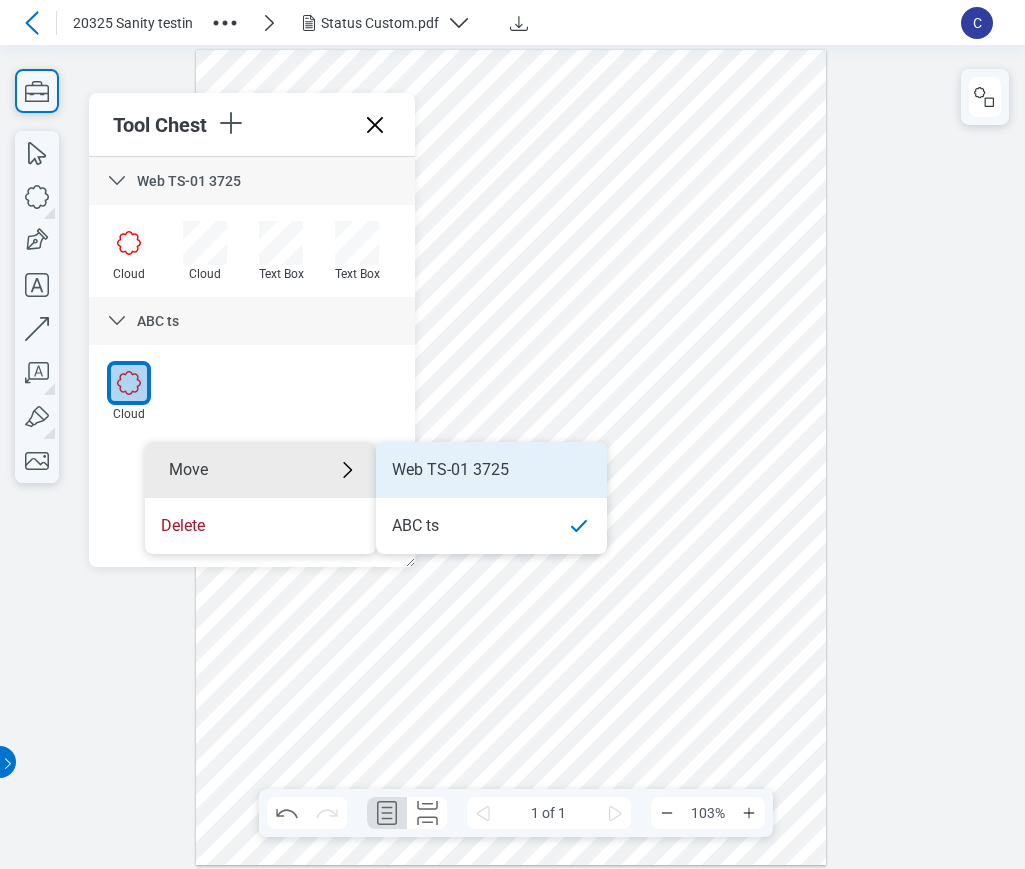 type 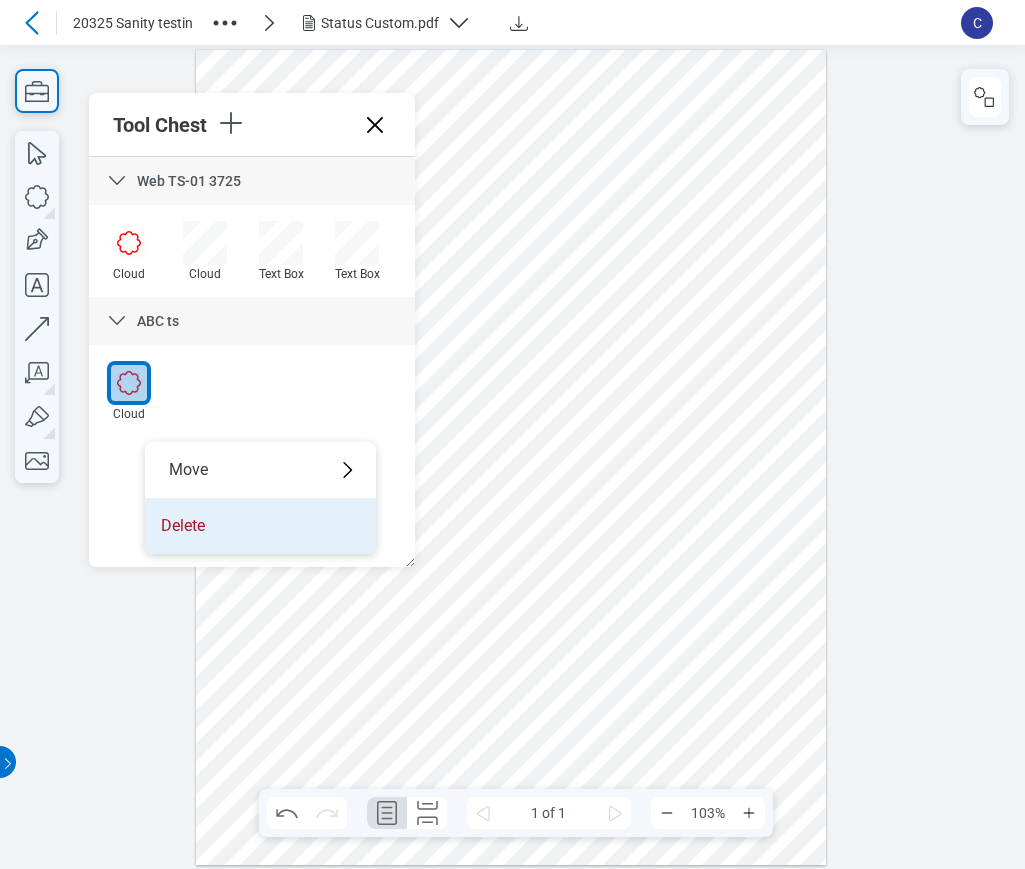 type 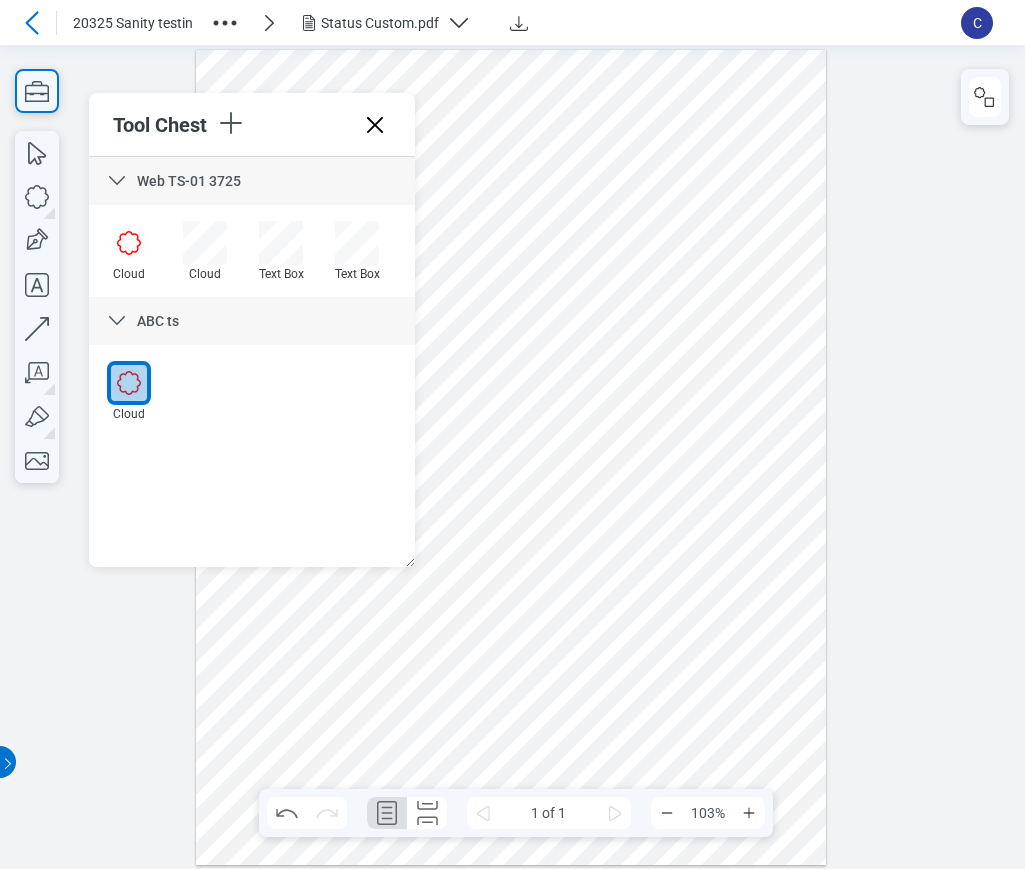 click at bounding box center [511, 458] 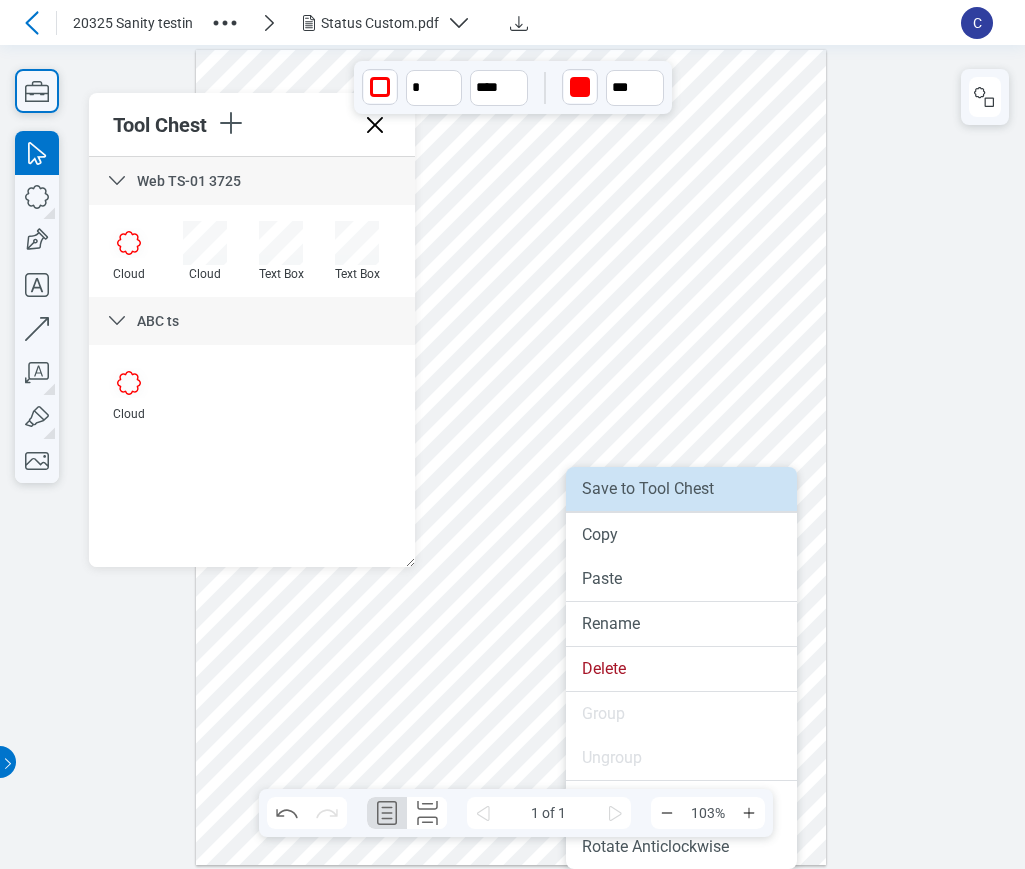 click on "Save to Tool Chest" at bounding box center (681, 489) 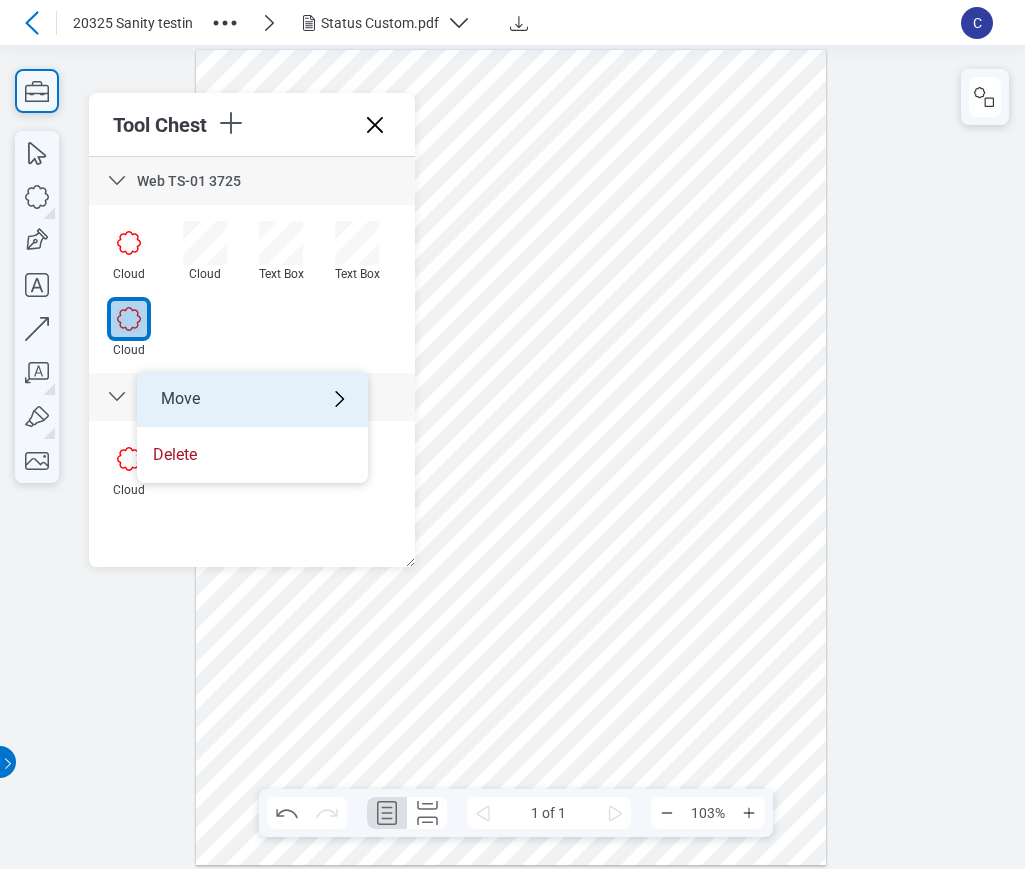 click on "Move" at bounding box center (252, 399) 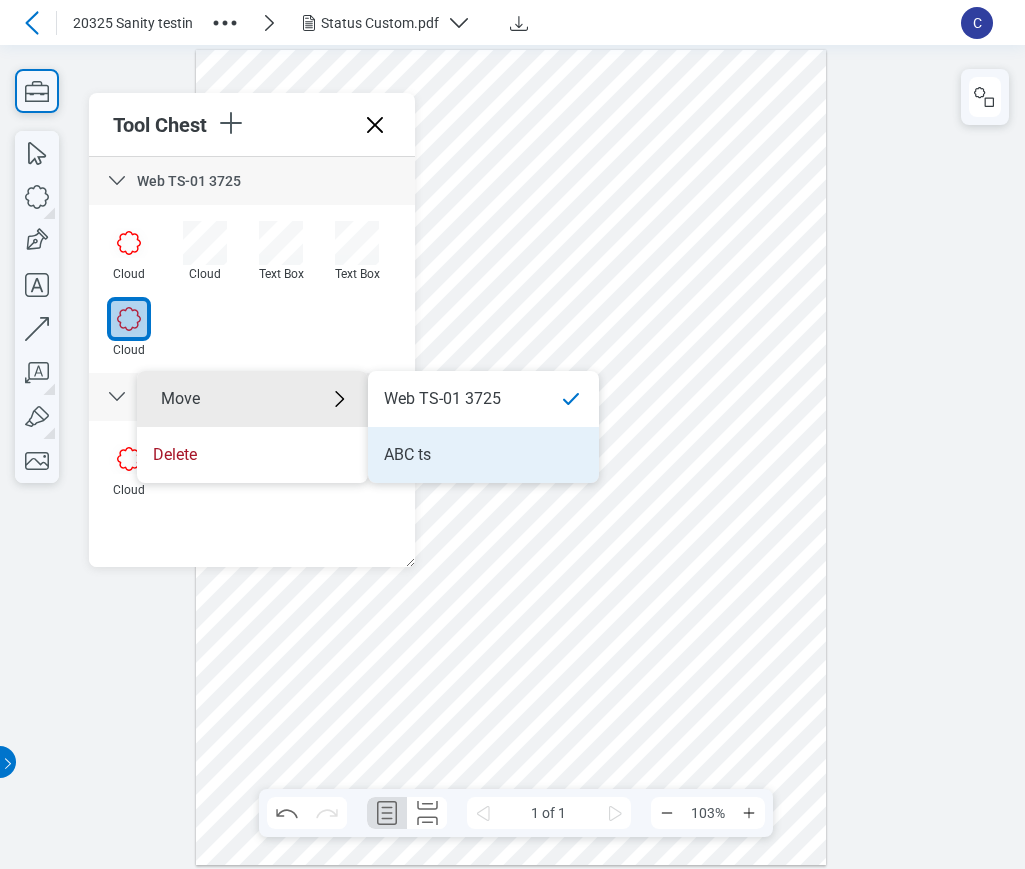 click on "ABC ts" at bounding box center (483, 455) 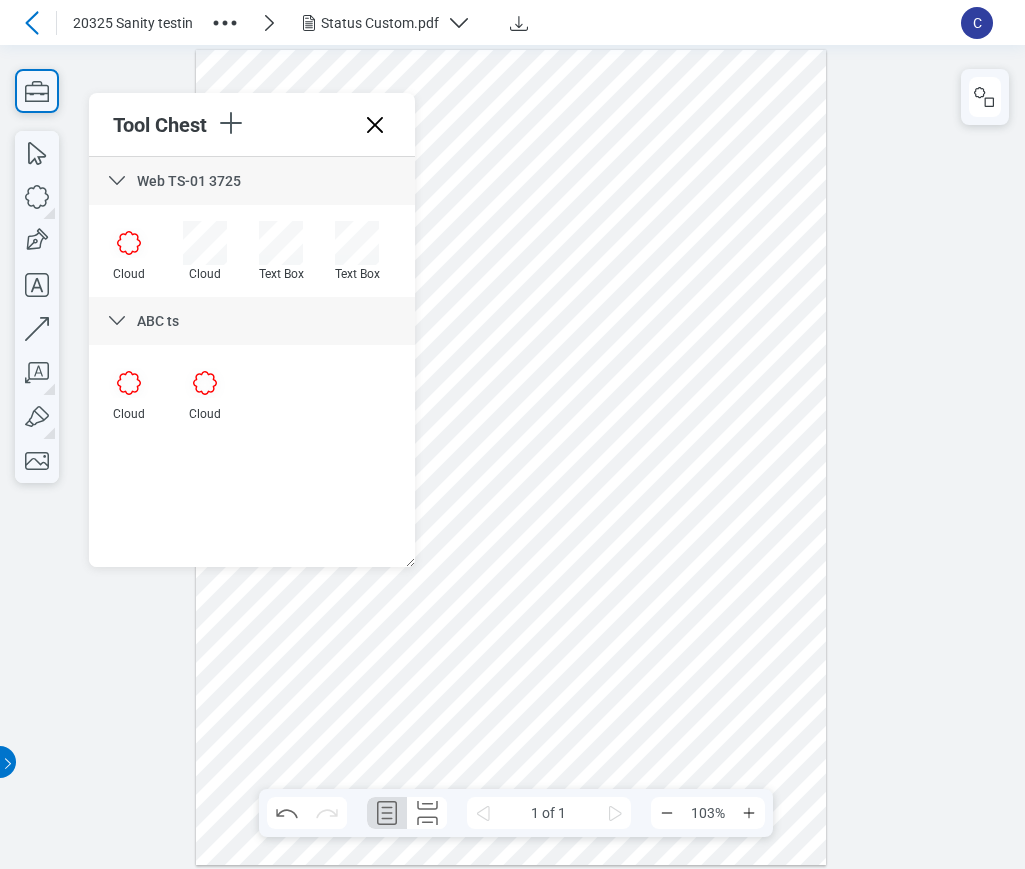 click at bounding box center [511, 458] 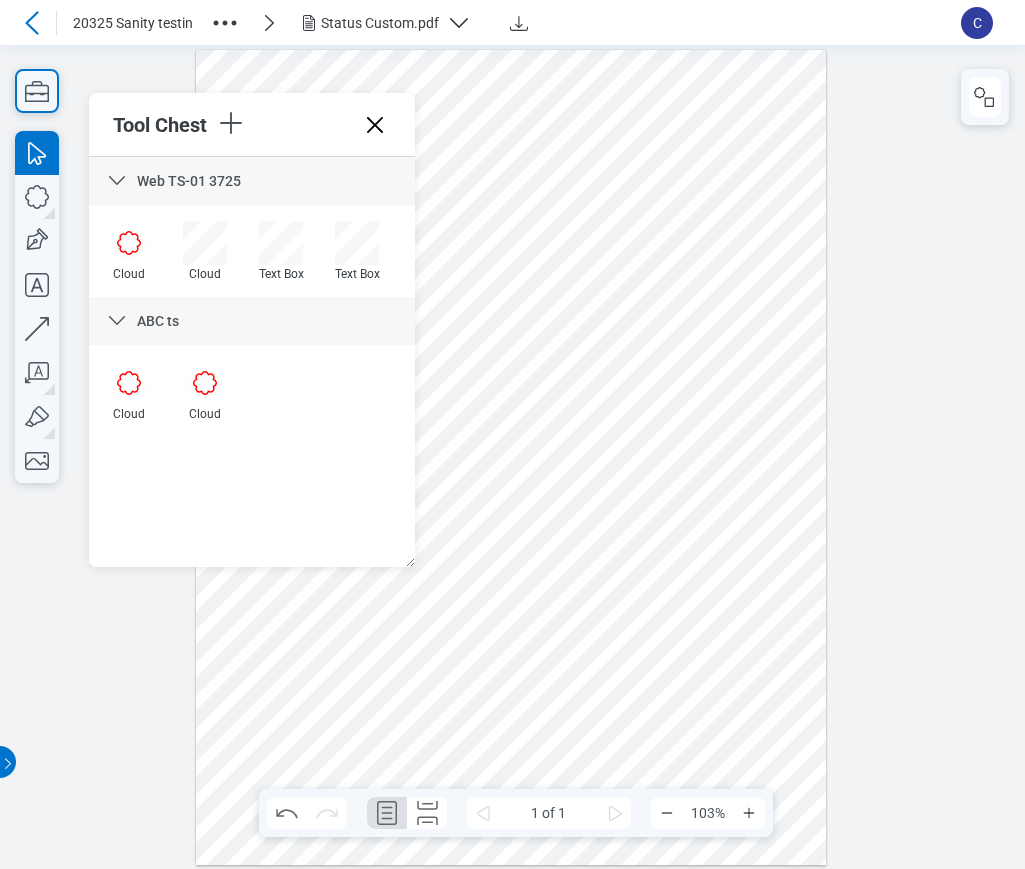 click at bounding box center [511, 458] 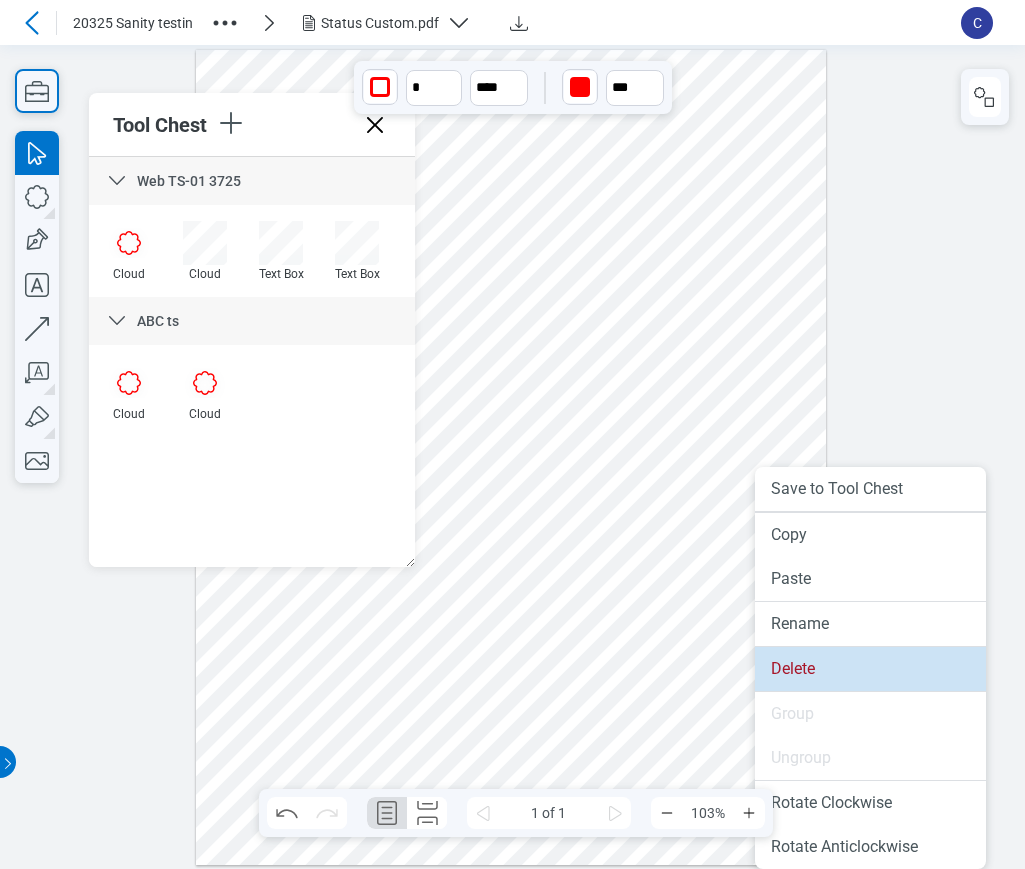 click on "Delete" at bounding box center (870, 669) 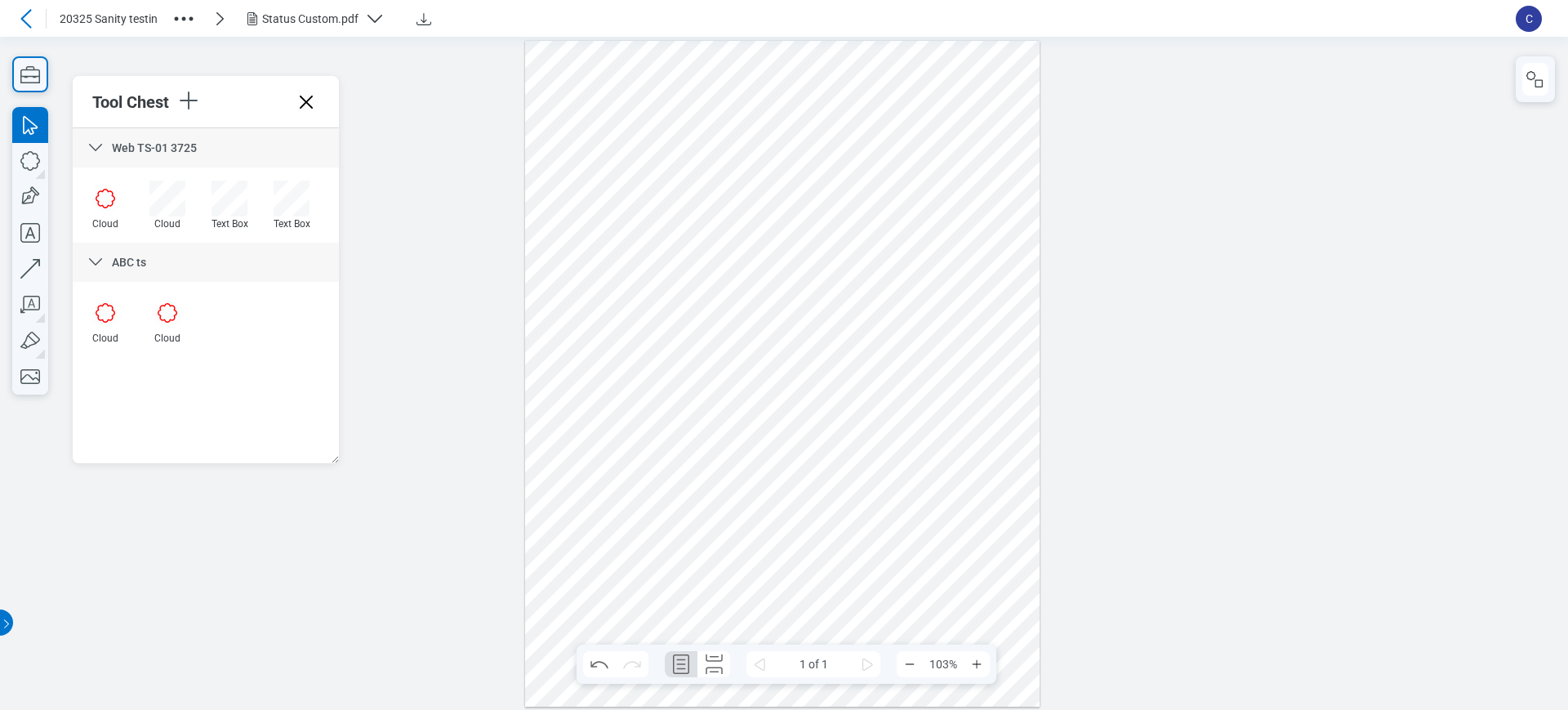 click 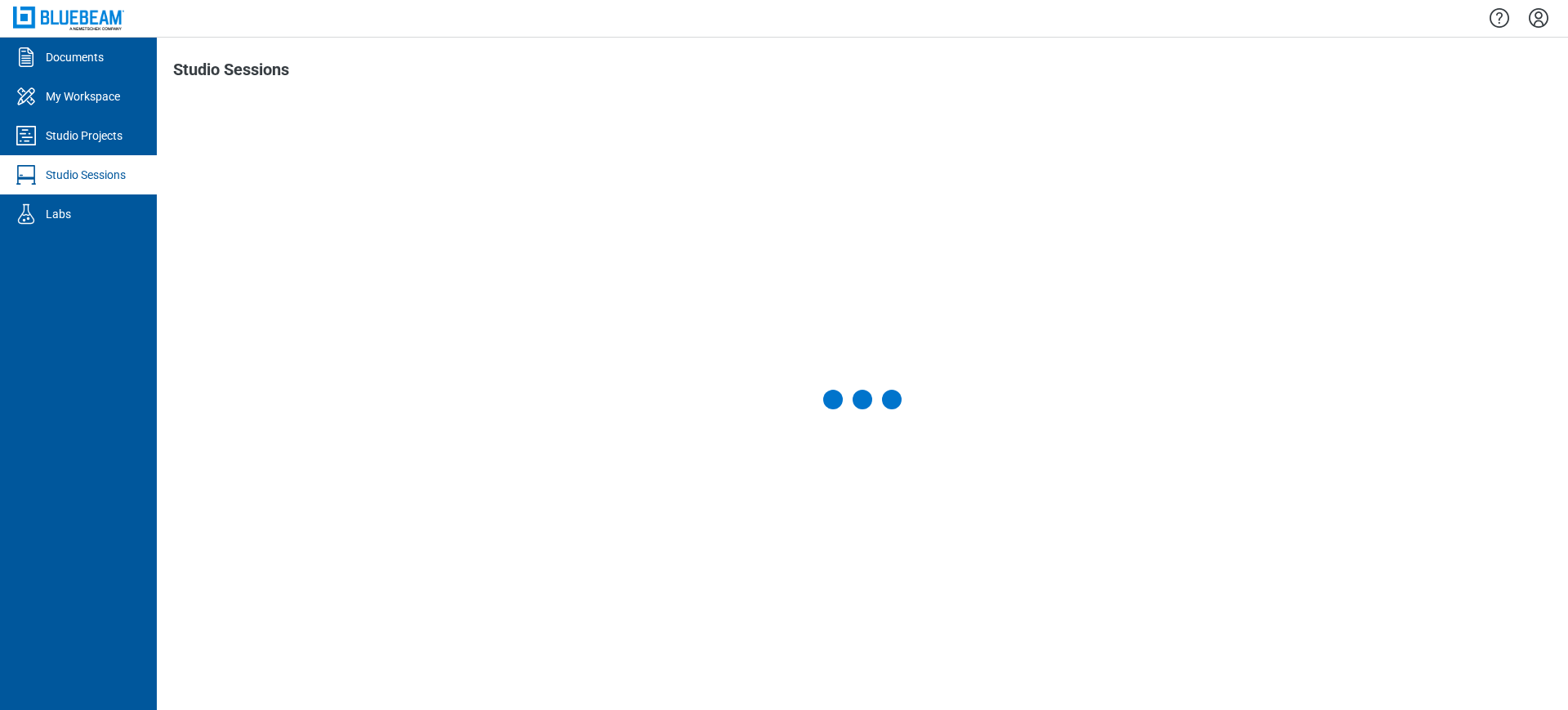 click 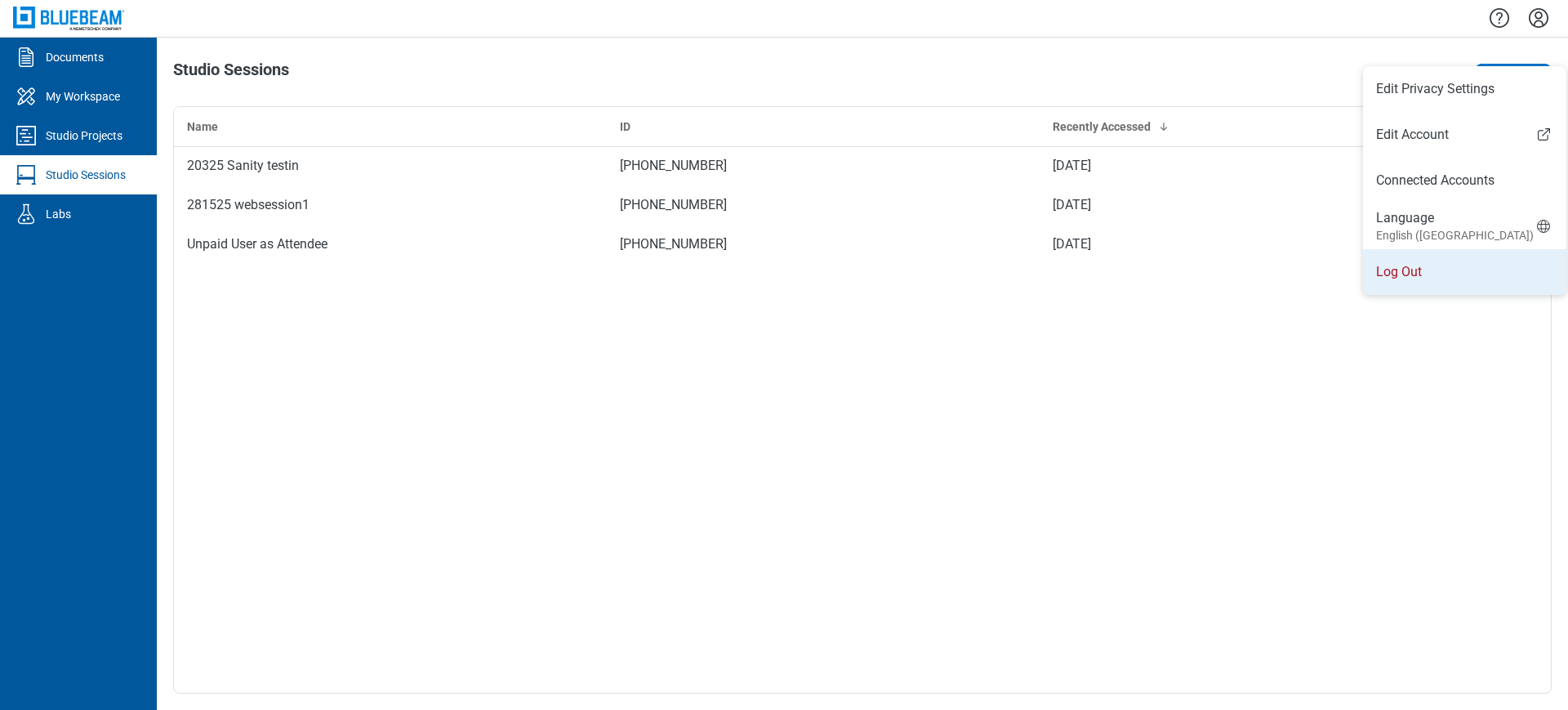 click on "Log Out" at bounding box center [1464, 272] 